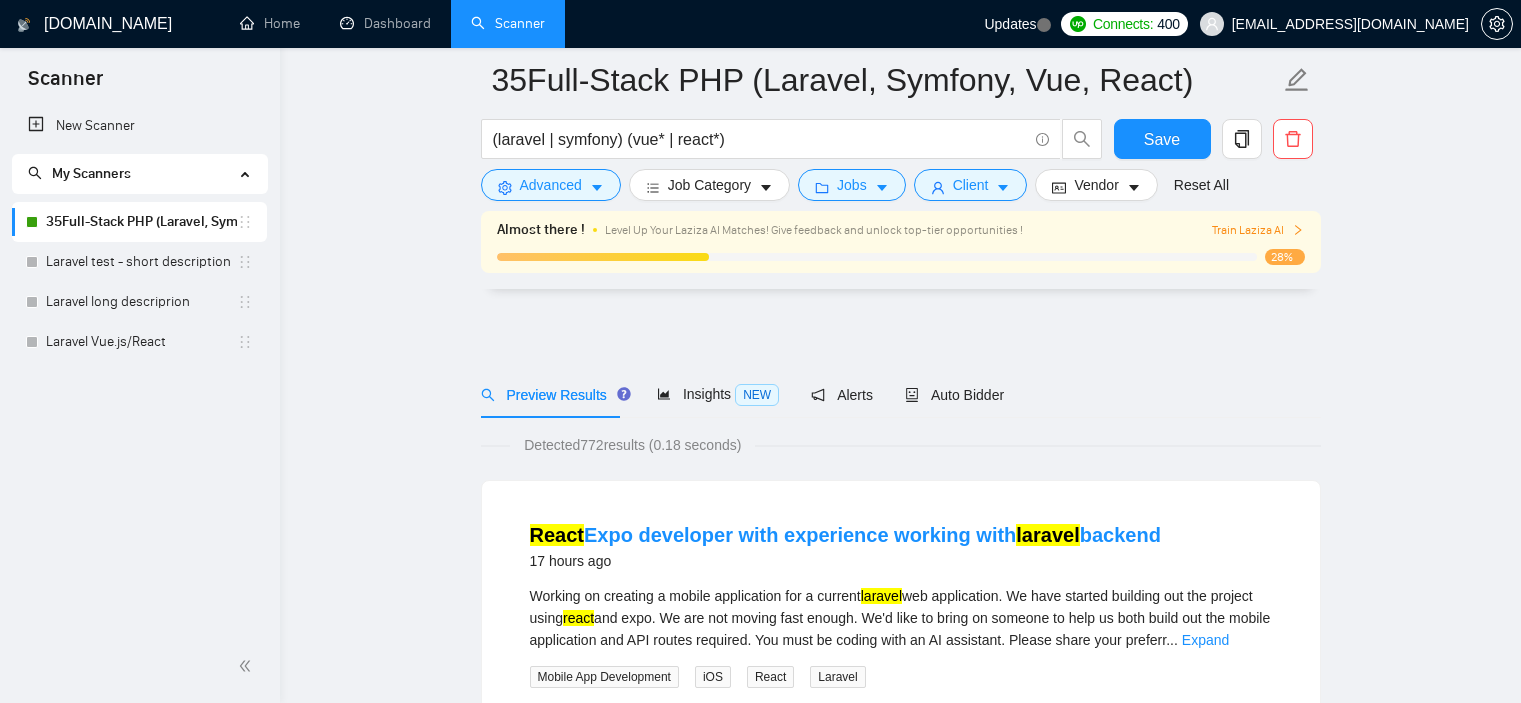 scroll, scrollTop: 1036, scrollLeft: 0, axis: vertical 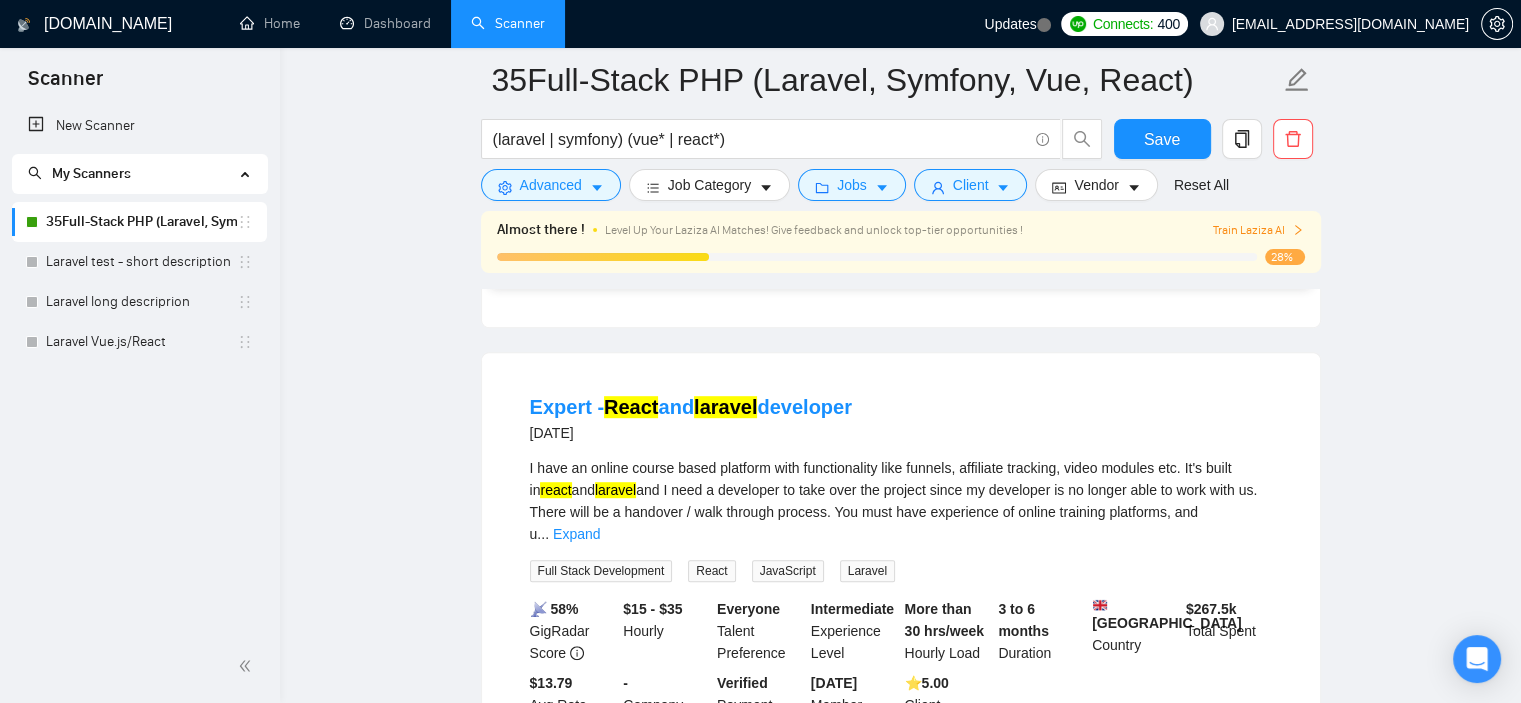 click on "35Full-Stack PHP (Laravel, Symfony, Vue, React) (laravel | symfony) (vue* | react*) Save Advanced   Job Category   Jobs   Client   Vendor   Reset All Almost there ! Level Up Your Laziza AI Matches! Give feedback and unlock top-tier opportunities ! Train Laziza AI 28% Preview Results Insights NEW Alerts Auto Bidder Detected   772  results   (0.60 seconds) React  Expo developer with experience working with  laravel  backend 18 hours ago Working on creating a mobile application for a current  laravel  web application.
We have started building out the project using  react  and expo. We are not moving fast enough. We'd like to bring on someone to help us both build out the mobile application and API routes required.
You must be coding with an AI assistant. Please share your preferr ... Expand Mobile App Development iOS React Laravel 📡   54% GigRadar Score   - Hourly Everyone Talent Preference Intermediate Experience Level More than 30 hrs/week Hourly Load 3 to 6 months Duration   [GEOGRAPHIC_DATA] Country $ 2-9" at bounding box center (900, 1503) 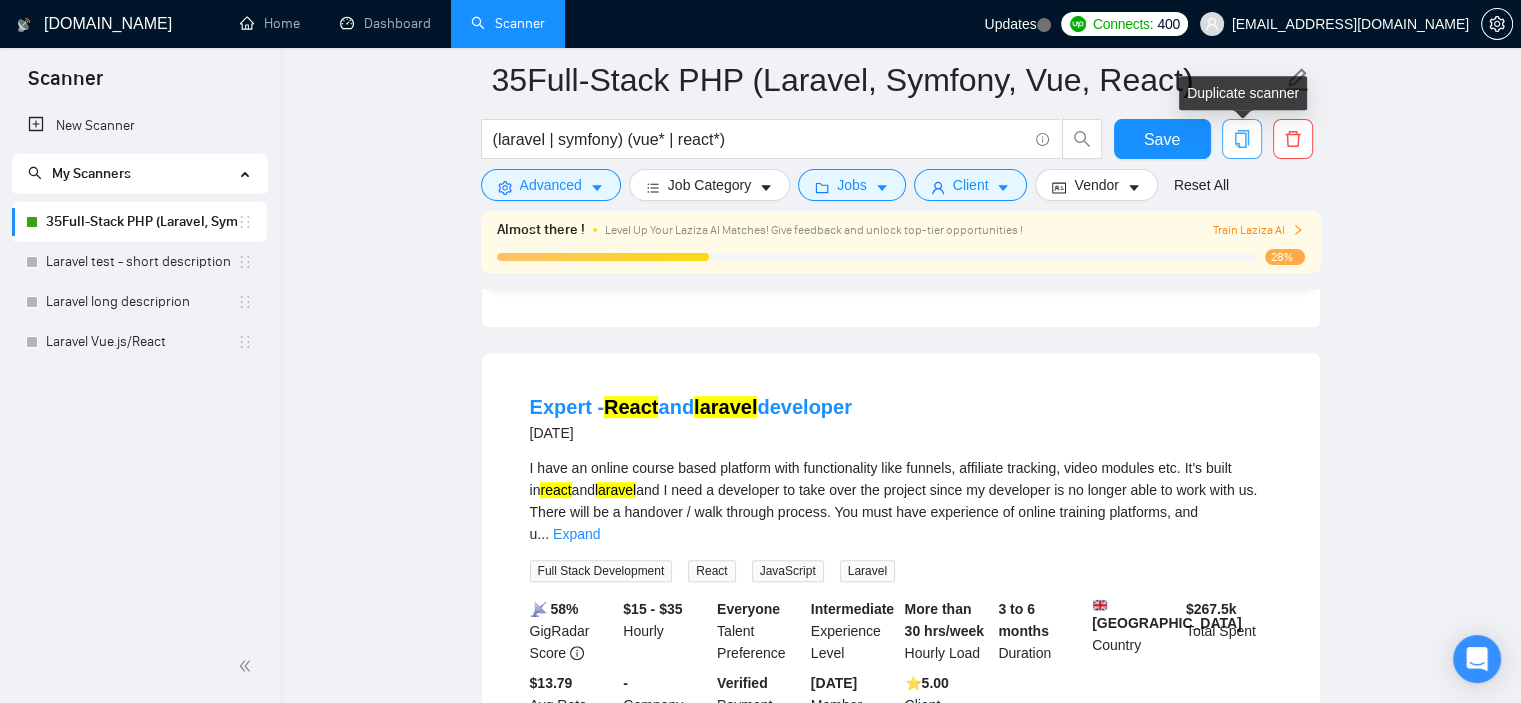 click 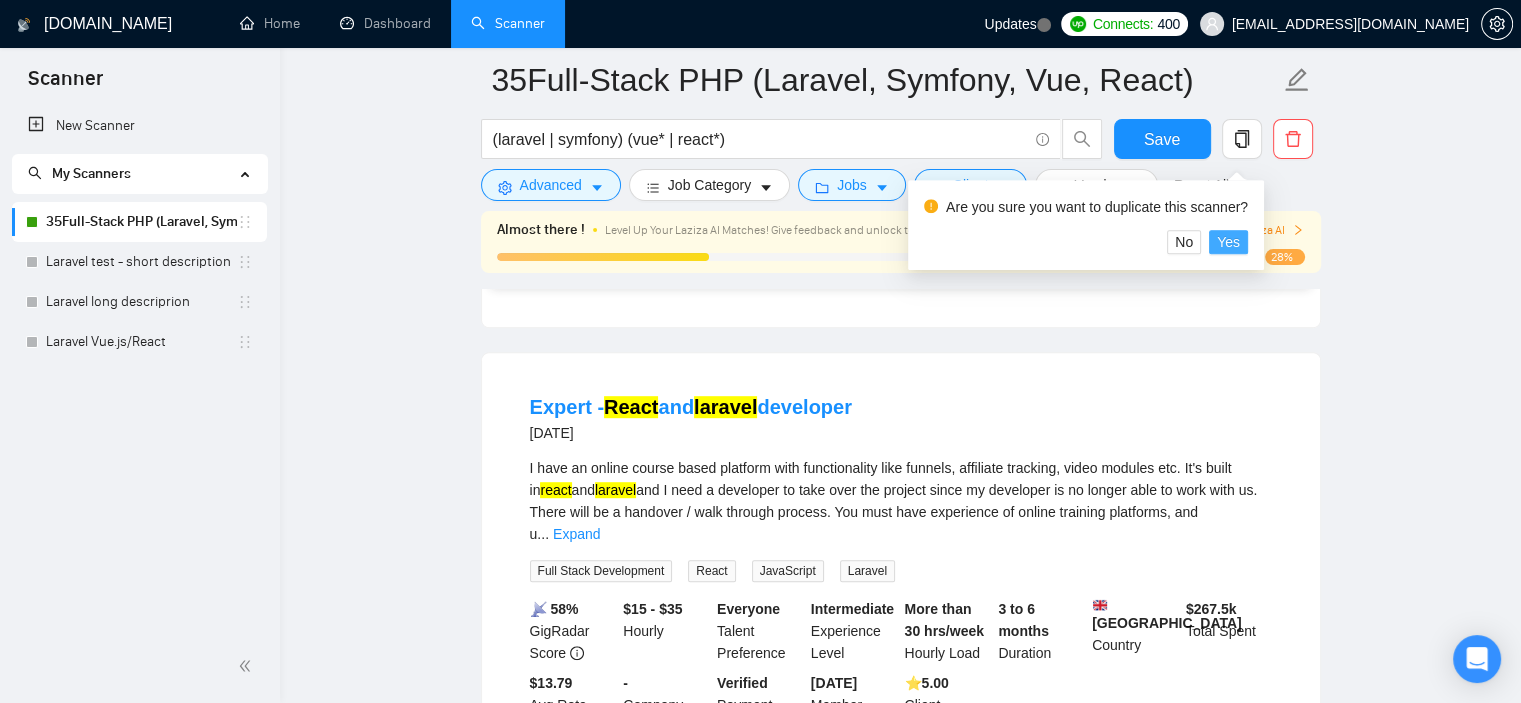 click on "Yes" at bounding box center (1228, 242) 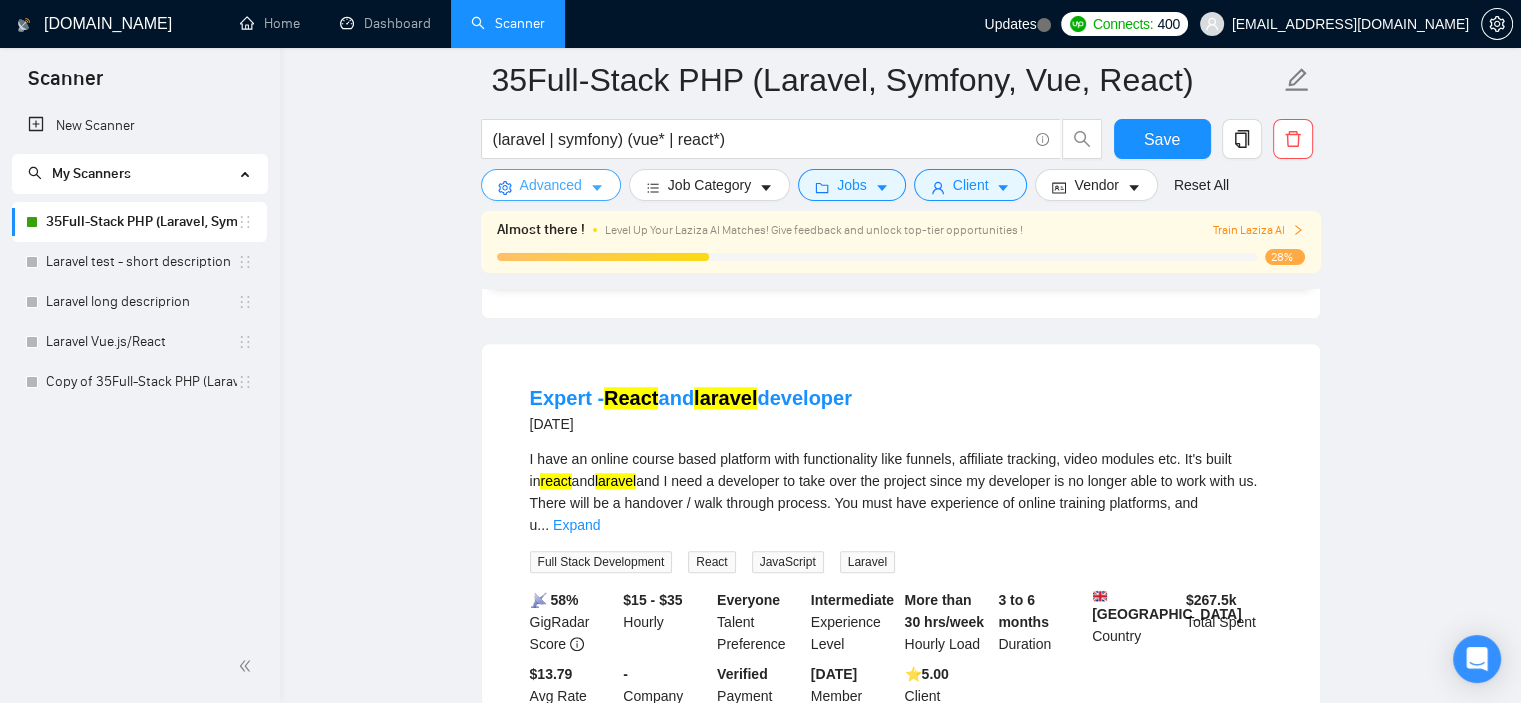 scroll, scrollTop: 27, scrollLeft: 0, axis: vertical 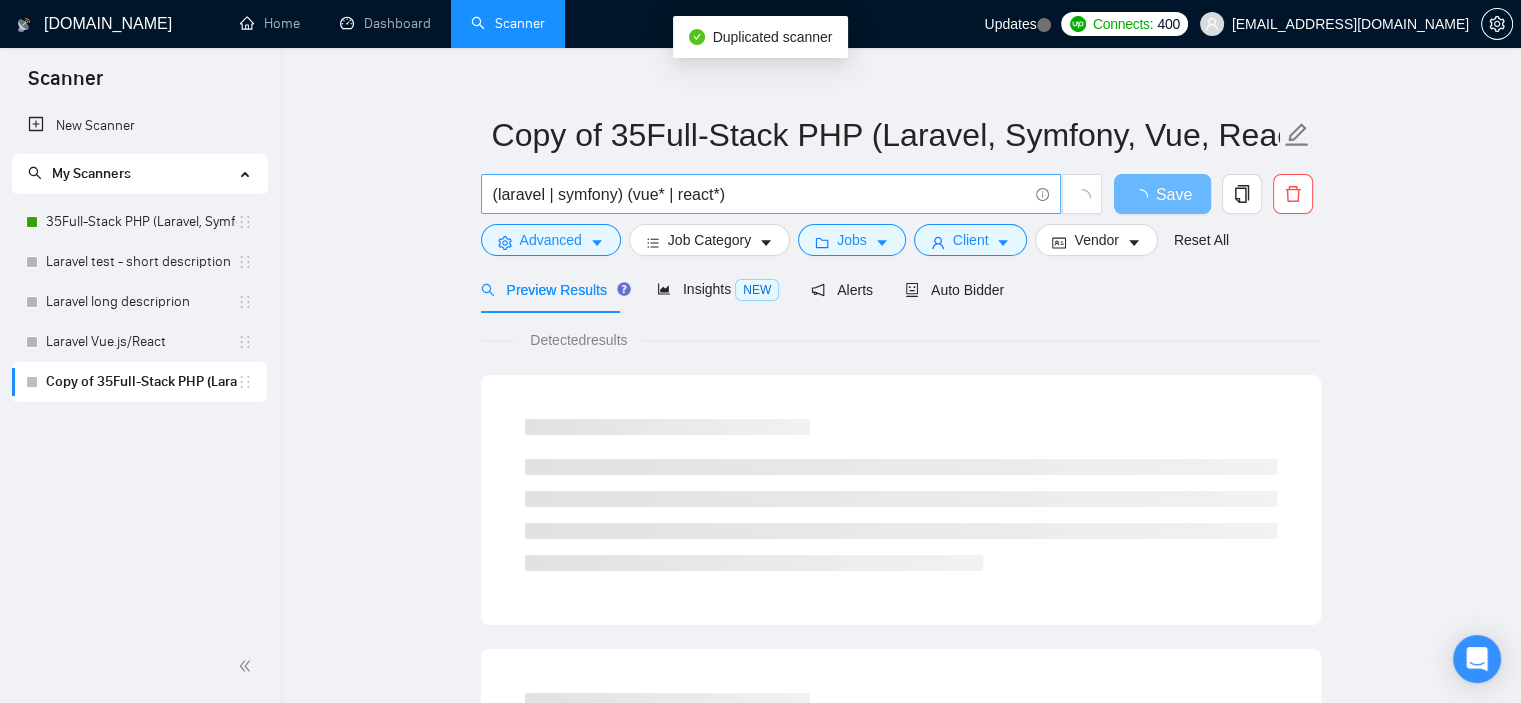 click on "(laravel | symfony) (vue* | react*)" at bounding box center (760, 194) 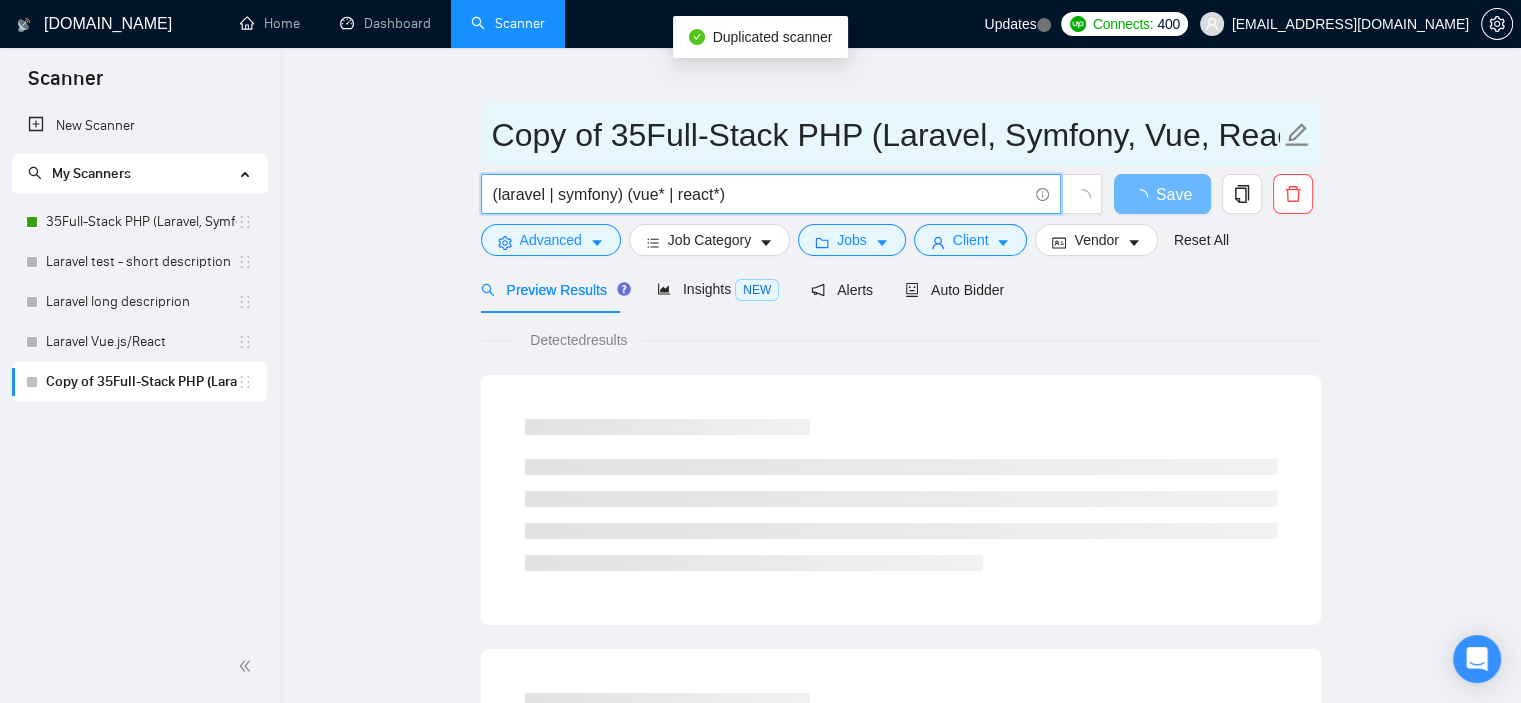 click on "Copy of 35Full-Stack PHP (Laravel, Symfony, Vue, React)" at bounding box center [886, 135] 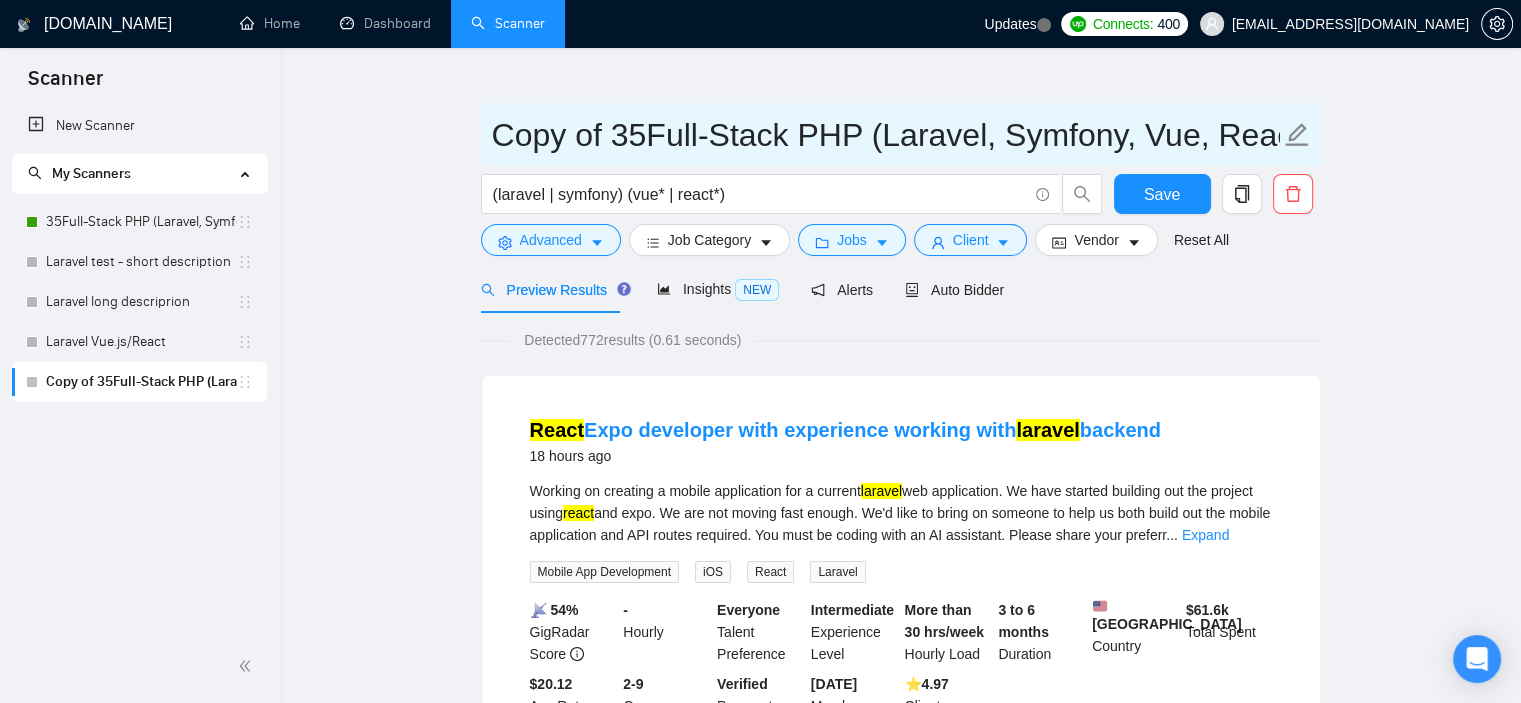 drag, startPoint x: 617, startPoint y: 132, endPoint x: 441, endPoint y: 122, distance: 176.28386 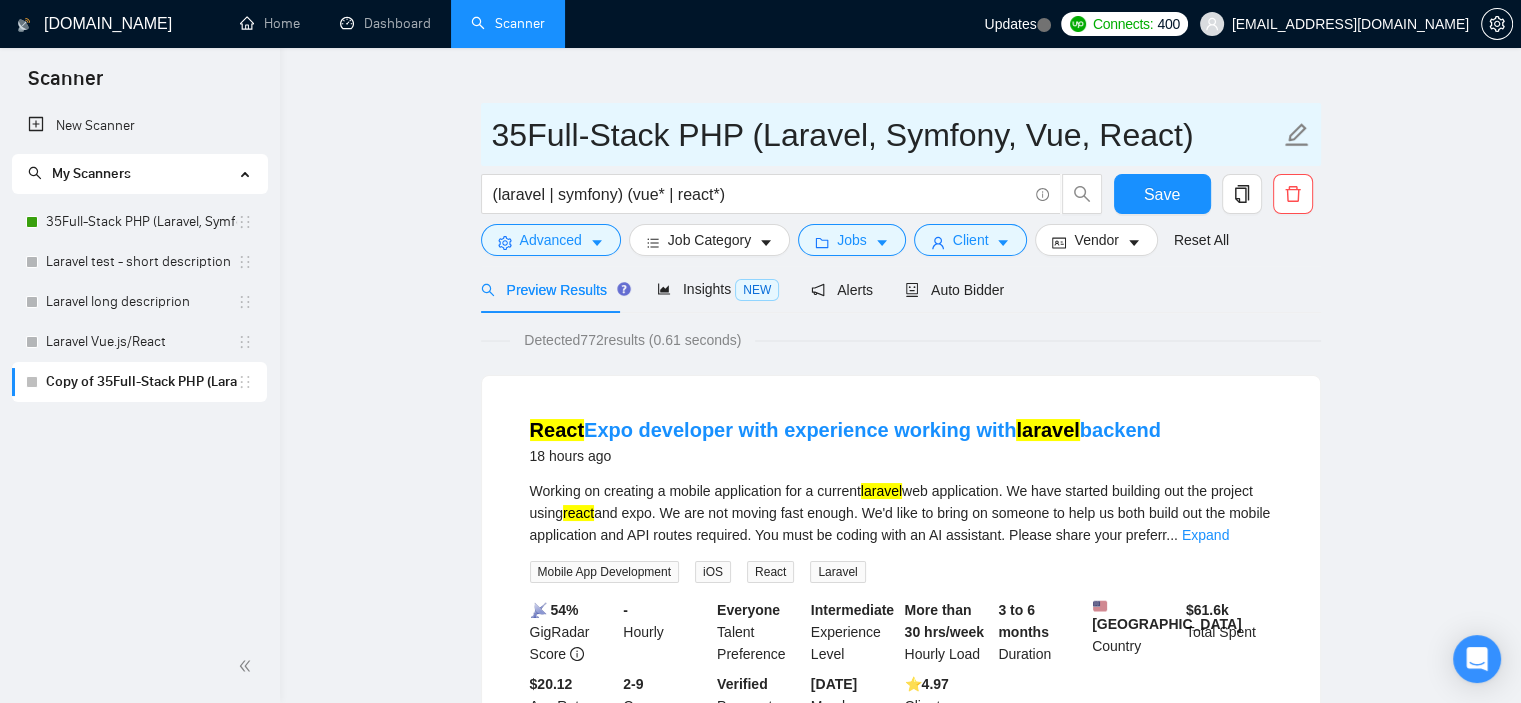 drag, startPoint x: 526, startPoint y: 141, endPoint x: 495, endPoint y: 135, distance: 31.575306 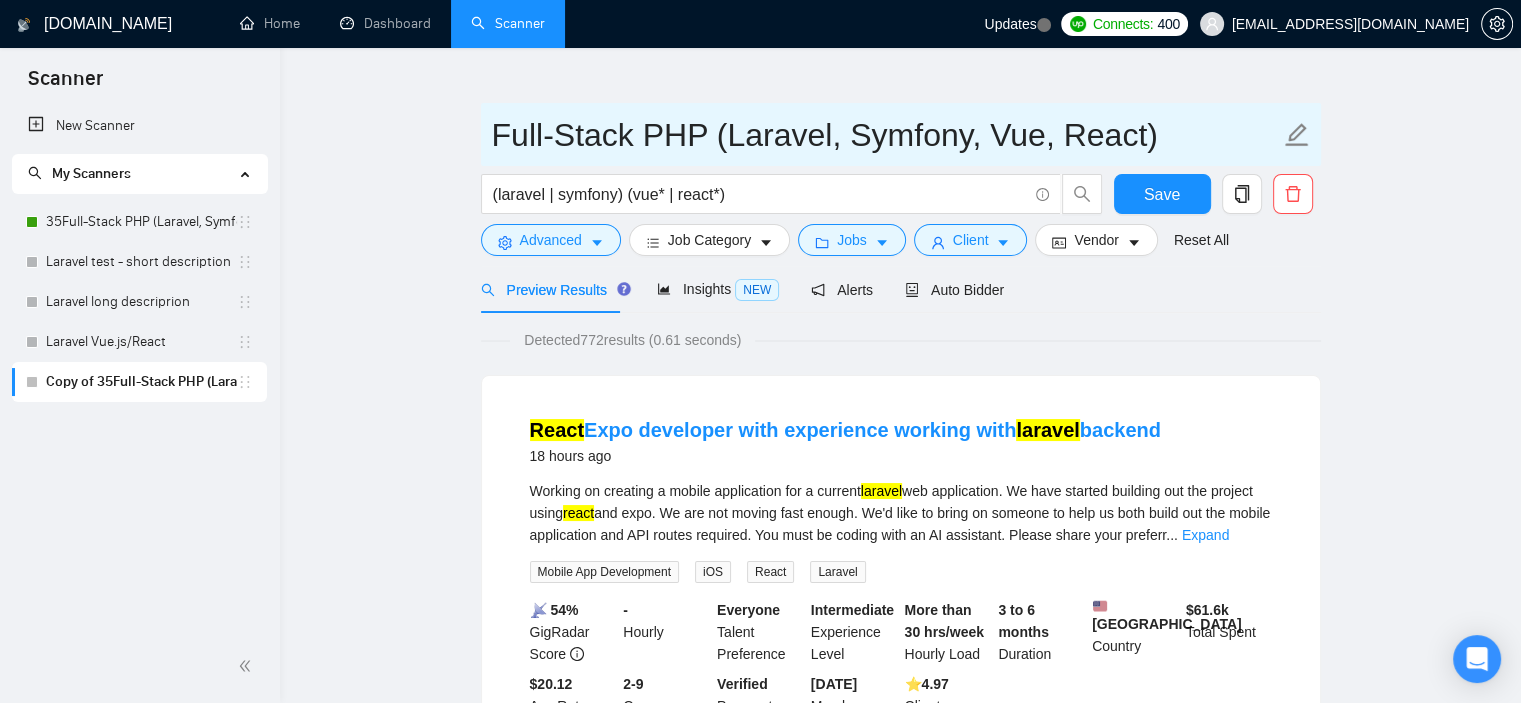 drag, startPoint x: 1160, startPoint y: 137, endPoint x: 434, endPoint y: 95, distance: 727.21387 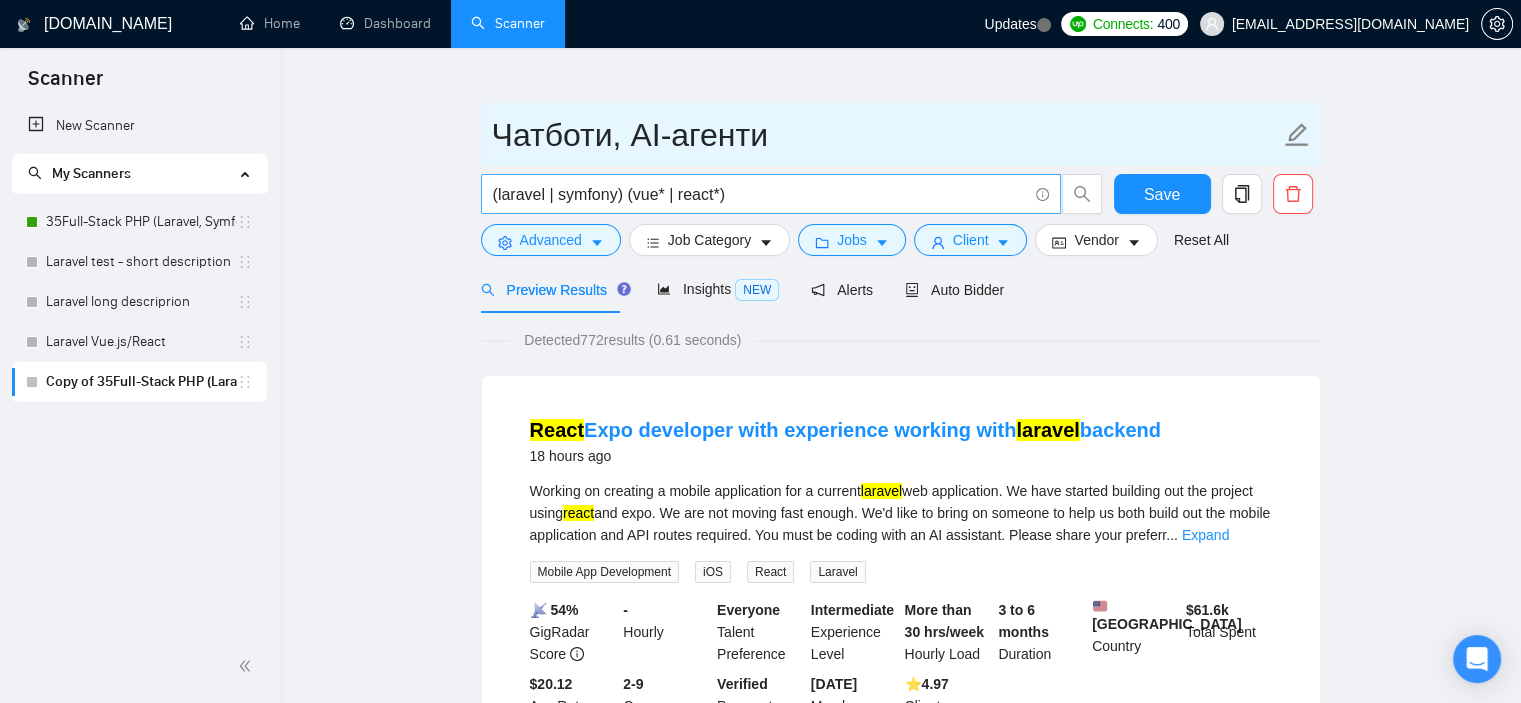 type on "Чатботи, AI-агенти" 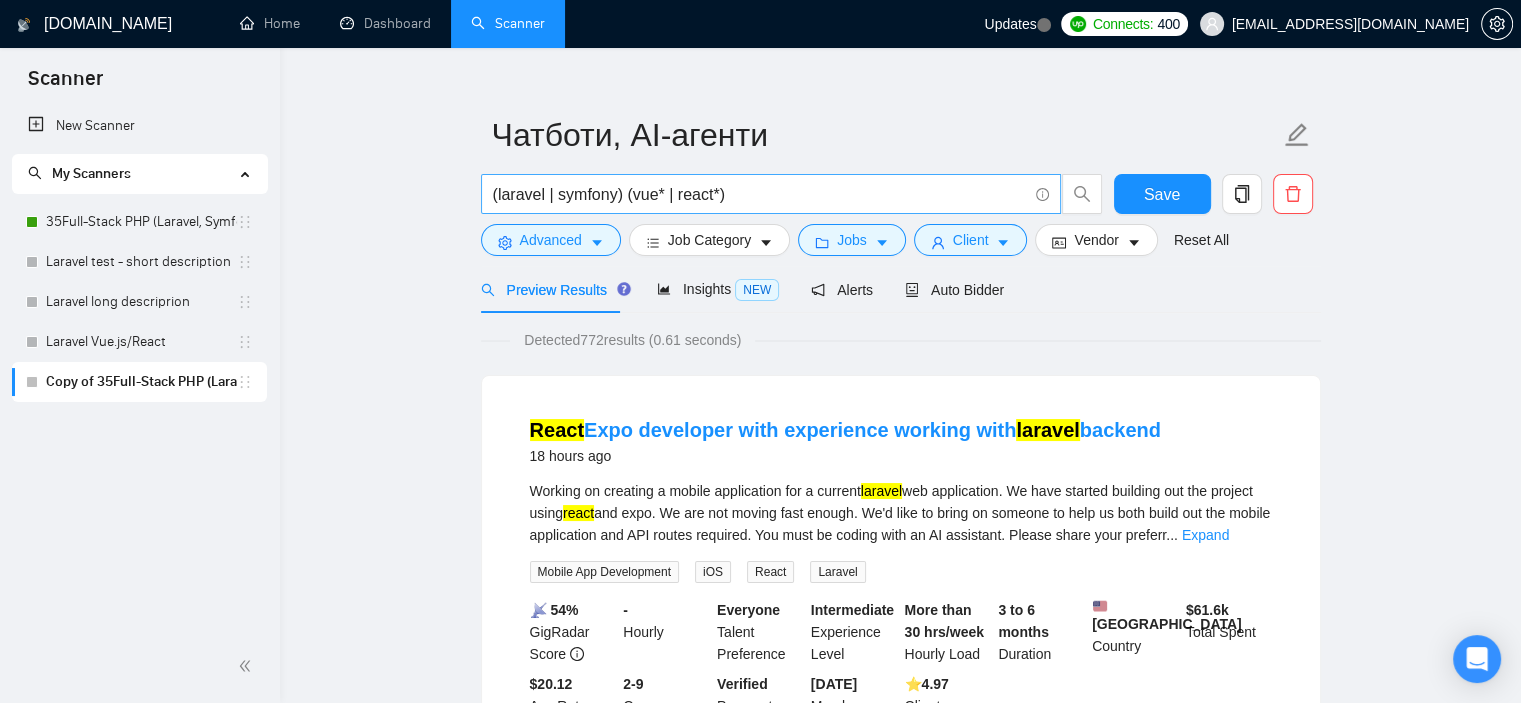 click on "(laravel | symfony) (vue* | react*)" at bounding box center [760, 194] 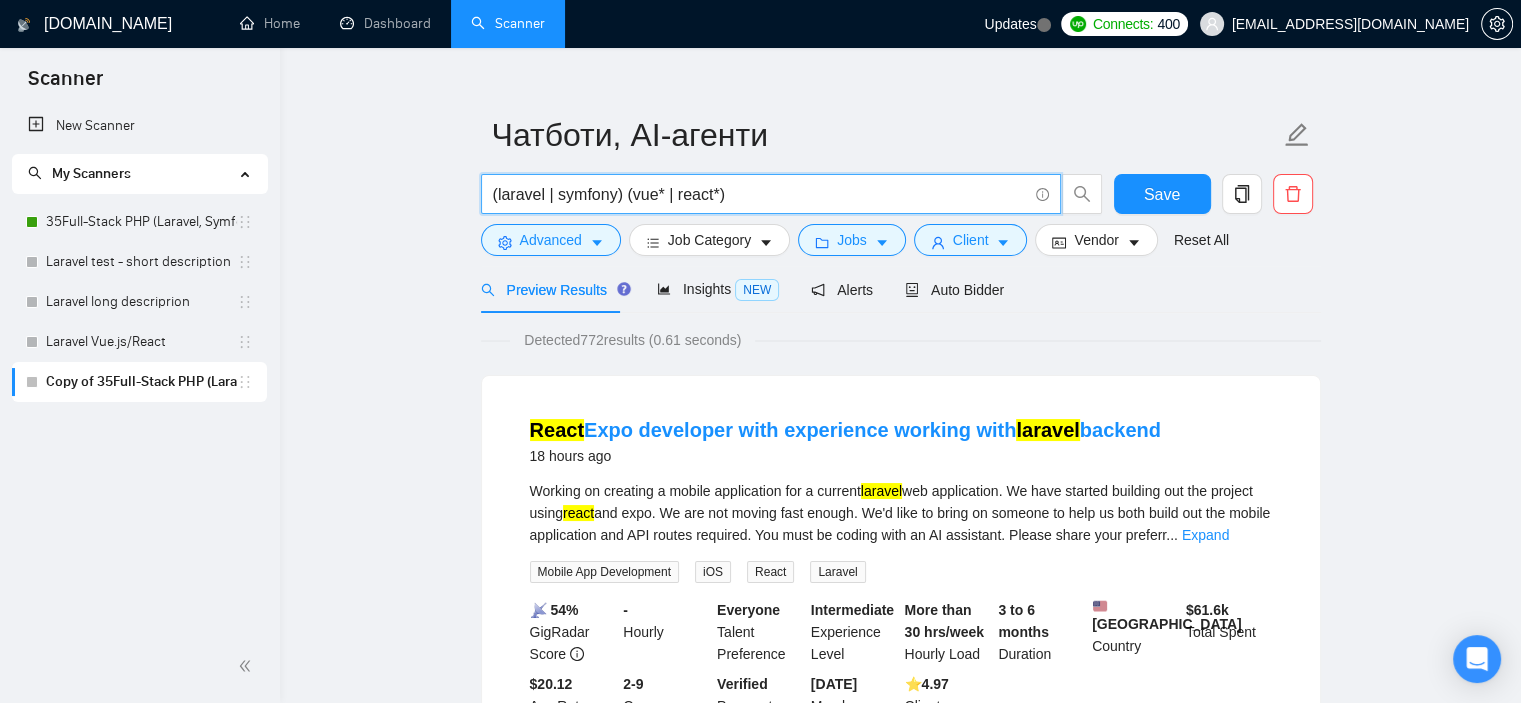 drag, startPoint x: 722, startPoint y: 189, endPoint x: 432, endPoint y: 156, distance: 291.87155 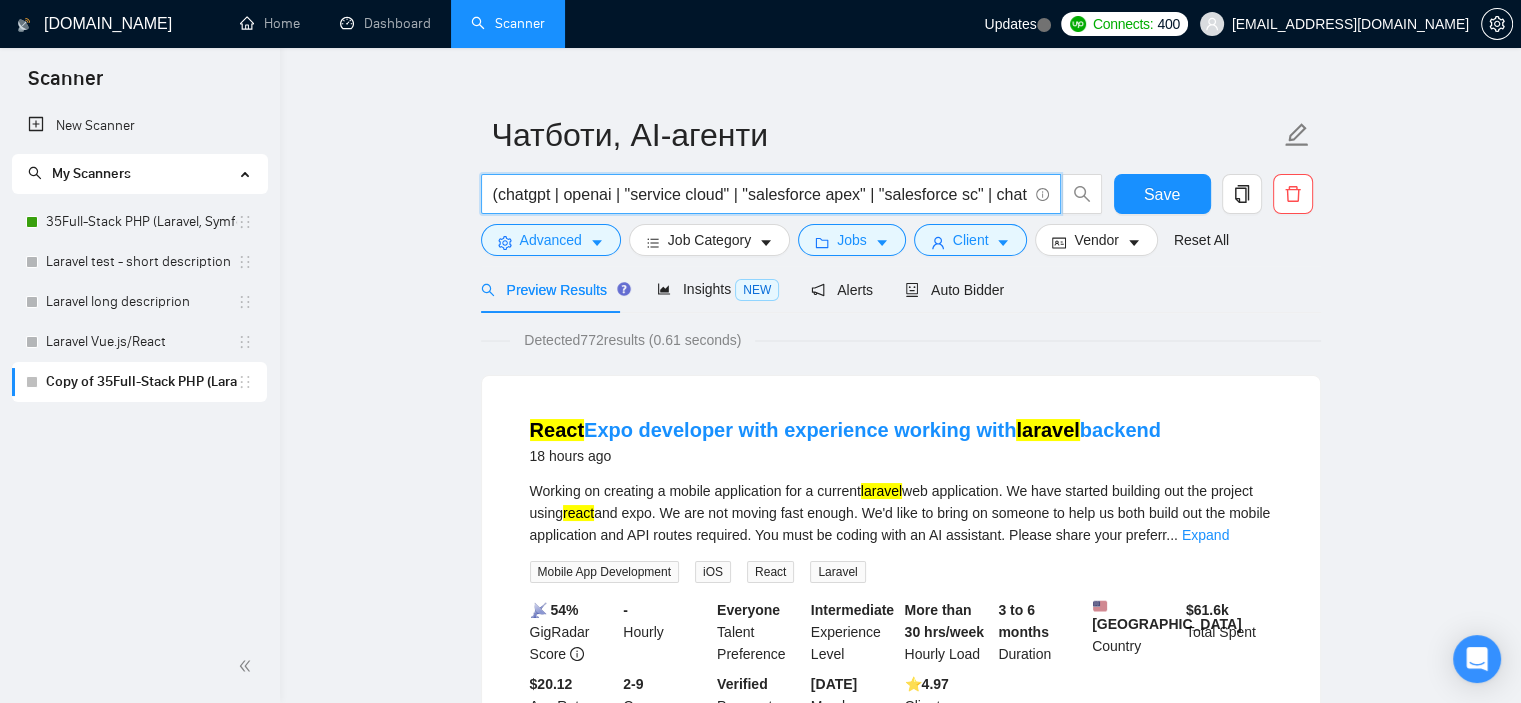 scroll, scrollTop: 0, scrollLeft: 446, axis: horizontal 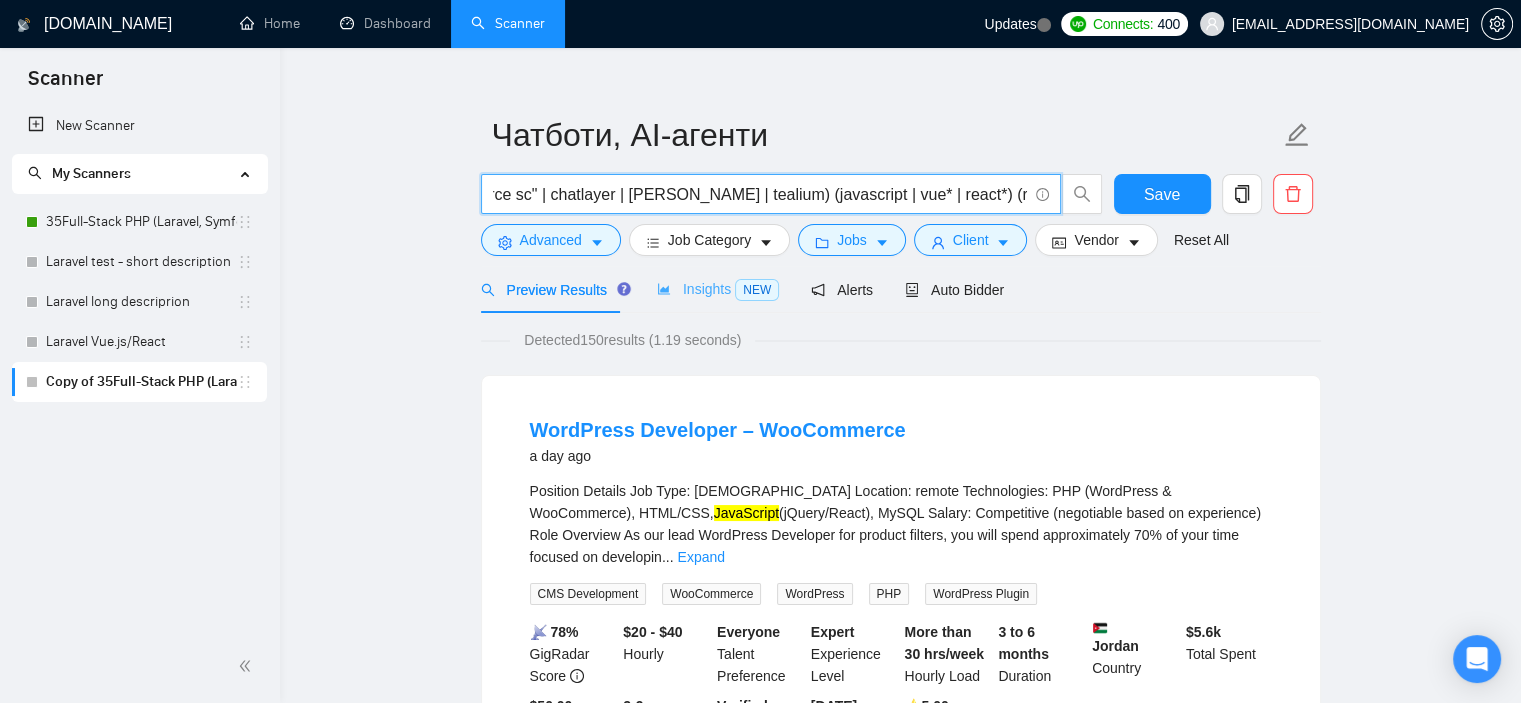 type on "(chatgpt | openai | "service cloud" | "salesforce apex" | "salesforce sc" | chatlayer | [PERSON_NAME] | tealium) (javascript | vue* | react*) (redis | jwt | rest)" 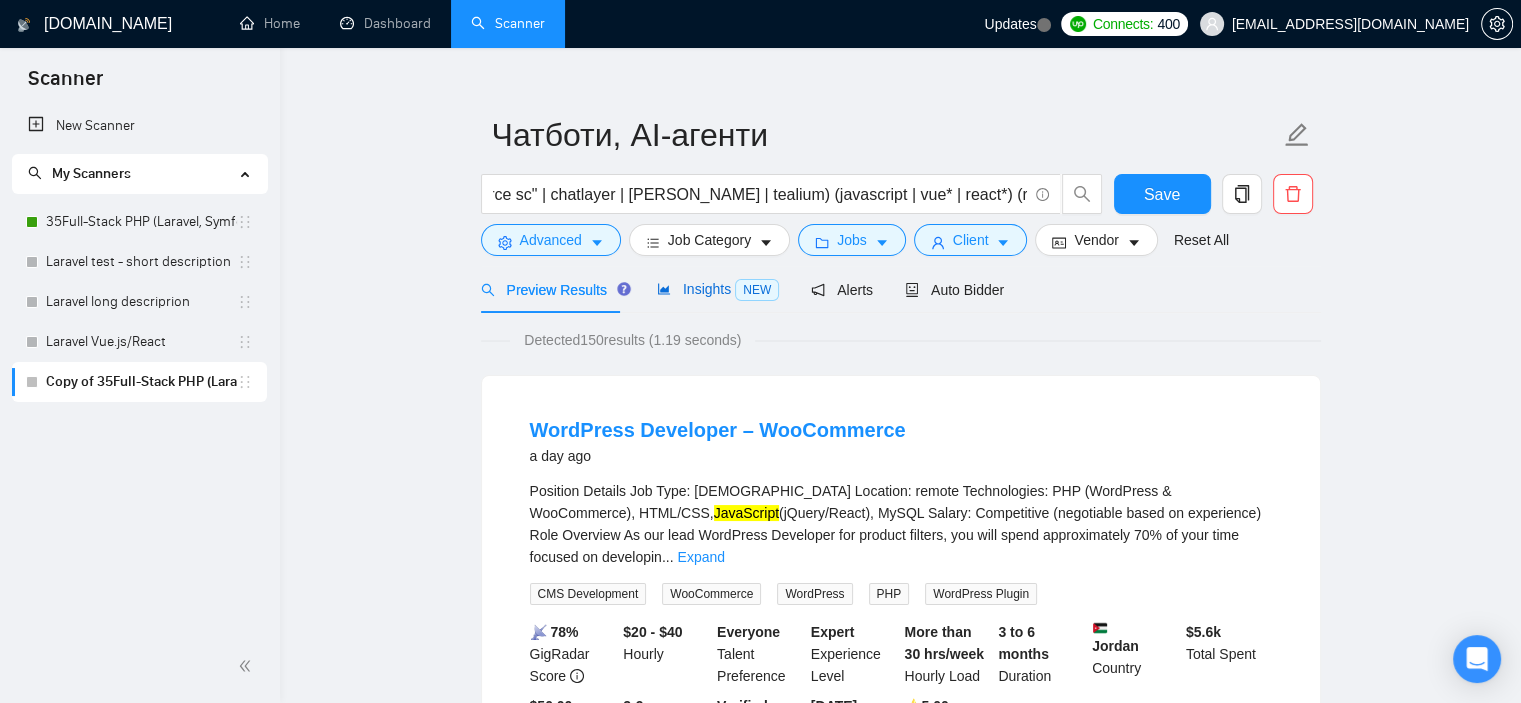scroll, scrollTop: 0, scrollLeft: 0, axis: both 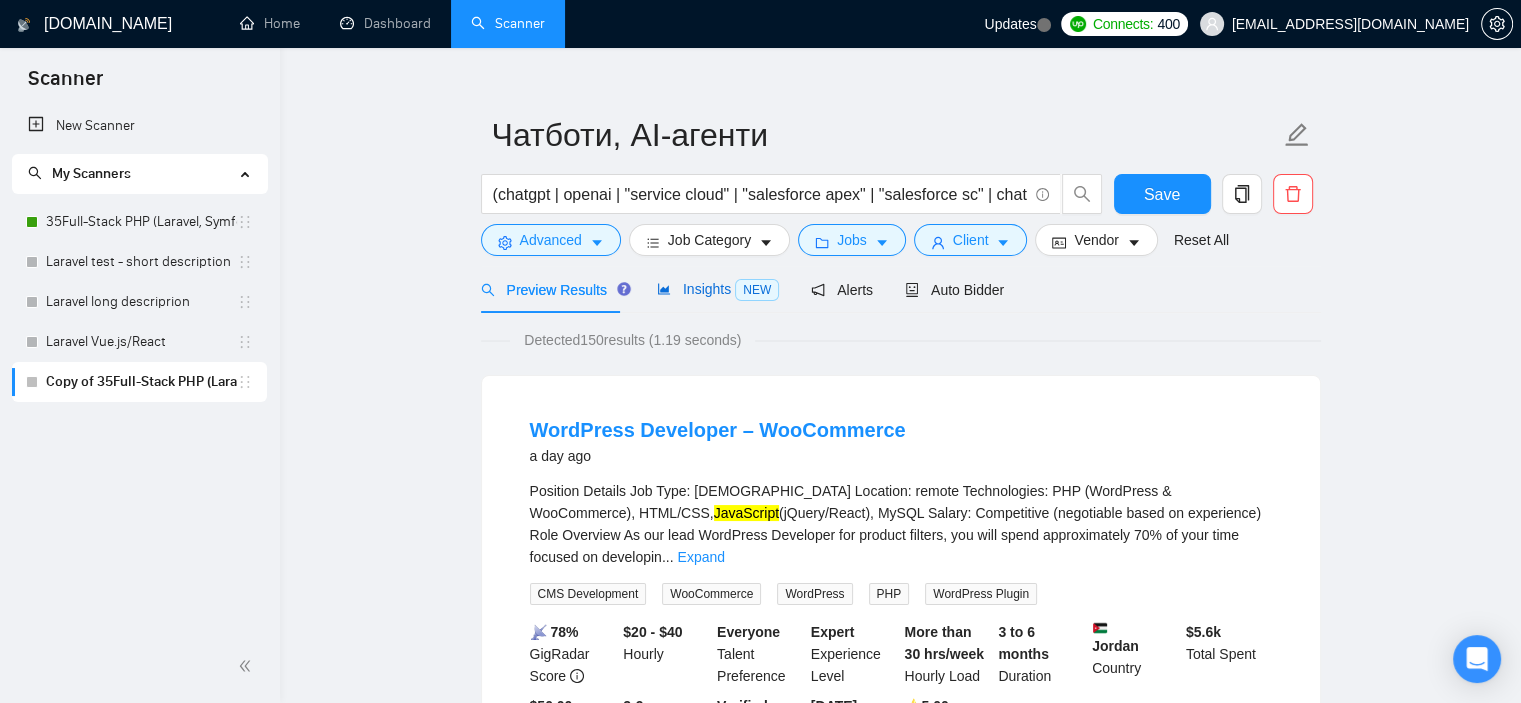 click on "Insights NEW" at bounding box center (718, 289) 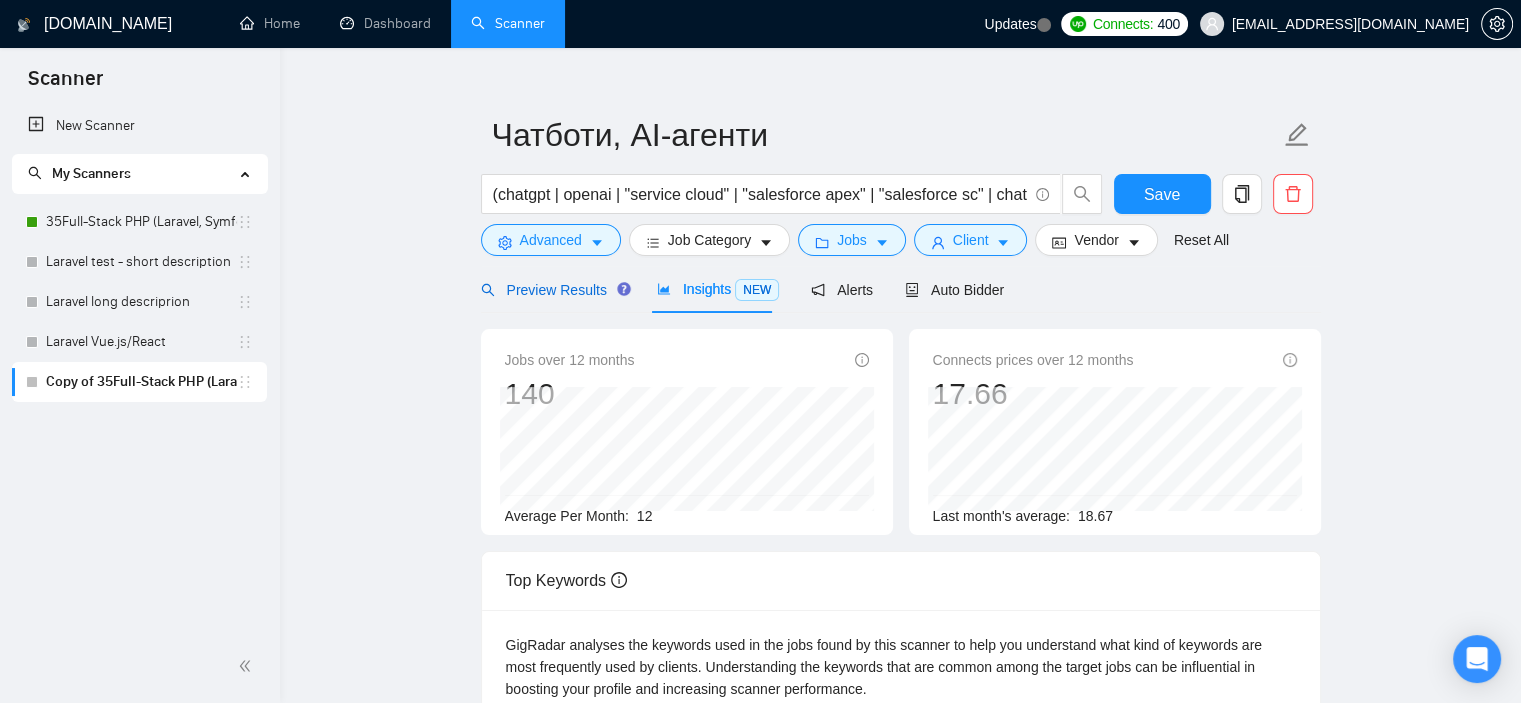 click on "Preview Results" at bounding box center [553, 290] 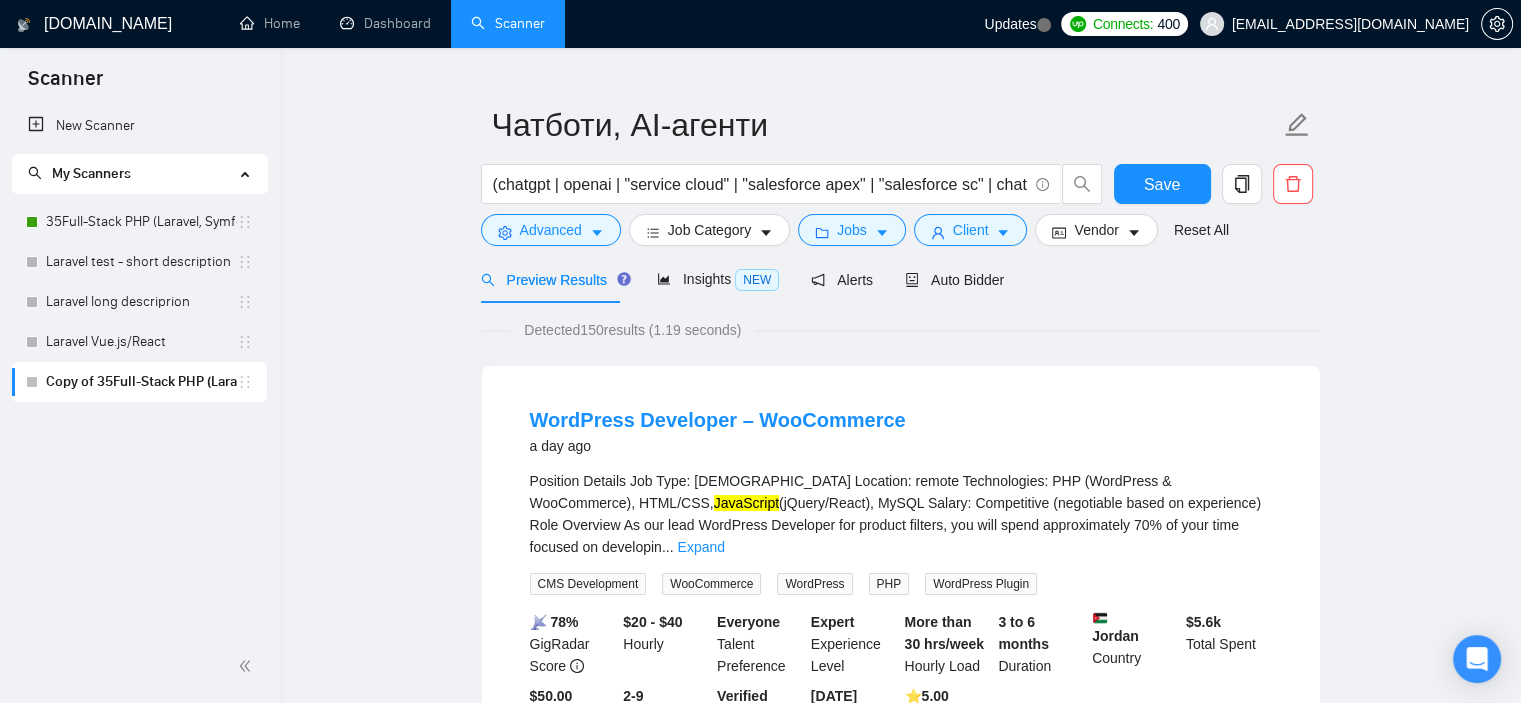 scroll, scrollTop: 32, scrollLeft: 0, axis: vertical 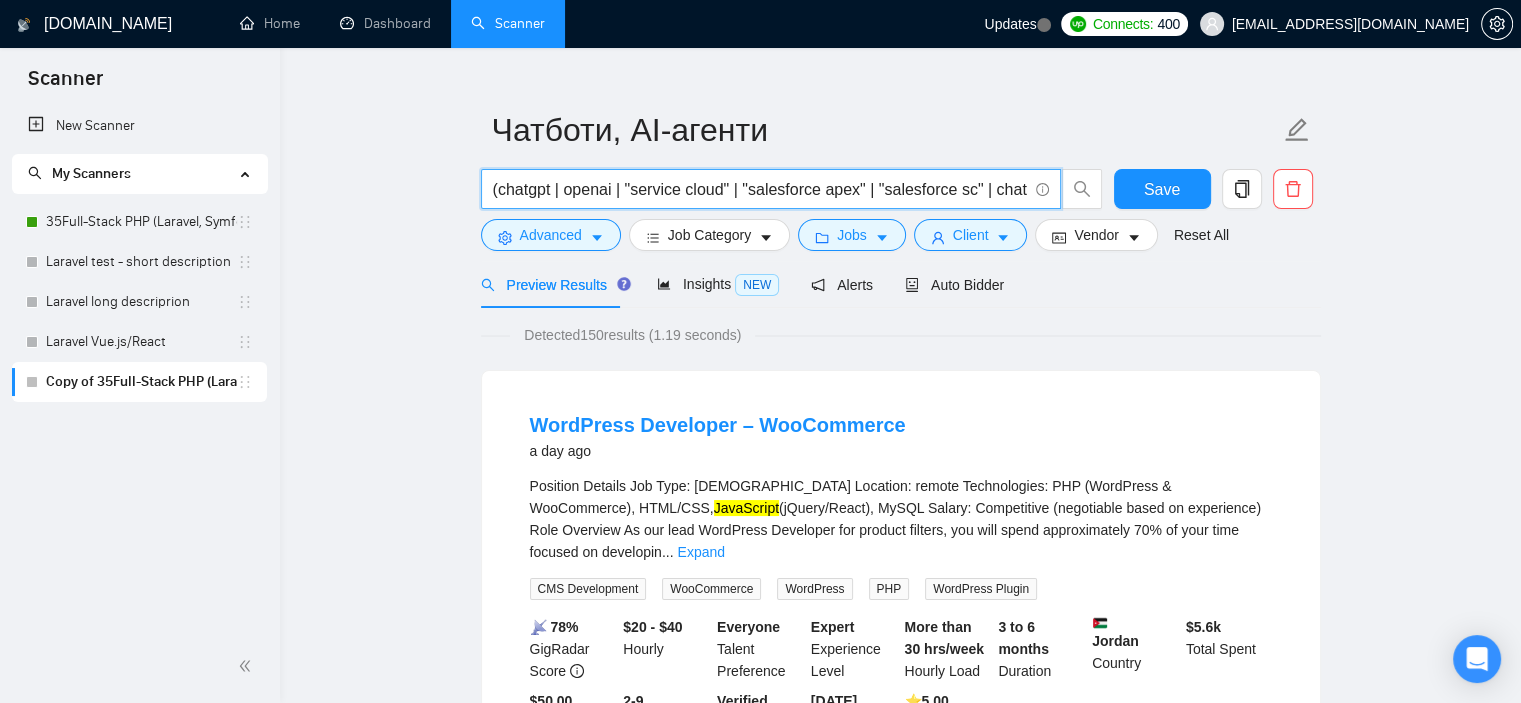 click on "(chatgpt | openai | "service cloud" | "salesforce apex" | "salesforce sc" | chatlayer | [PERSON_NAME] | tealium) (javascript | vue* | react*) (redis | jwt | rest)" at bounding box center (760, 189) 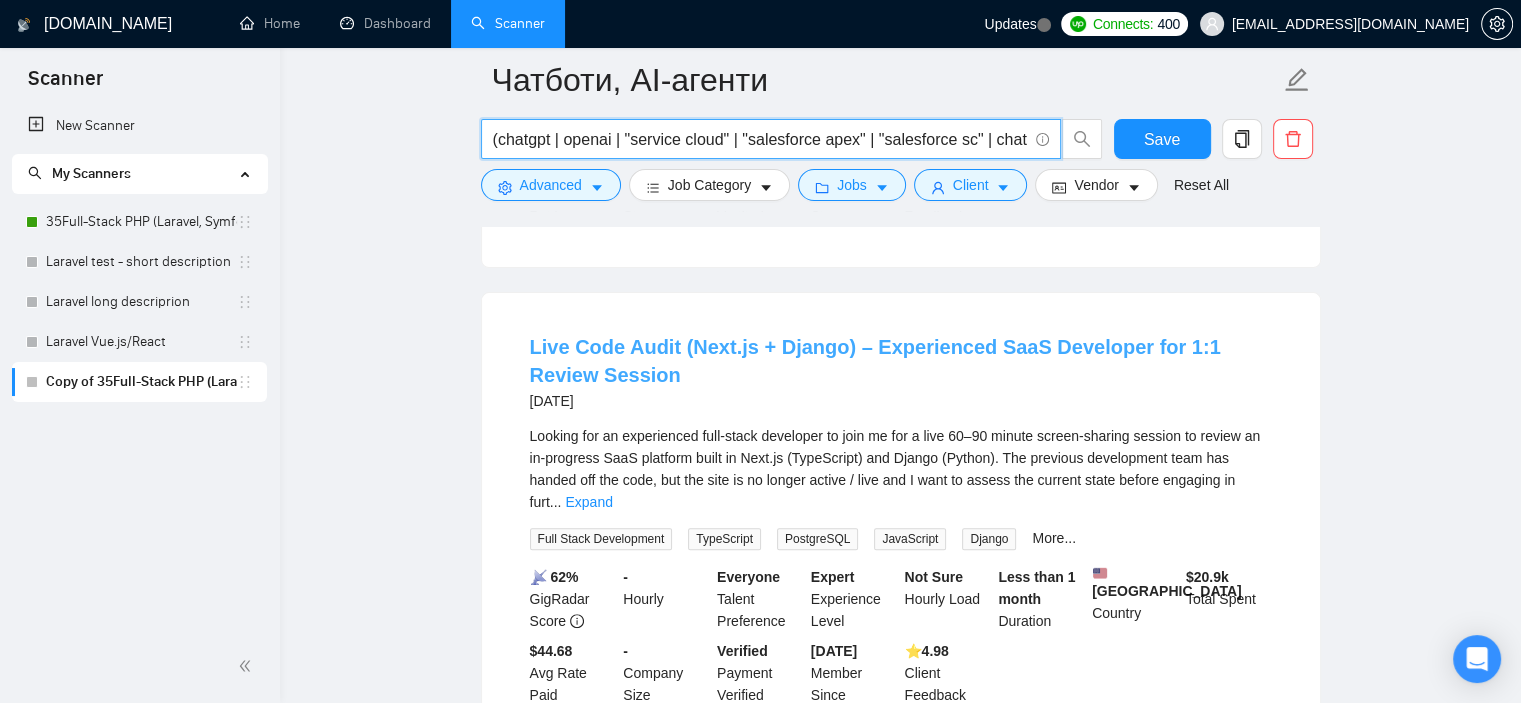 scroll, scrollTop: 579, scrollLeft: 0, axis: vertical 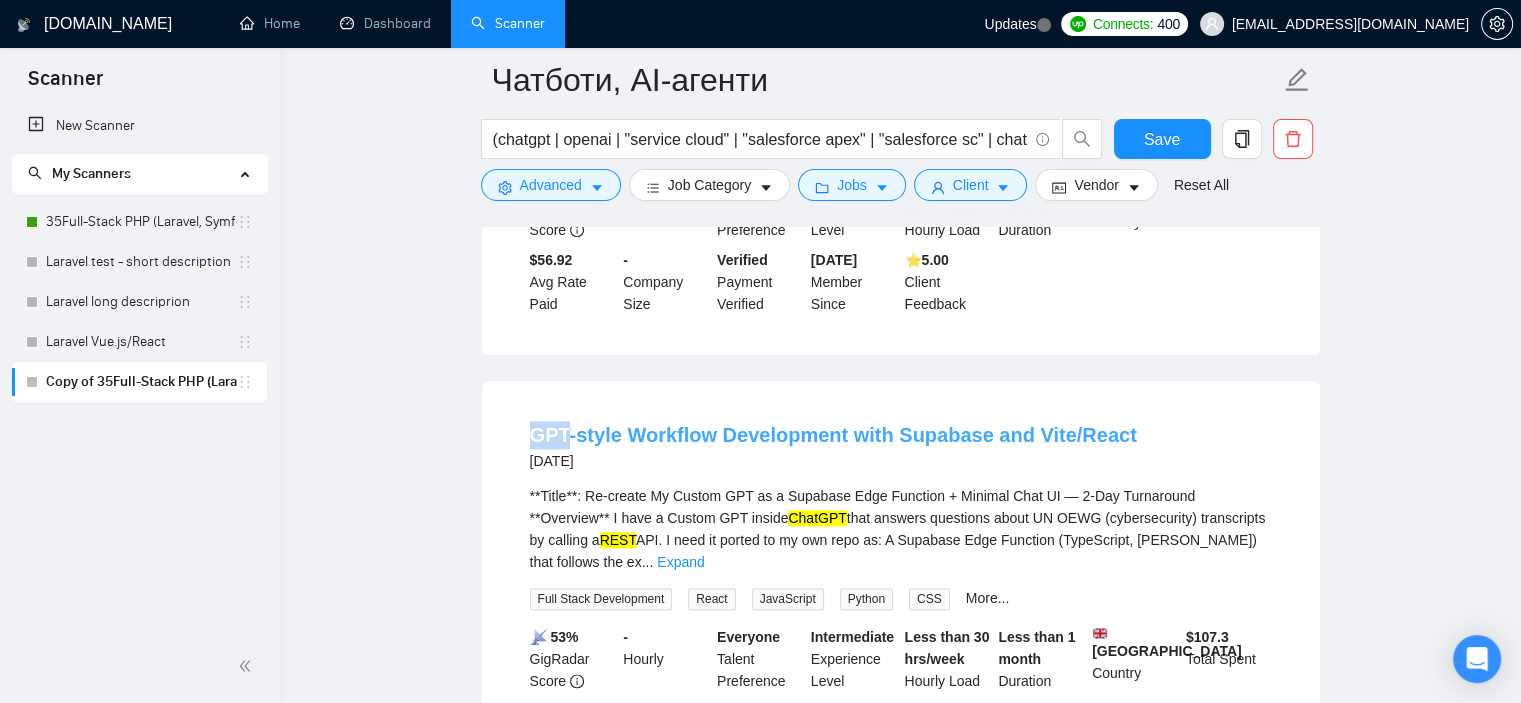 drag, startPoint x: 516, startPoint y: 352, endPoint x: 563, endPoint y: 358, distance: 47.38143 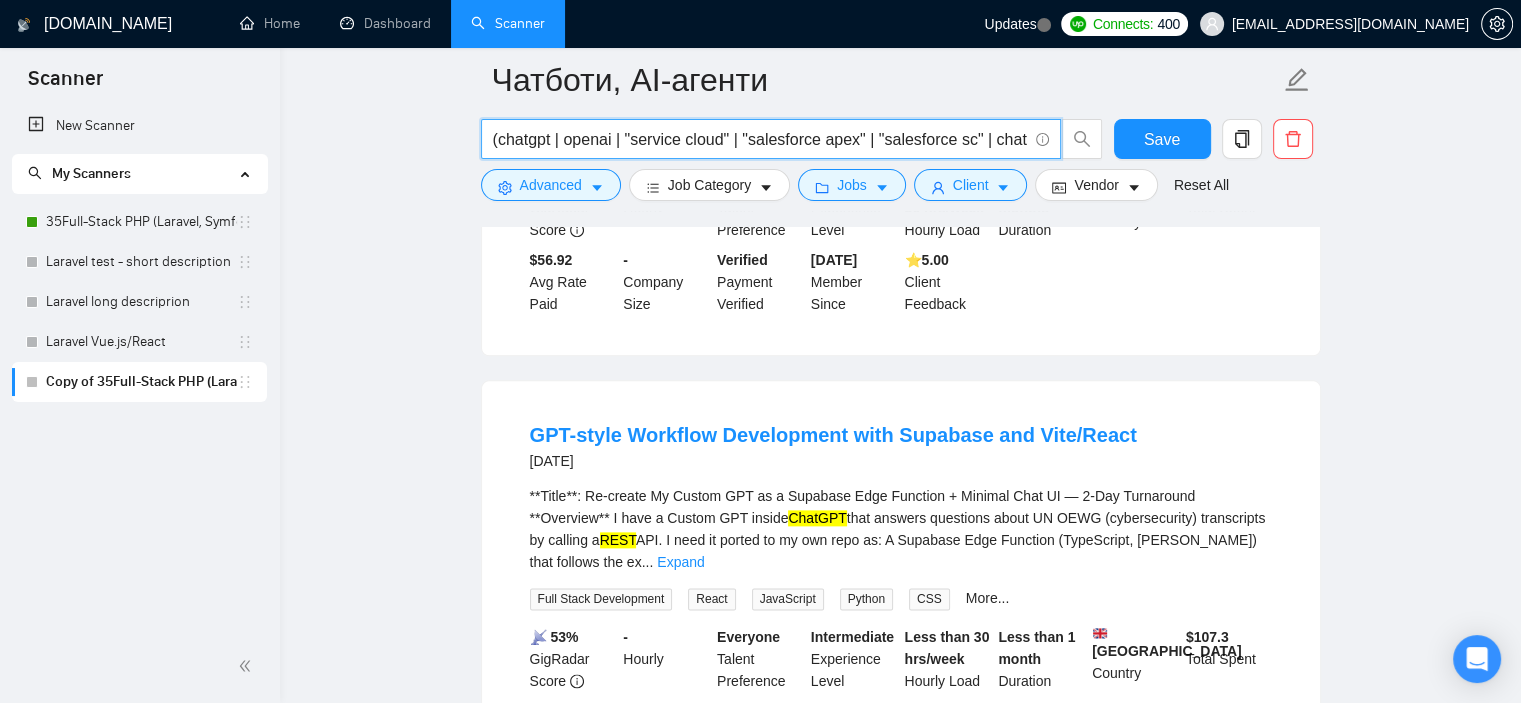 click on "(chatgpt | openai | "service cloud" | "salesforce apex" | "salesforce sc" | chatlayer | [PERSON_NAME] | tealium) (javascript | vue* | react*) (redis | jwt | rest)" at bounding box center [760, 139] 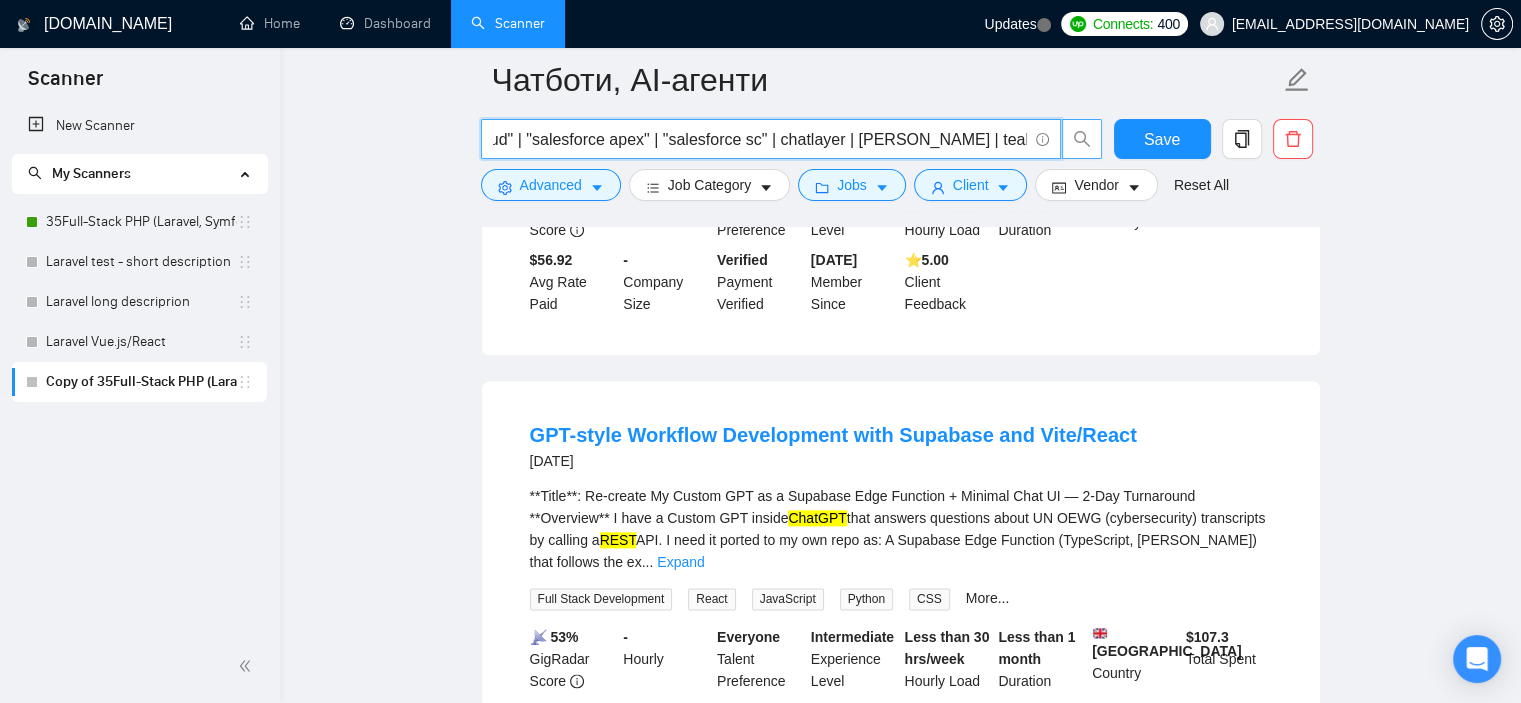 scroll, scrollTop: 0, scrollLeft: 446, axis: horizontal 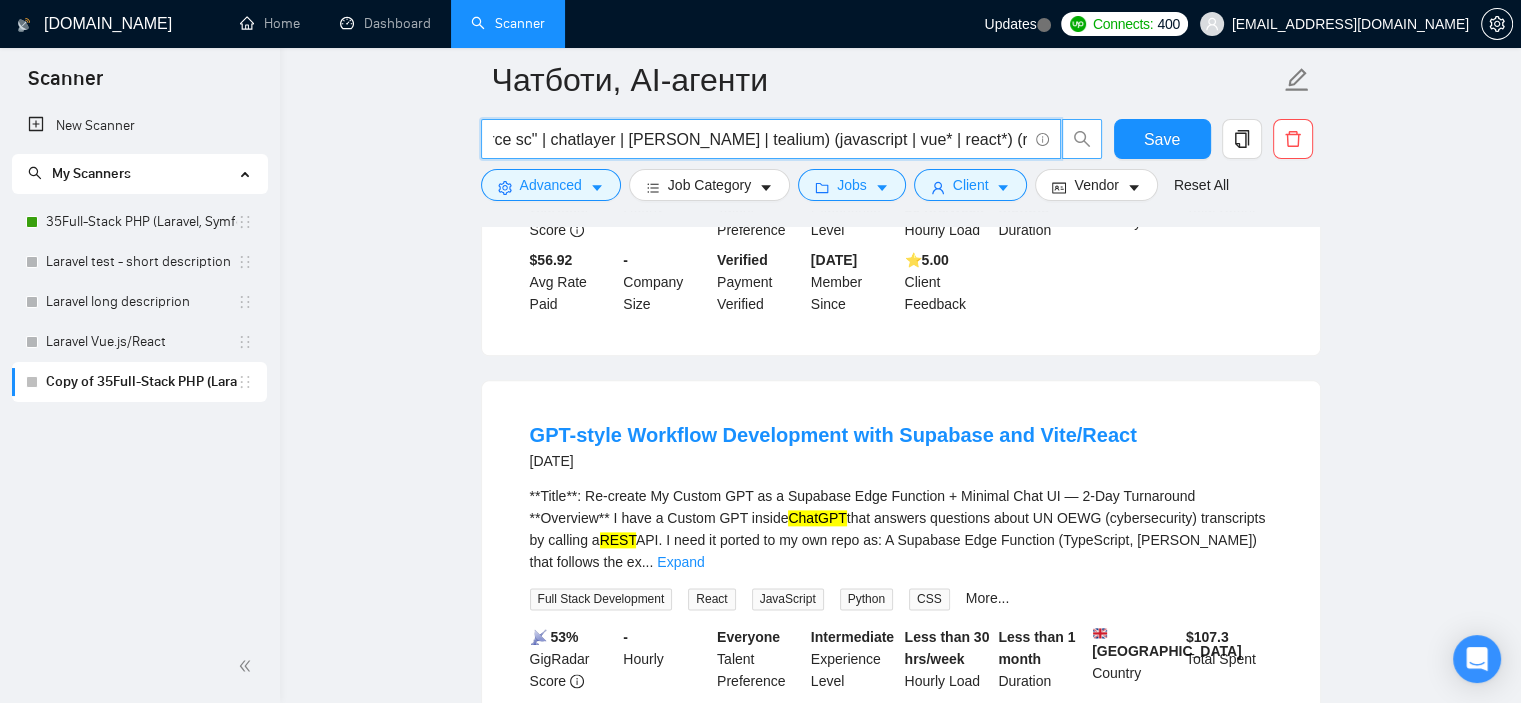 drag, startPoint x: 816, startPoint y: 140, endPoint x: 1074, endPoint y: 139, distance: 258.00195 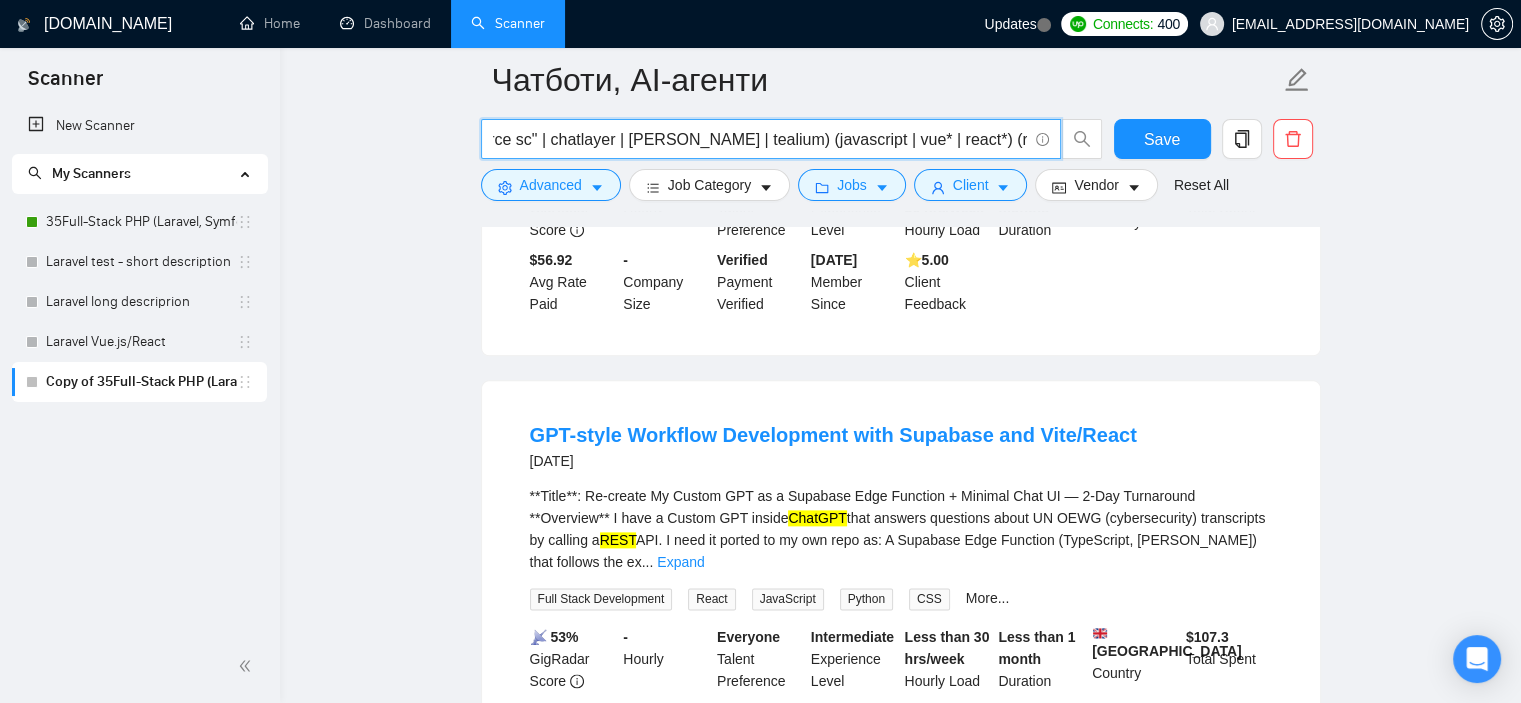 click on "(chatgpt | openai | "service cloud" | "salesforce apex" | "salesforce sc" | chatlayer | [PERSON_NAME] | tealium) (javascript | vue* | react*) (redis | jwt | rest)" at bounding box center (760, 139) 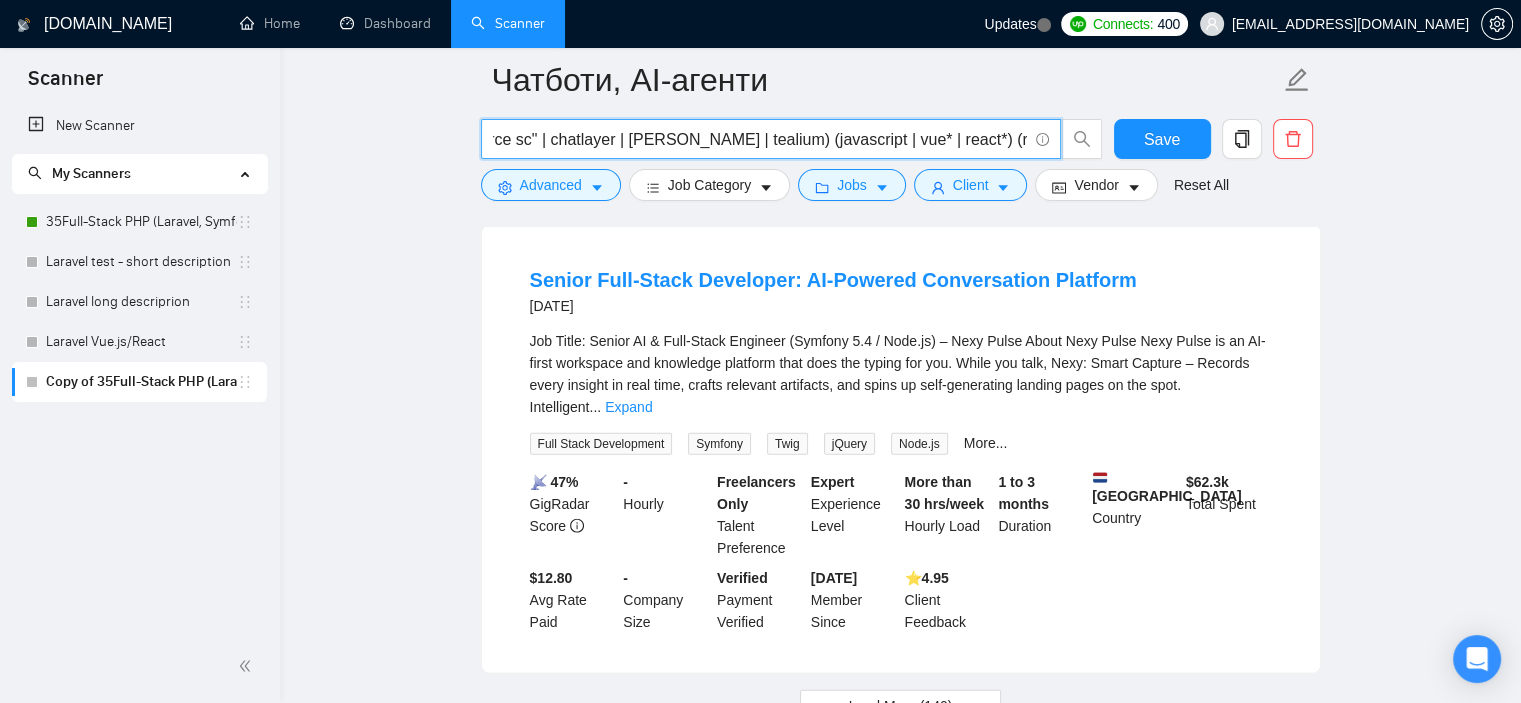 scroll, scrollTop: 4351, scrollLeft: 0, axis: vertical 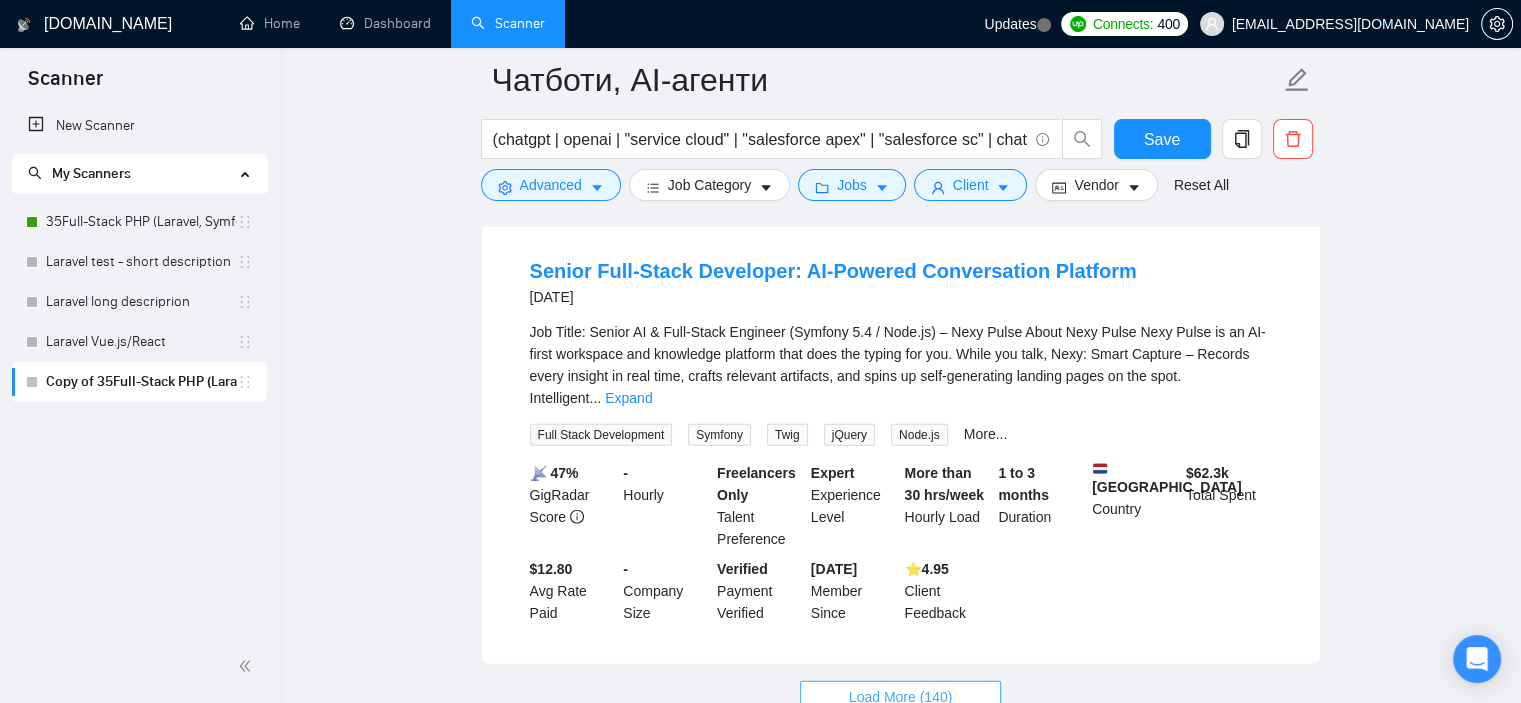 click on "Load More (140)" at bounding box center [901, 697] 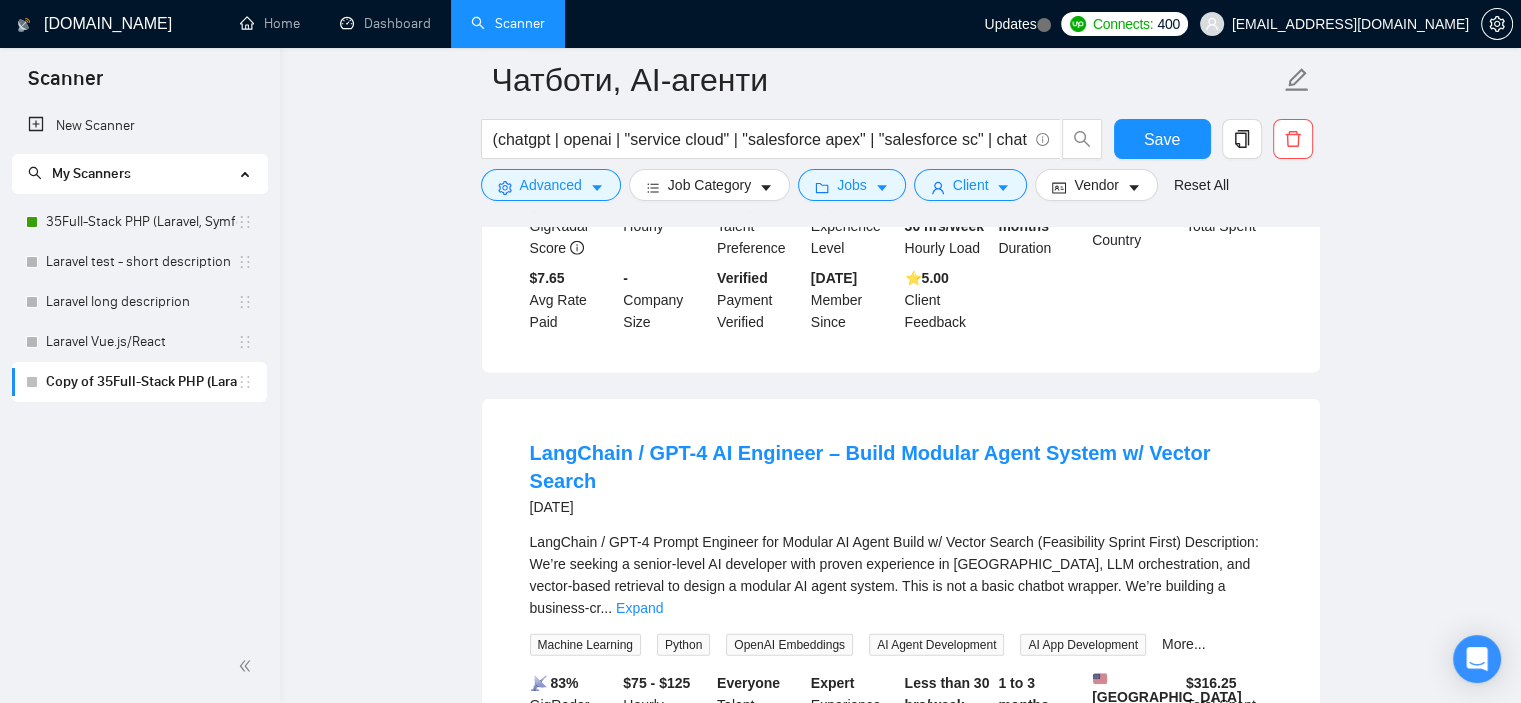 scroll, scrollTop: 5075, scrollLeft: 0, axis: vertical 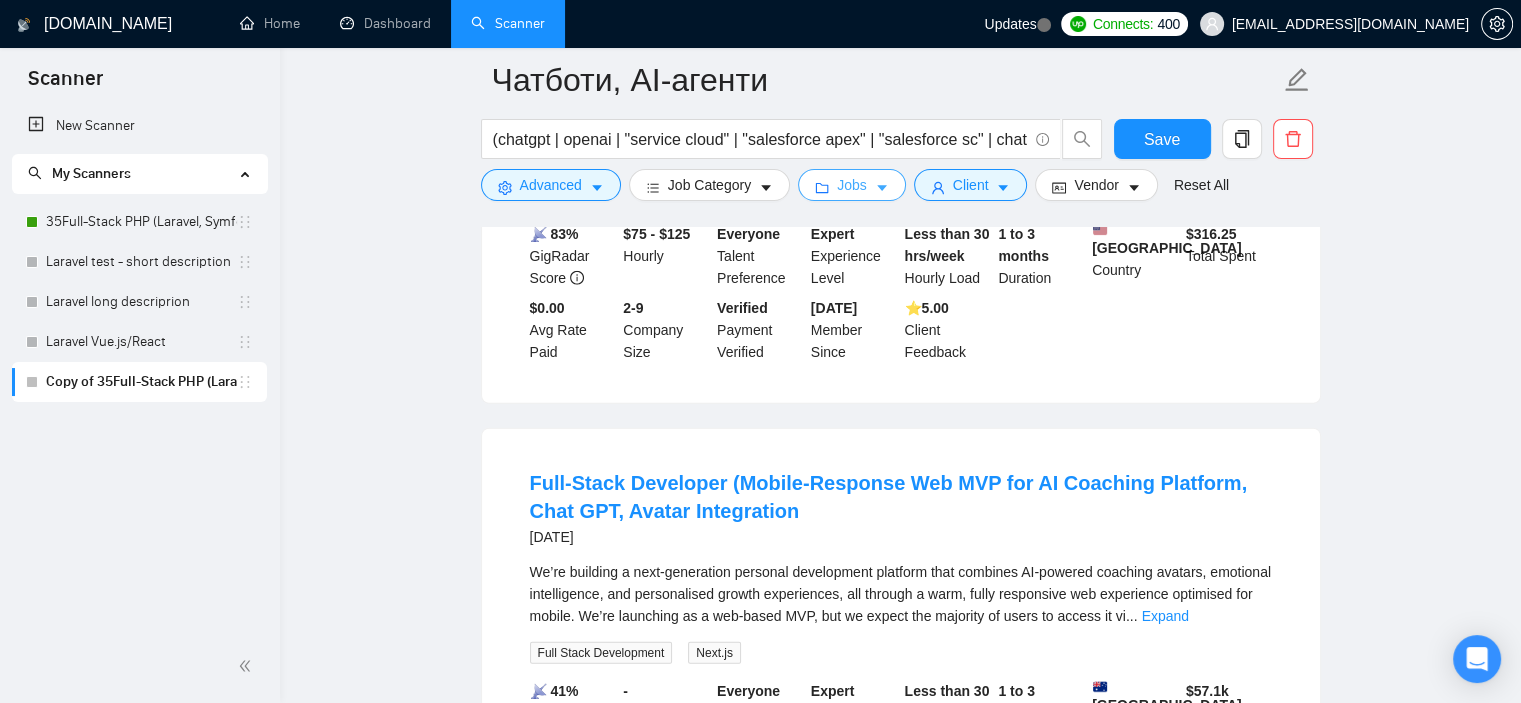 click on "Jobs" at bounding box center (852, 185) 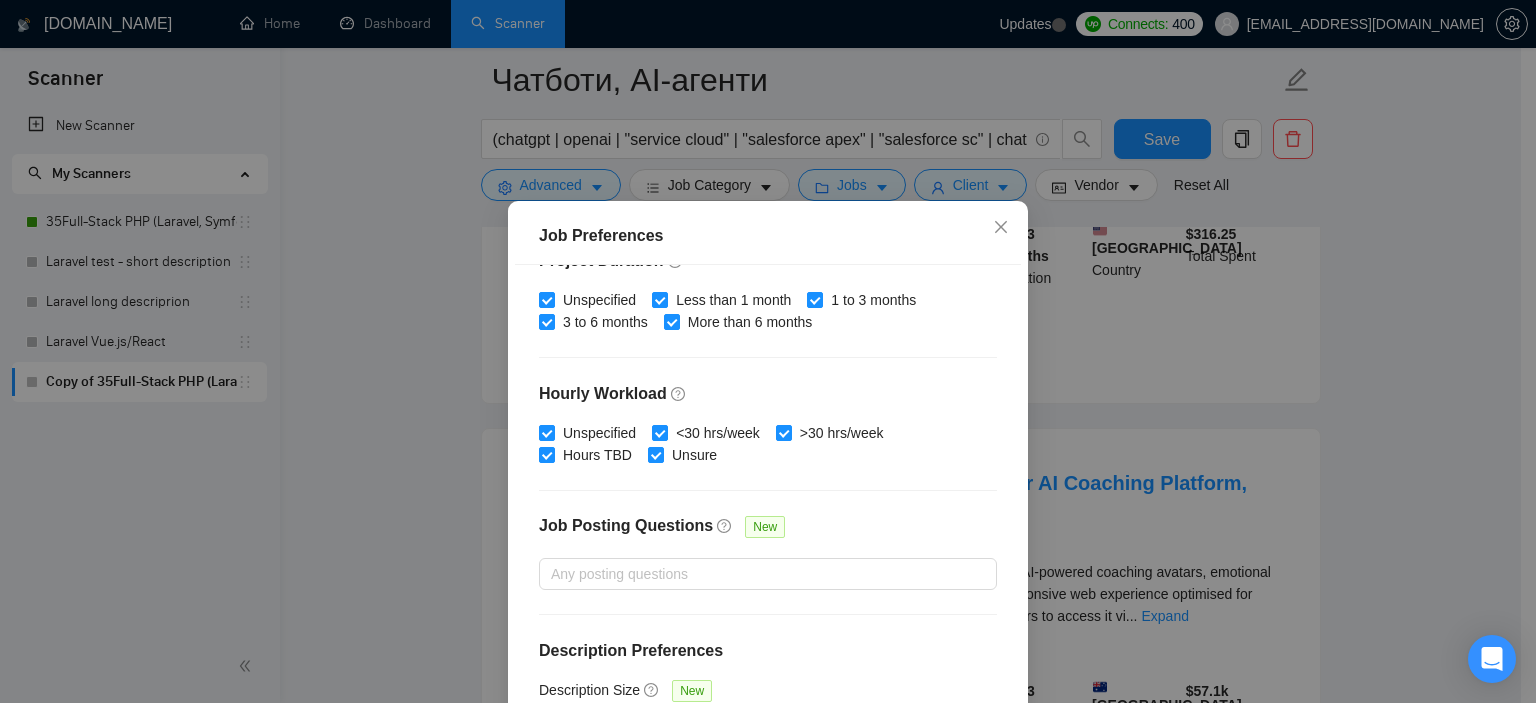 scroll, scrollTop: 635, scrollLeft: 0, axis: vertical 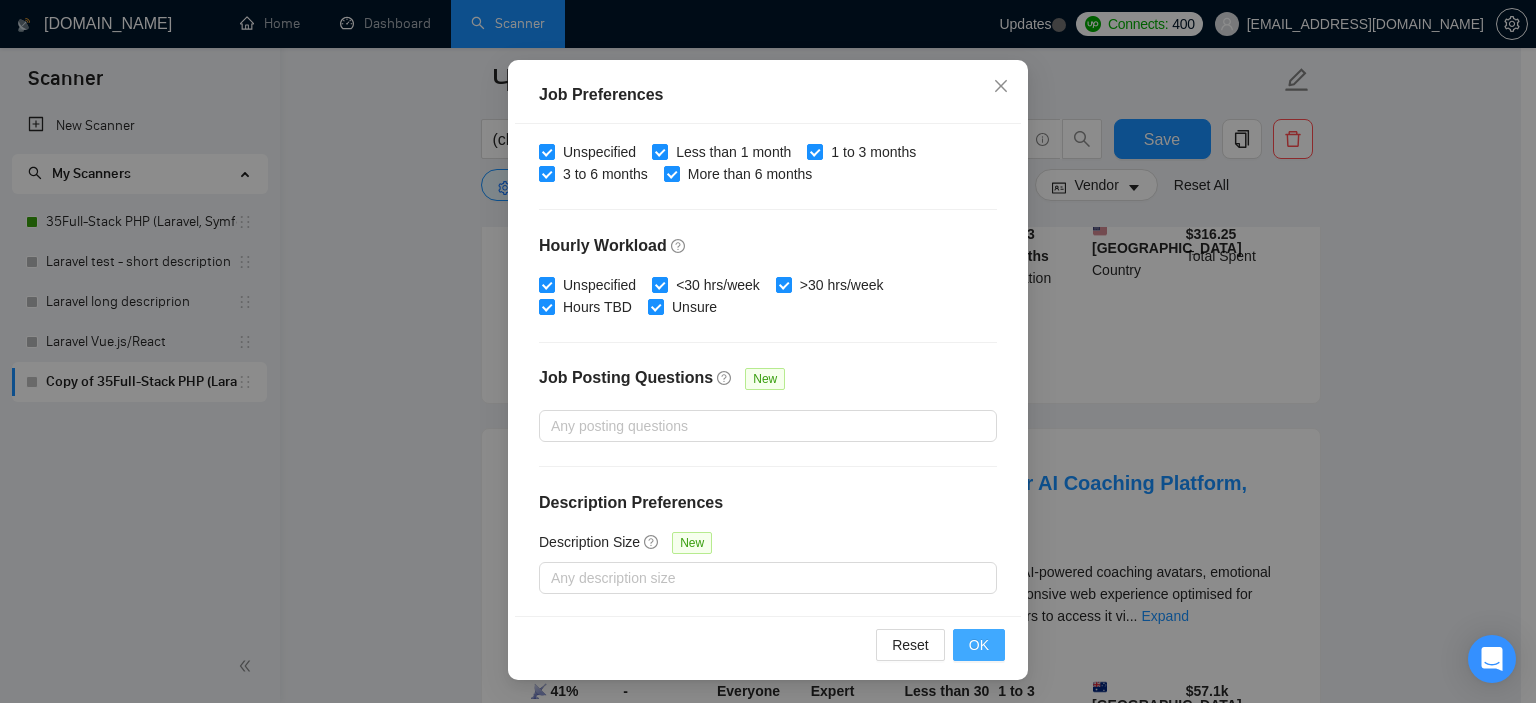 click on "OK" at bounding box center [979, 645] 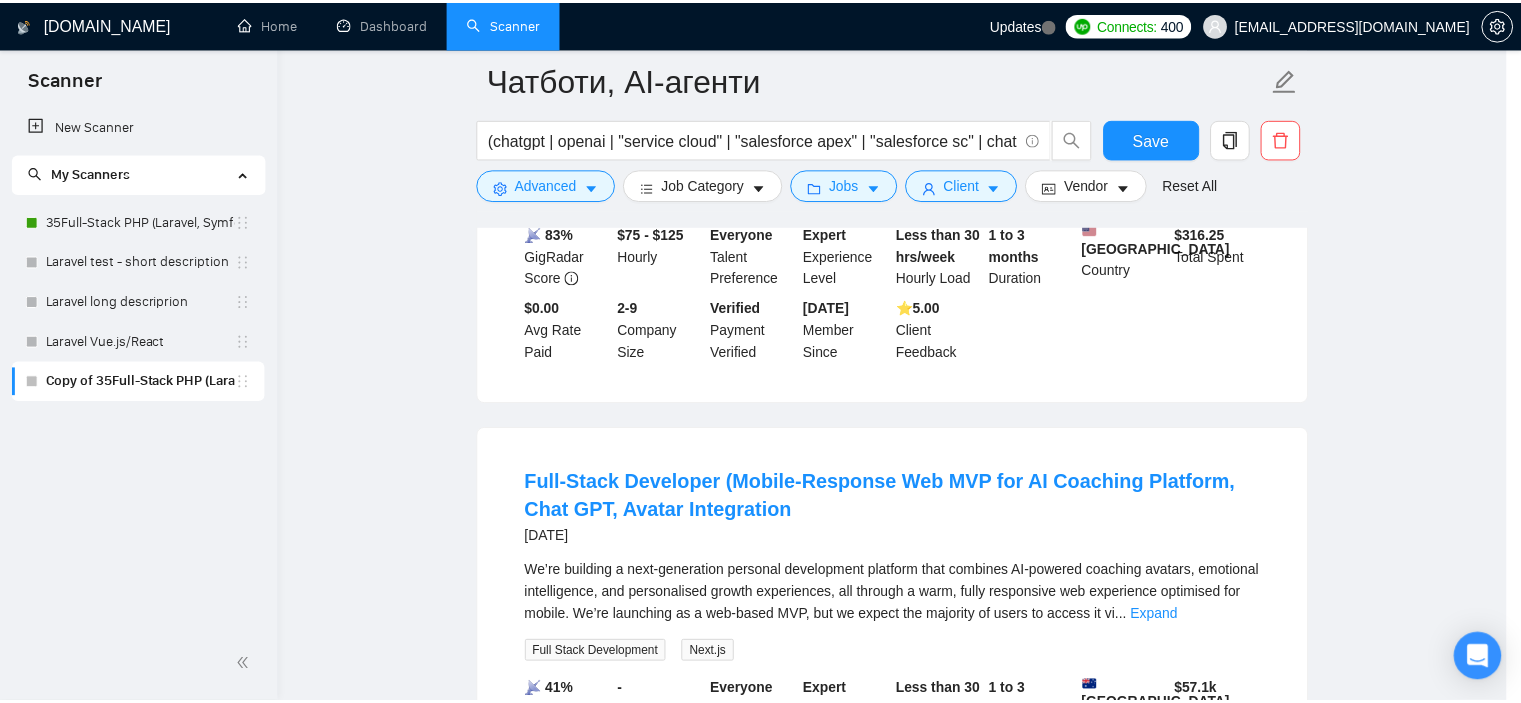 scroll, scrollTop: 60, scrollLeft: 0, axis: vertical 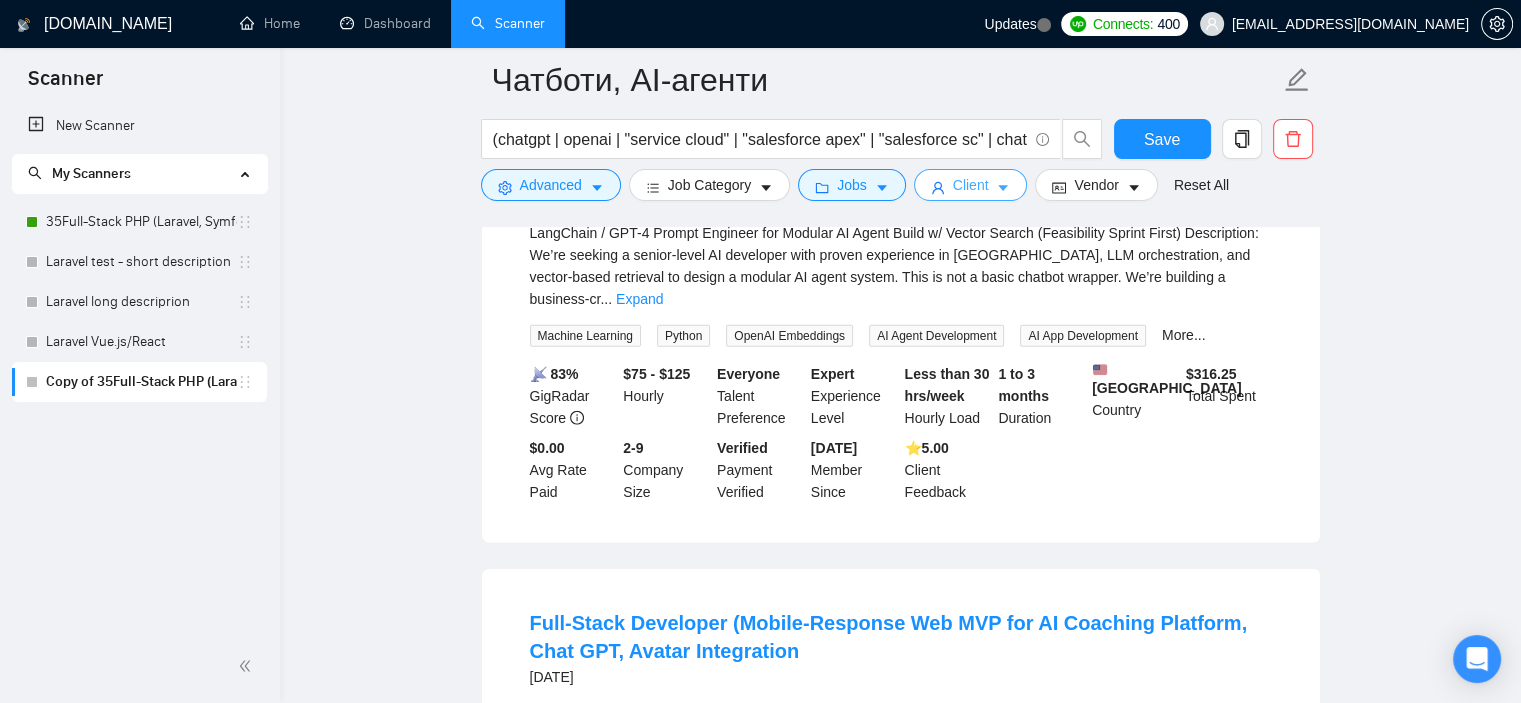 click on "Client" at bounding box center [971, 185] 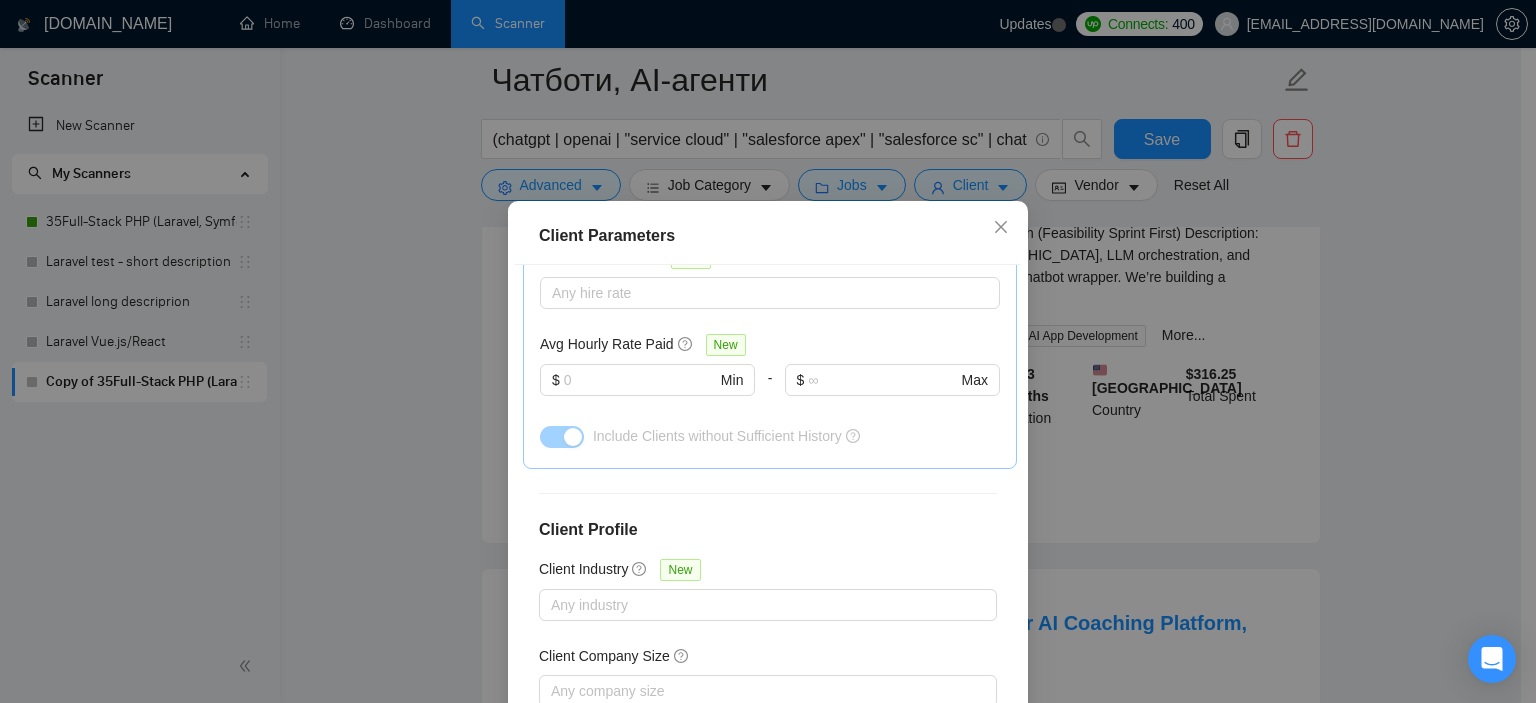 scroll, scrollTop: 783, scrollLeft: 0, axis: vertical 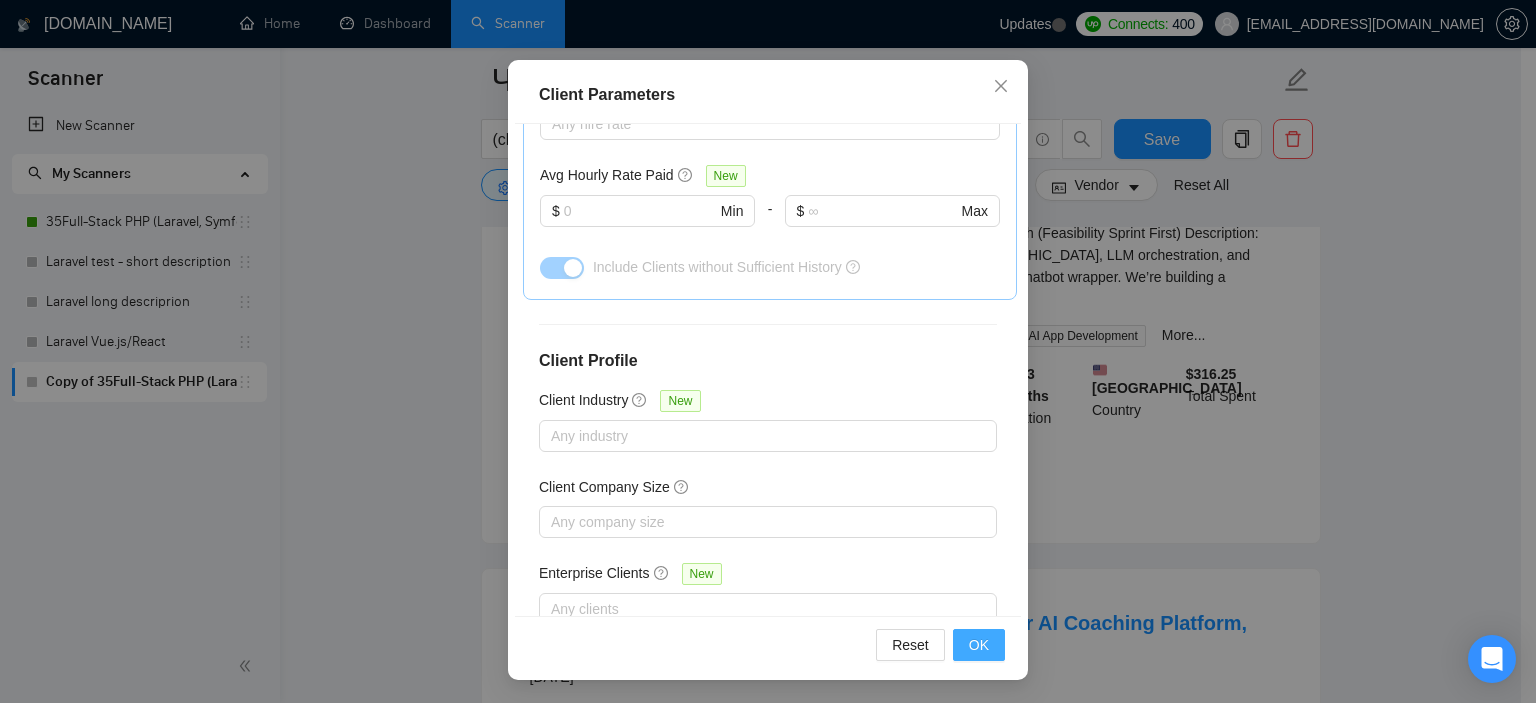 click on "OK" at bounding box center [979, 645] 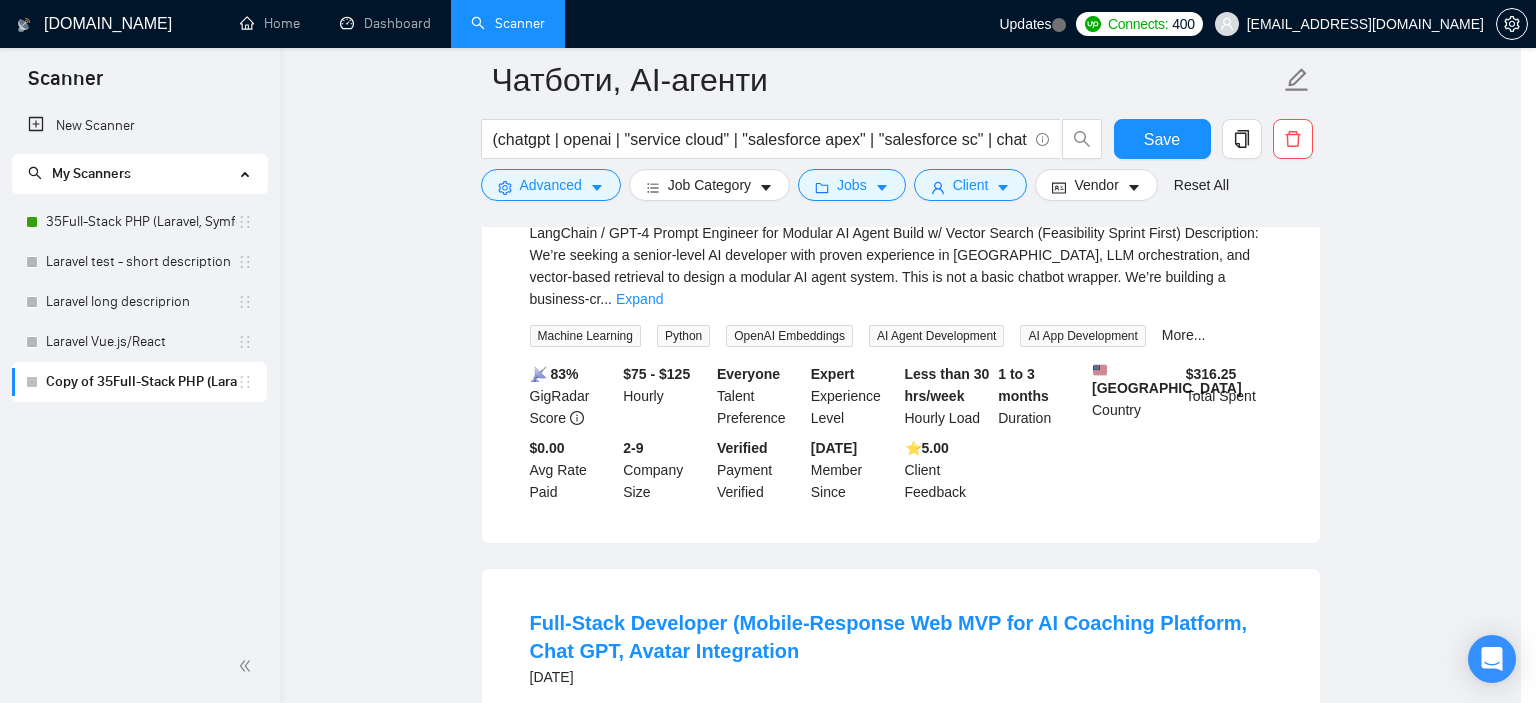 scroll, scrollTop: 60, scrollLeft: 0, axis: vertical 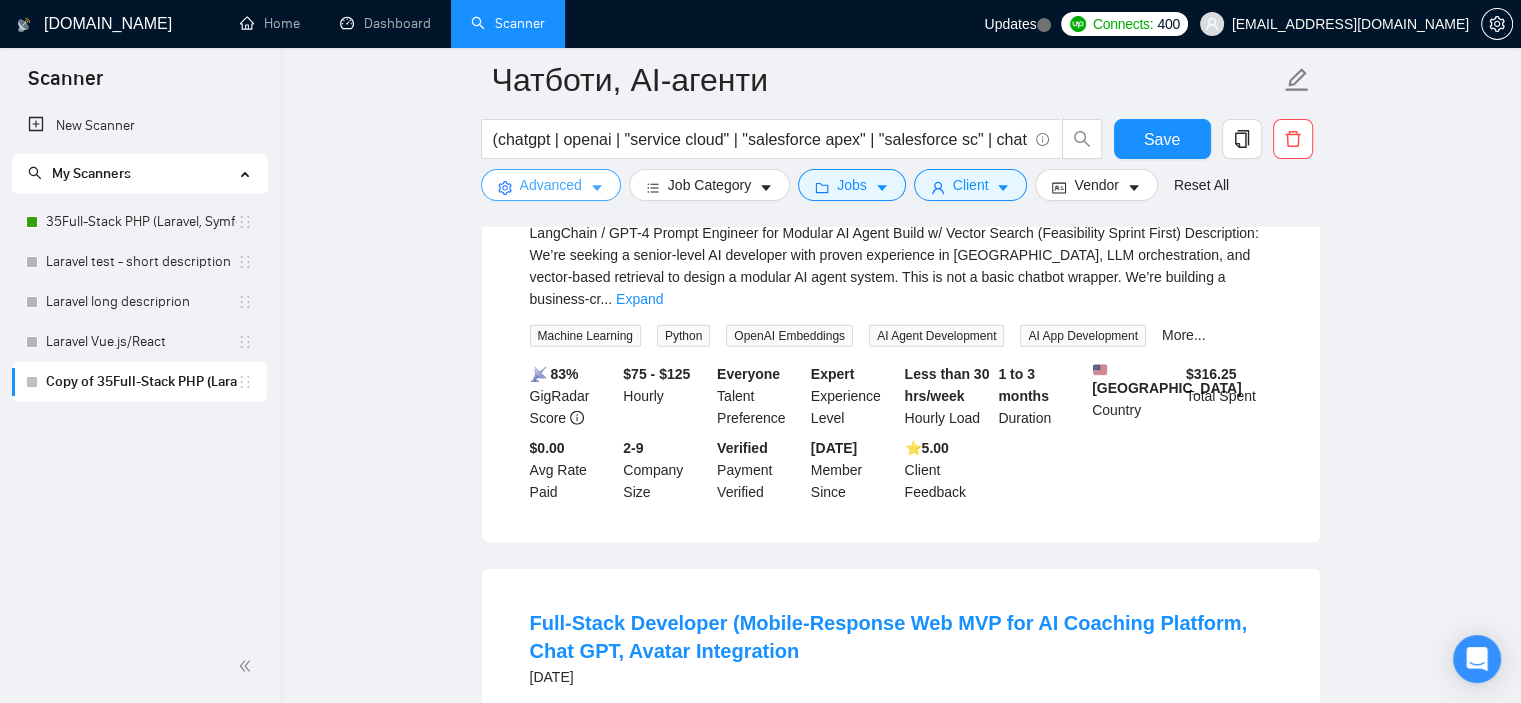 click on "Advanced" at bounding box center (551, 185) 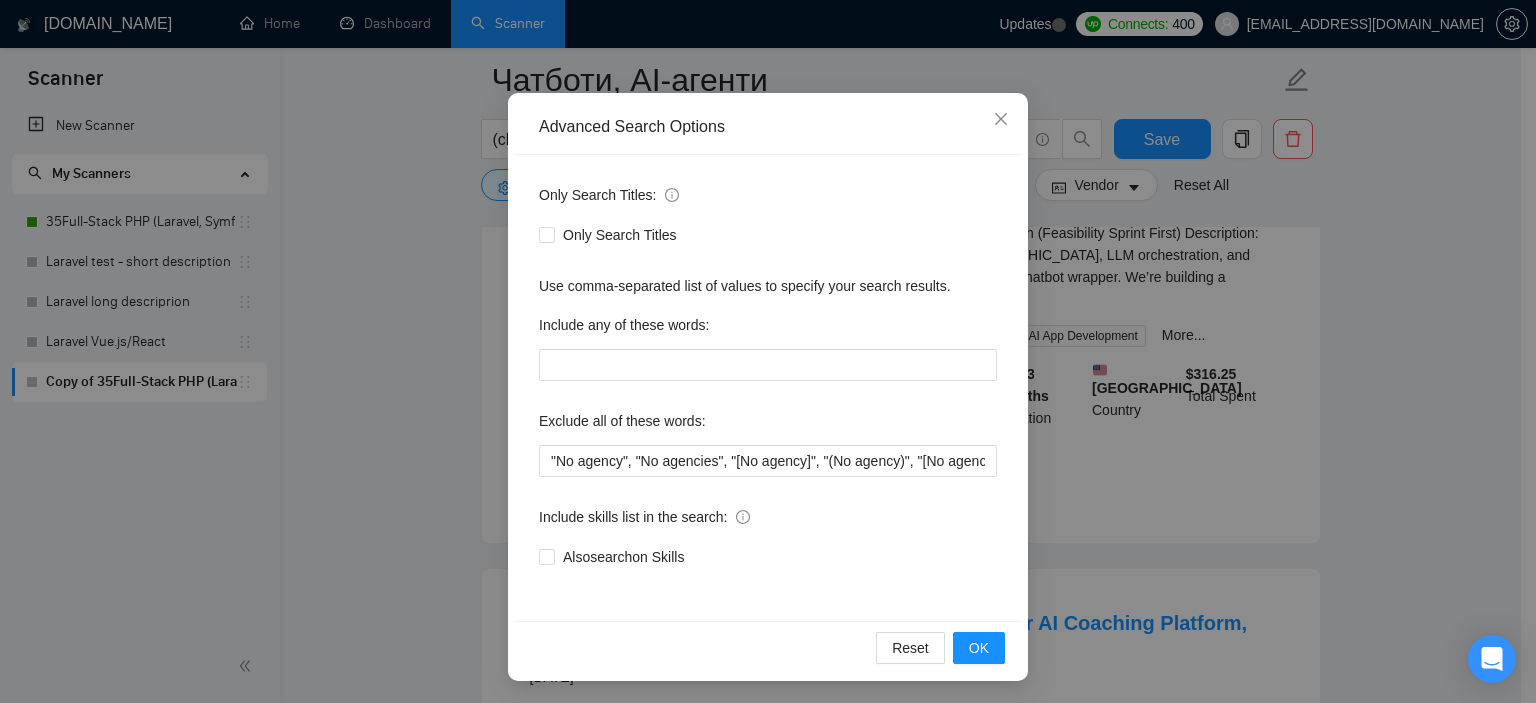 scroll, scrollTop: 128, scrollLeft: 0, axis: vertical 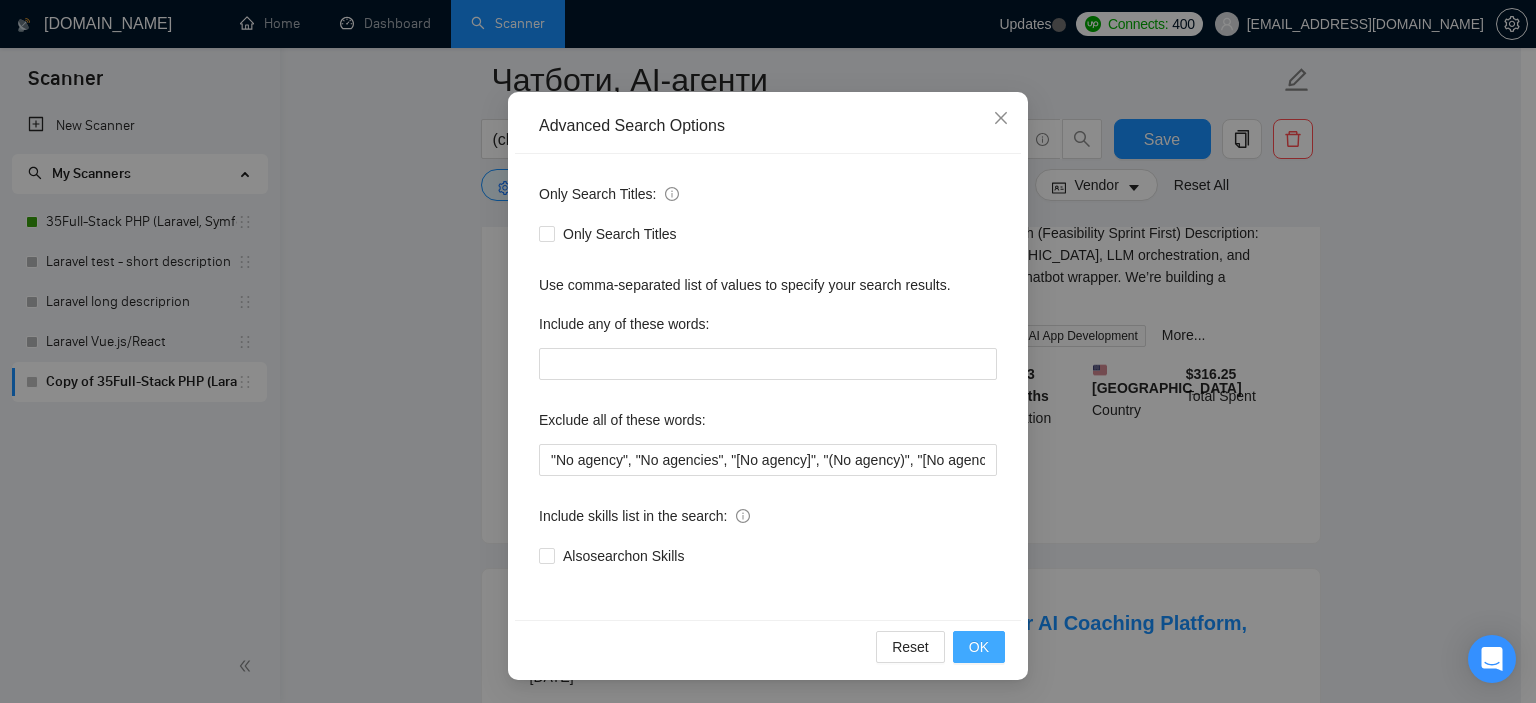 click on "OK" at bounding box center (979, 647) 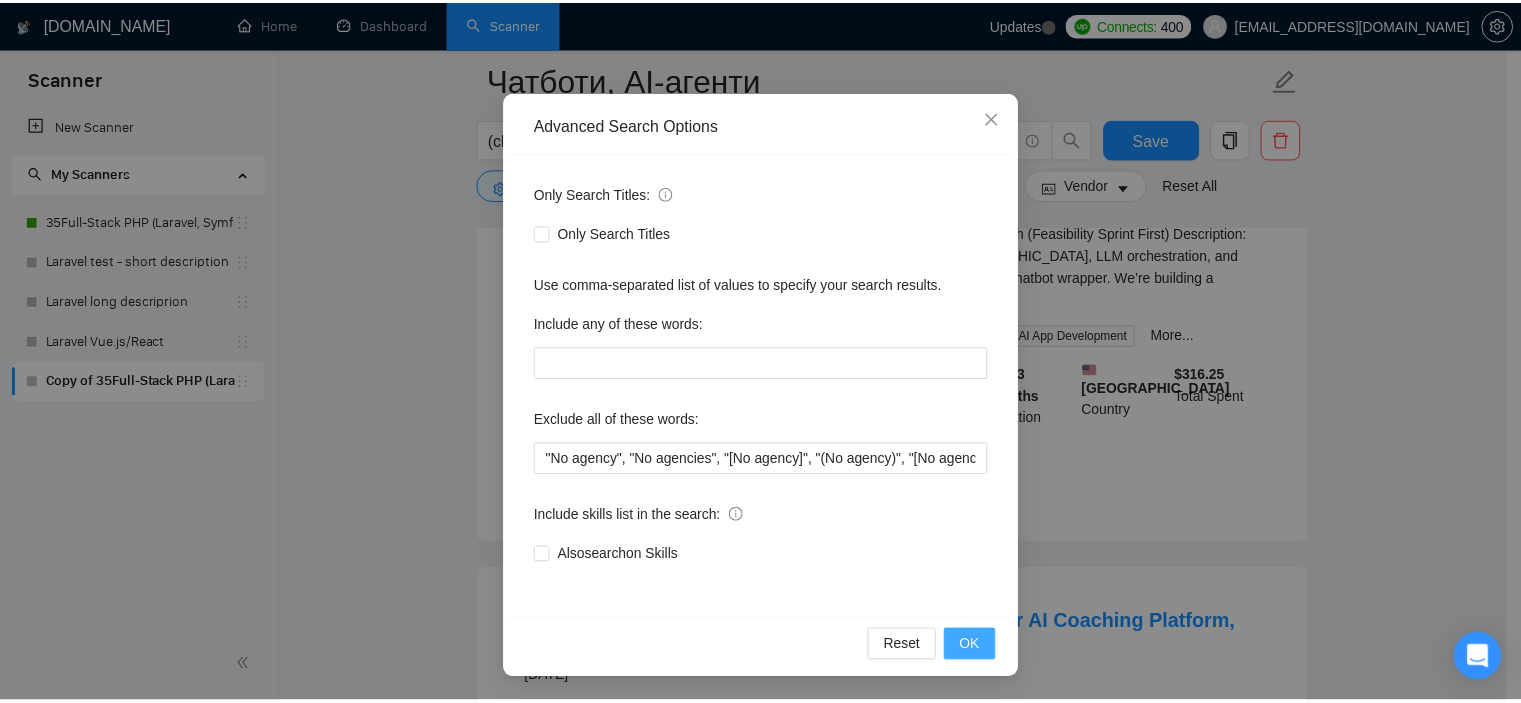 scroll, scrollTop: 28, scrollLeft: 0, axis: vertical 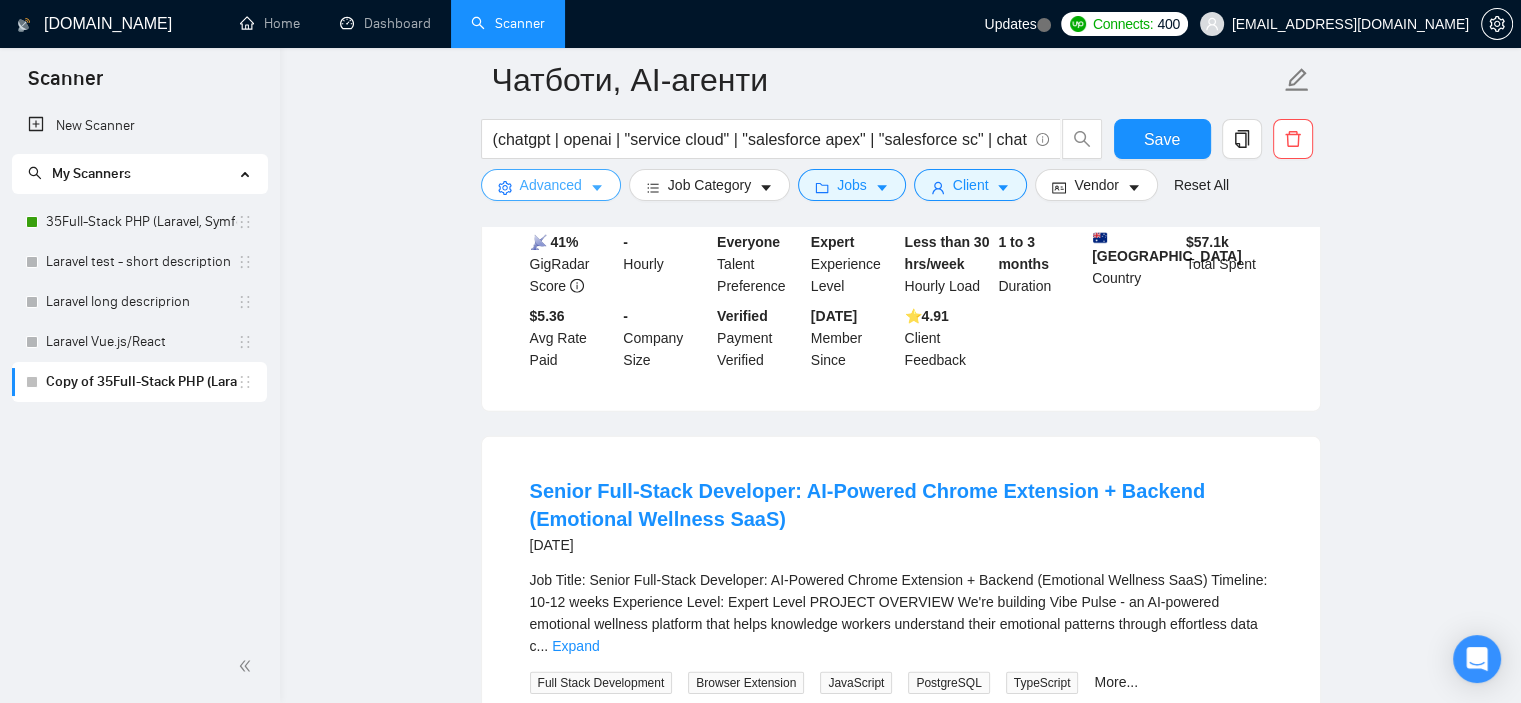 type 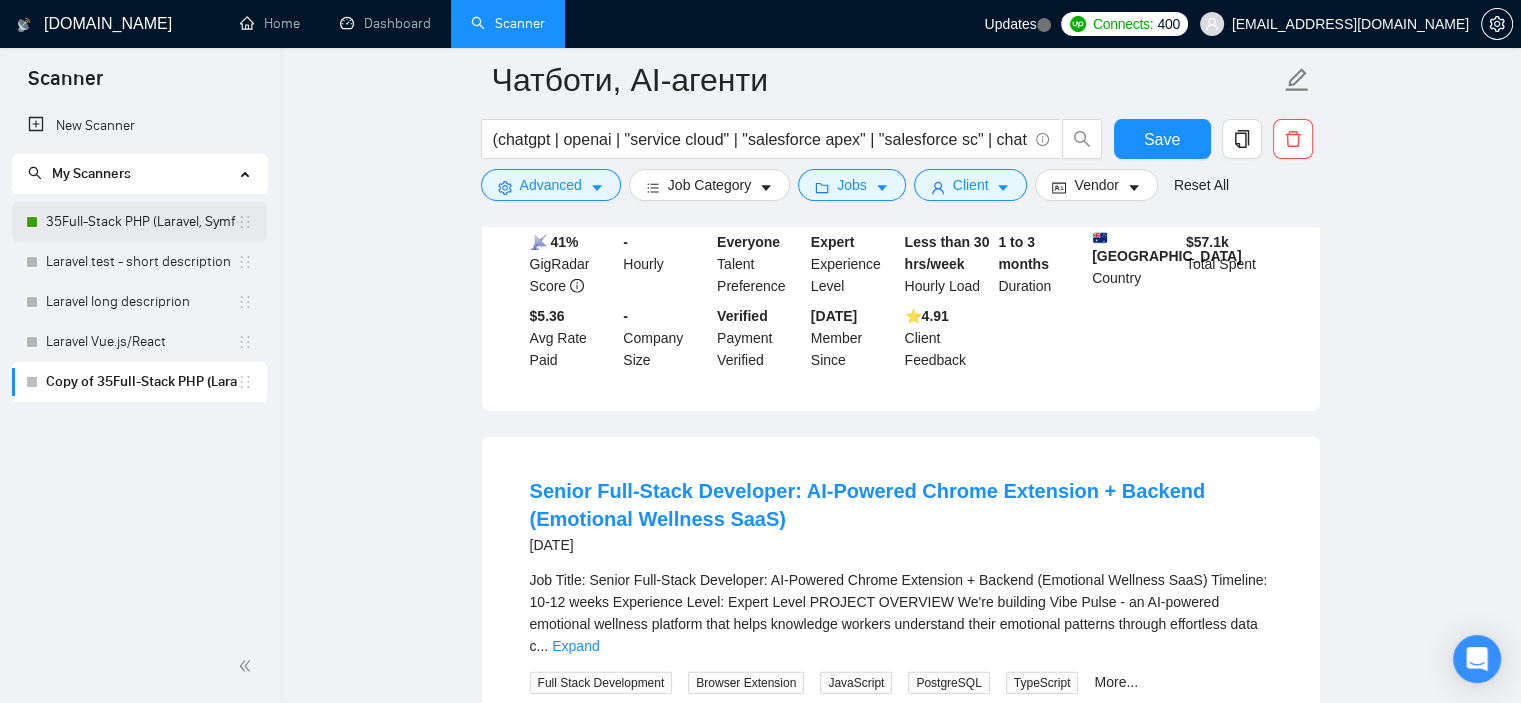 click on "35Full-Stack PHP (Laravel, Symfony, Vue, React)" at bounding box center [141, 222] 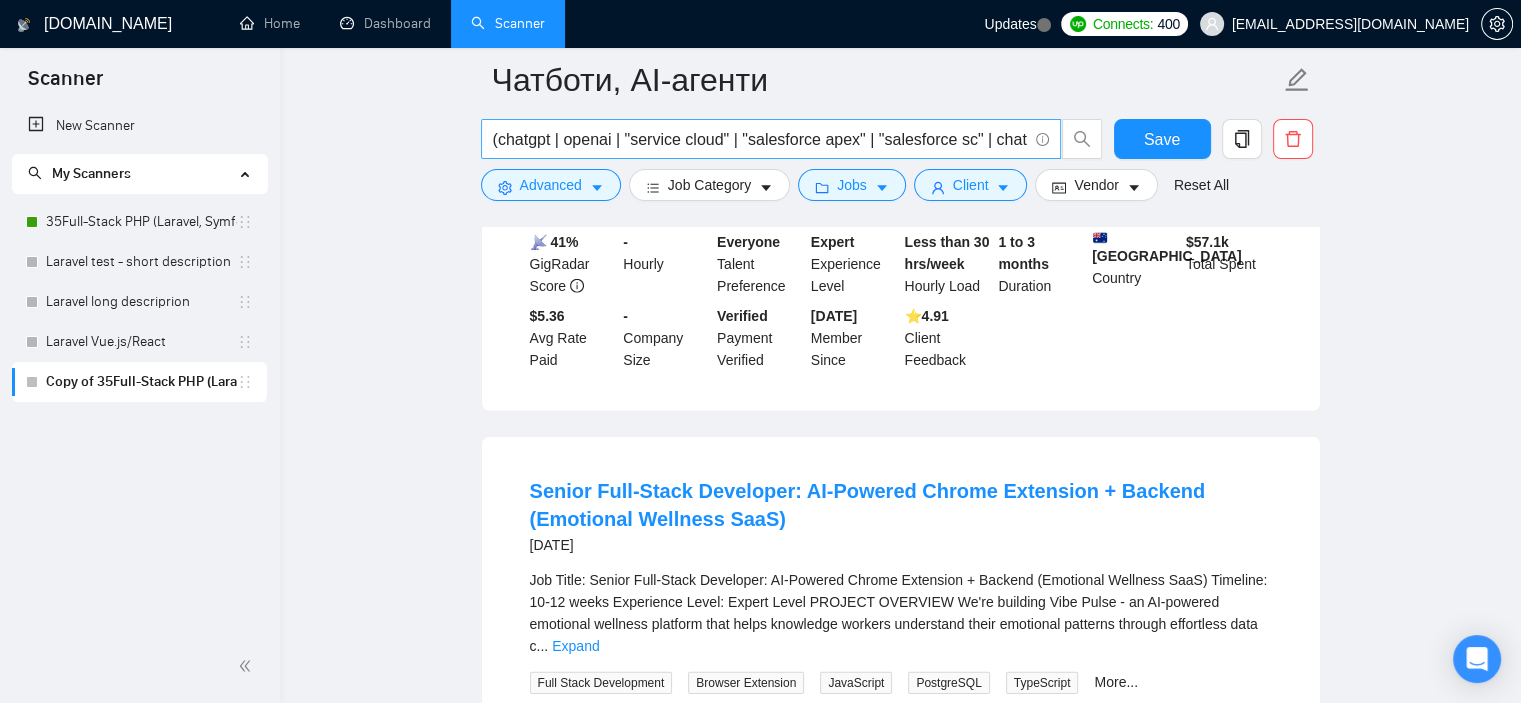click on "(chatgpt | openai | "service cloud" | "salesforce apex" | "salesforce sc" | chatlayer | [PERSON_NAME] | tealium) (javascript | vue* | react*) (redis | jwt | rest)" at bounding box center [760, 139] 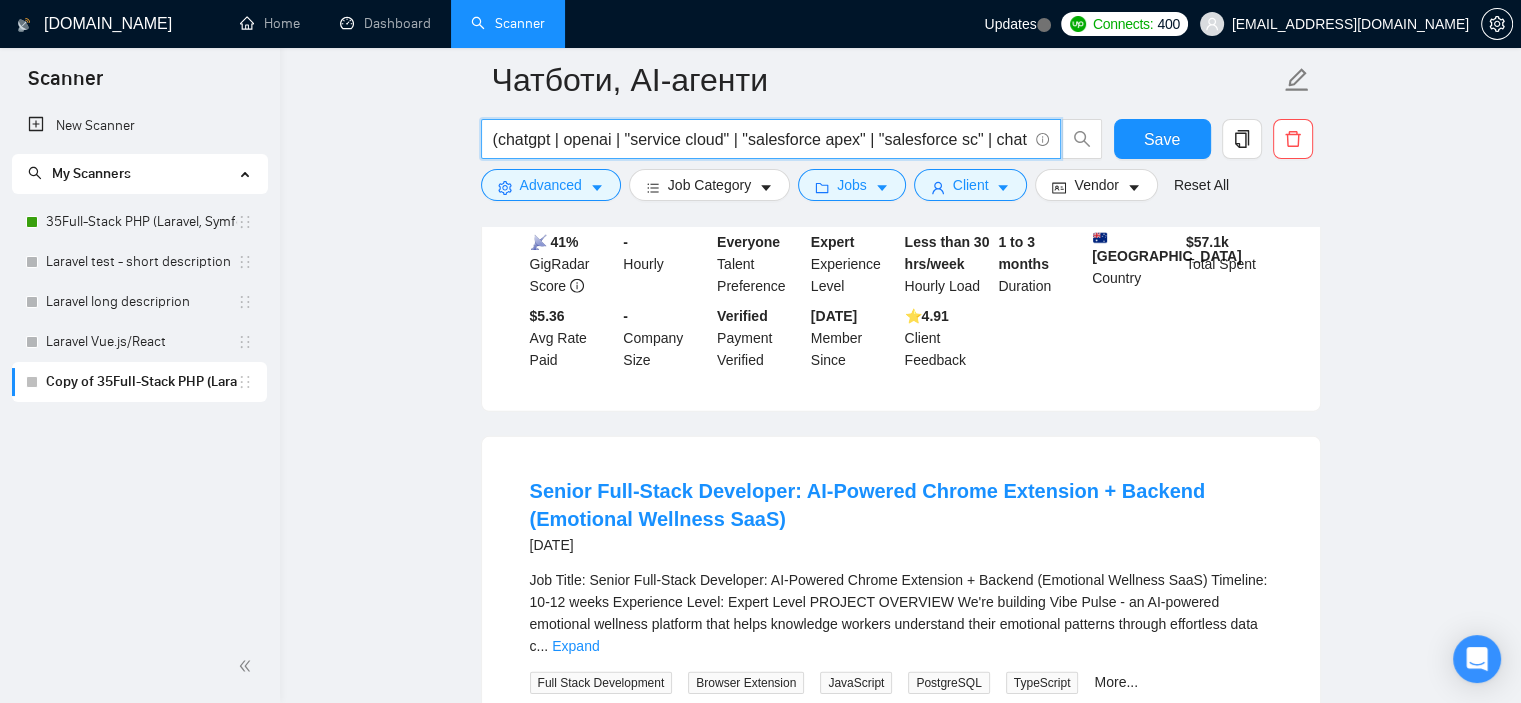 drag, startPoint x: 581, startPoint y: 143, endPoint x: 341, endPoint y: 124, distance: 240.75092 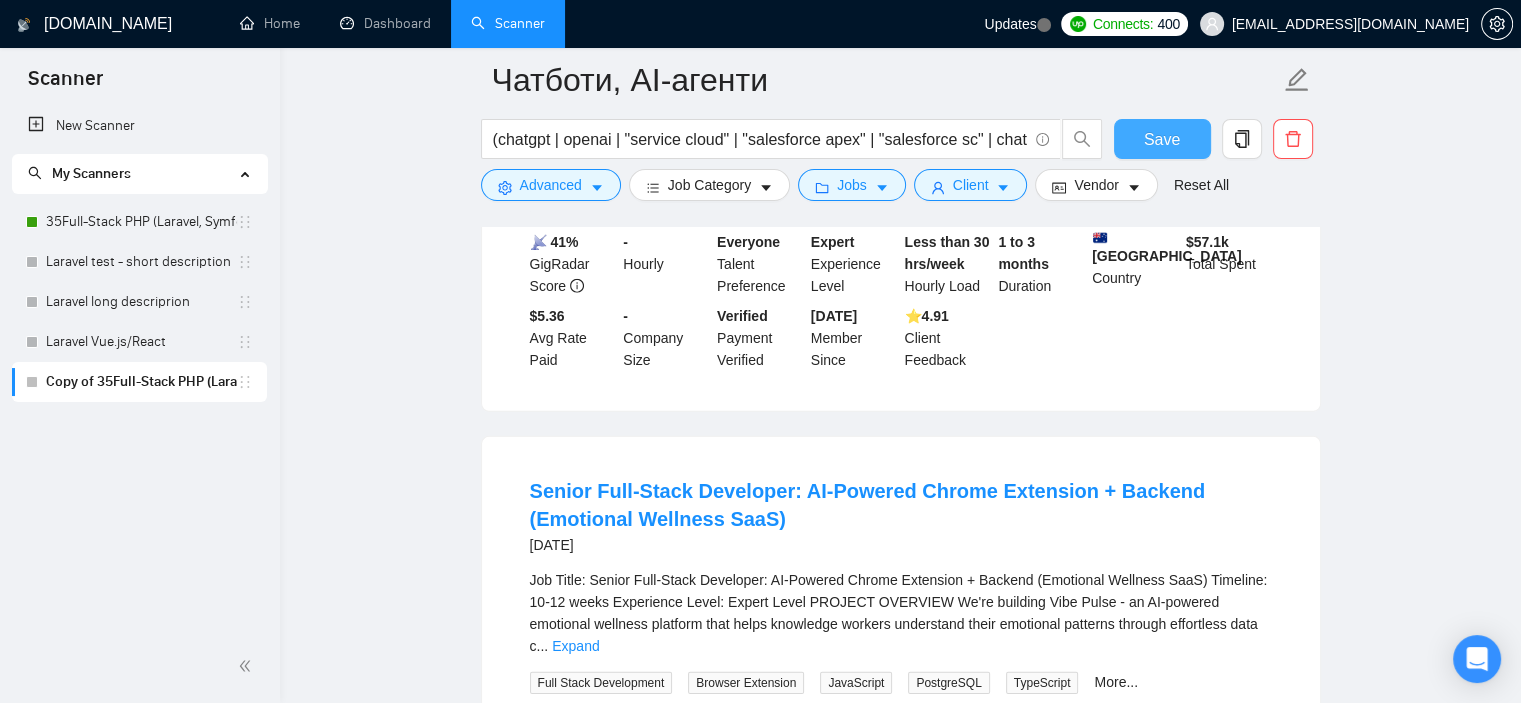 click on "Save" at bounding box center [1162, 139] 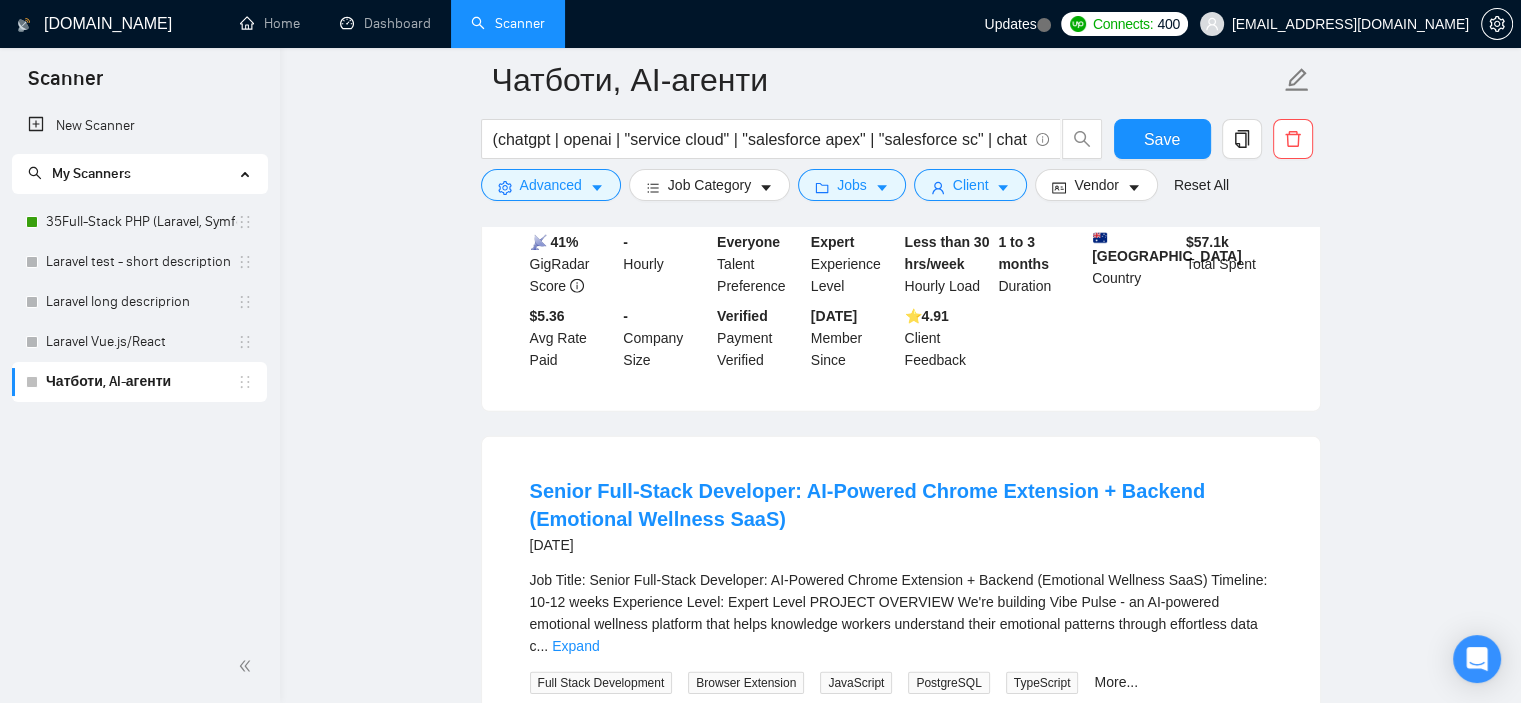 click on "Чатботи, AI-агенти (chatgpt | openai | "service cloud" | "salesforce apex" | "salesforce sc" | chatlayer | [PERSON_NAME] | tealium) (javascript | vue* | react*) (redis | jwt | rest) Save Advanced   Job Category   Jobs   Client   Vendor   Reset All Preview Results Insights NEW Alerts Auto Bidder Detected   150  results   (1.19 seconds) WordPress Developer – WooCommerce a day ago Position Details
Job Type: [DEMOGRAPHIC_DATA]
Location: remote
Technologies: PHP (WordPress & WooCommerce), HTML/CSS,  JavaScript  (jQuery/React), MySQL
Salary: Competitive (negotiable based on experience)
Role Overview
As our lead WordPress Developer for product filters, you will spend approximately 70% of your time focused on developin ... Expand CMS Development WooCommerce WordPress PHP WordPress Plugin 📡   78% GigRadar Score   $20 - $40 Hourly Everyone Talent Preference Expert Experience Level More than 30 hrs/week Hourly Load 3 to 6 months Duration   Jordan Country $ 5.6k Total Spent $50.00 Avg Rate Paid 2-9 Company Size ⭐️" at bounding box center [900, -1091] 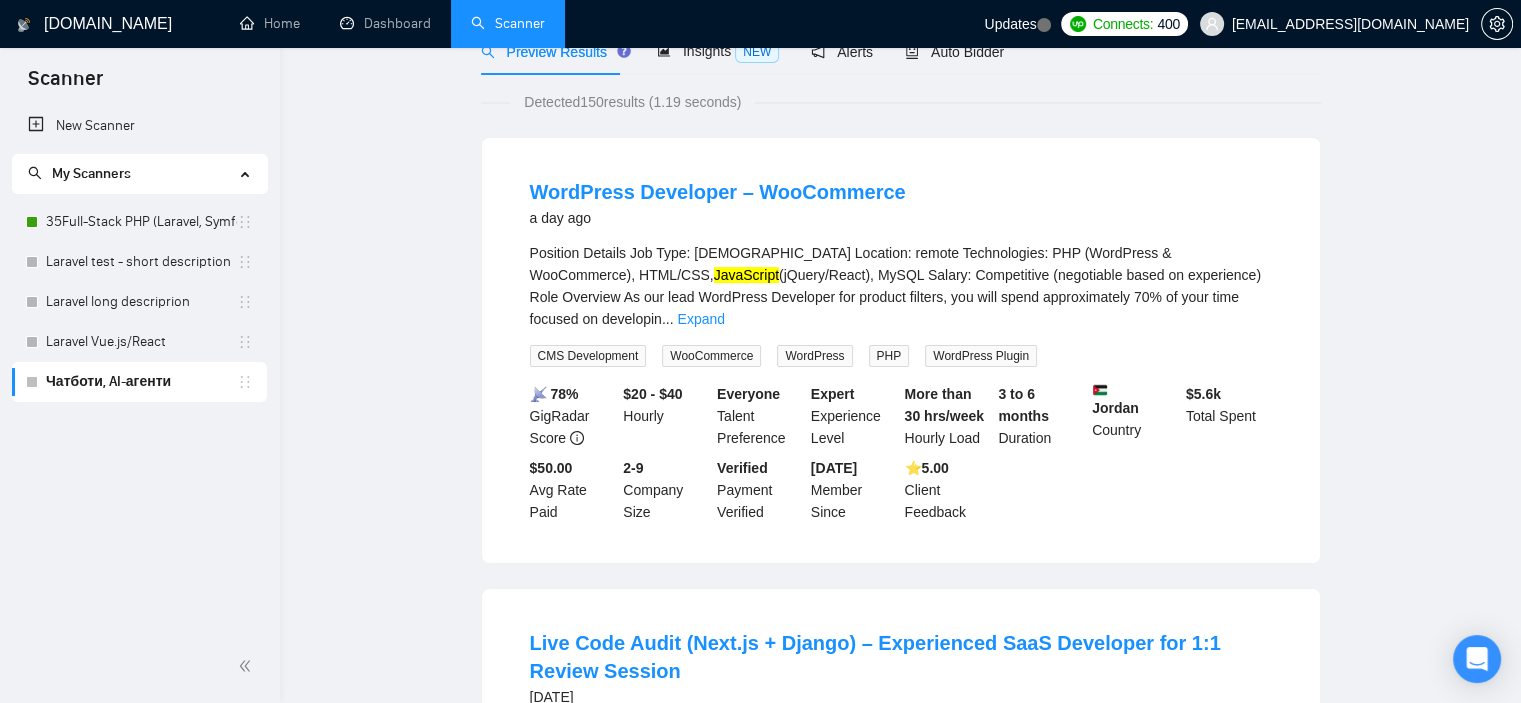 scroll, scrollTop: 0, scrollLeft: 0, axis: both 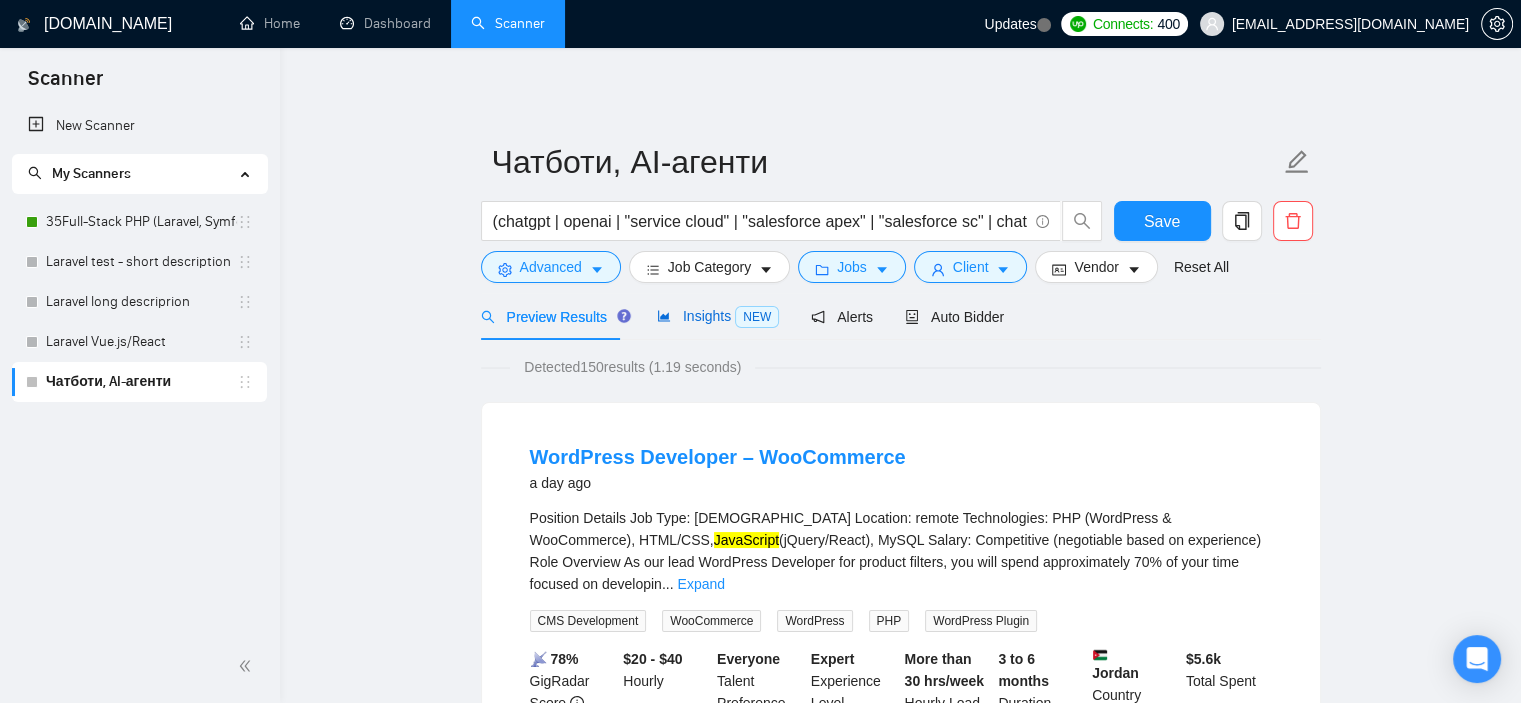 click on "Insights NEW" at bounding box center (718, 316) 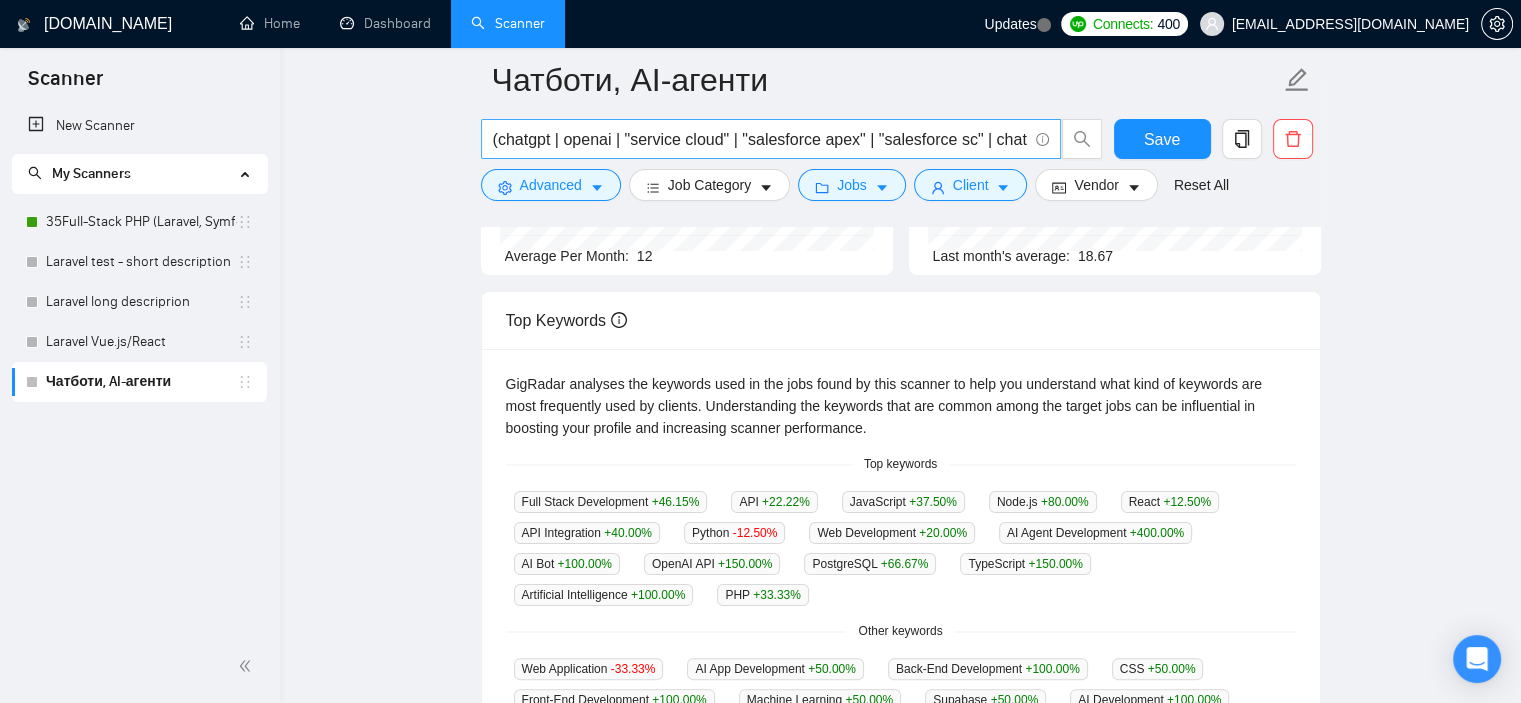 scroll, scrollTop: 300, scrollLeft: 0, axis: vertical 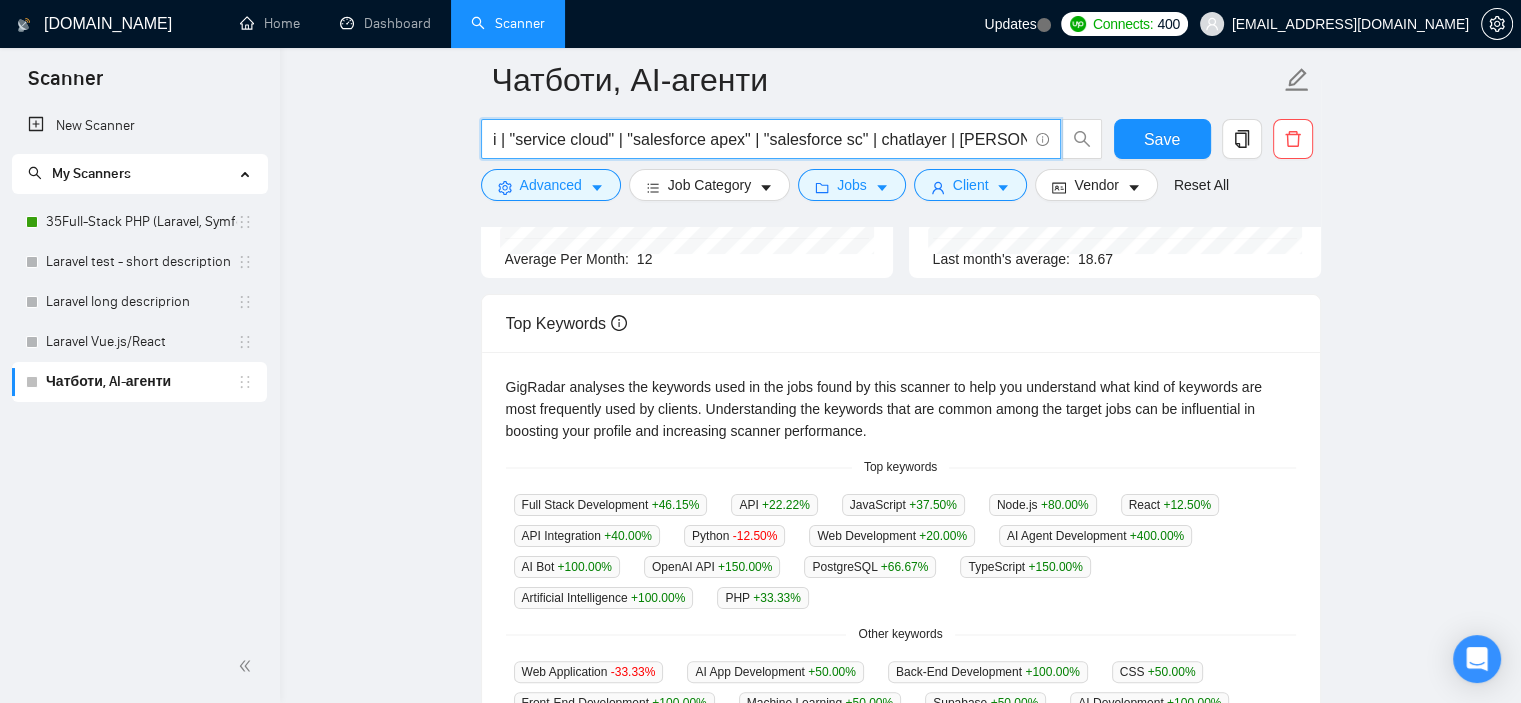 drag, startPoint x: 740, startPoint y: 138, endPoint x: 867, endPoint y: 139, distance: 127.00394 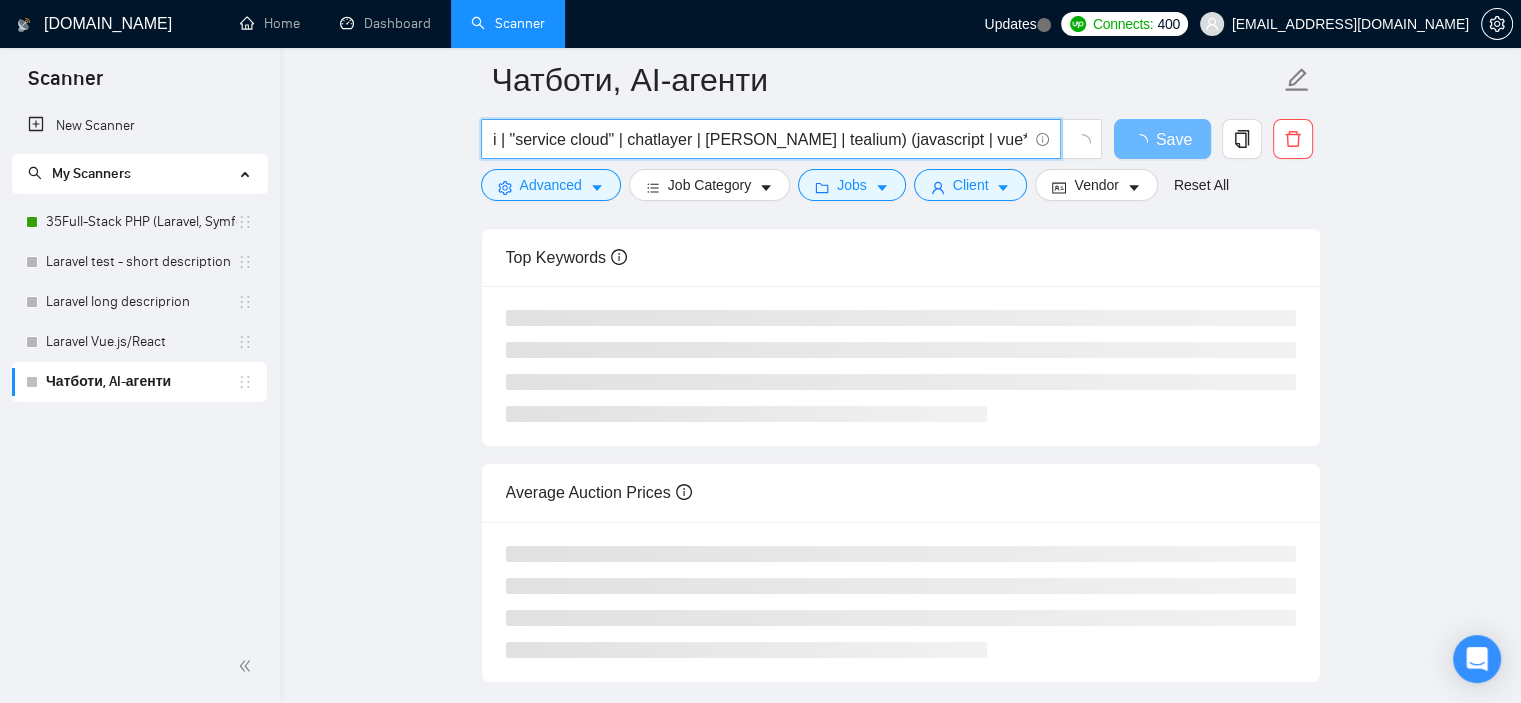 click on "(chatgpt | openai | "service cloud" | chatlayer | [PERSON_NAME] | tealium) (javascript | vue* | react*) (redis | jwt | rest)" at bounding box center [760, 139] 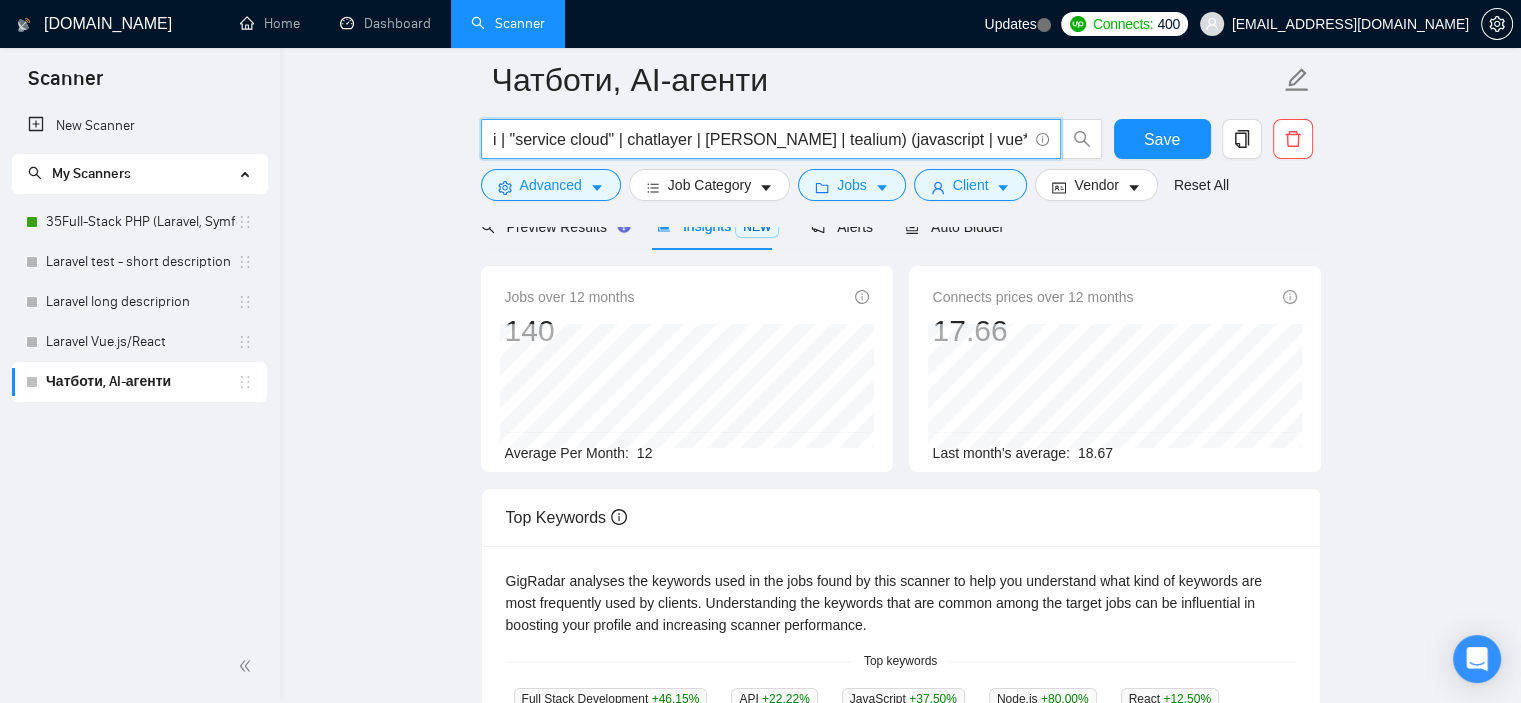 scroll, scrollTop: 102, scrollLeft: 0, axis: vertical 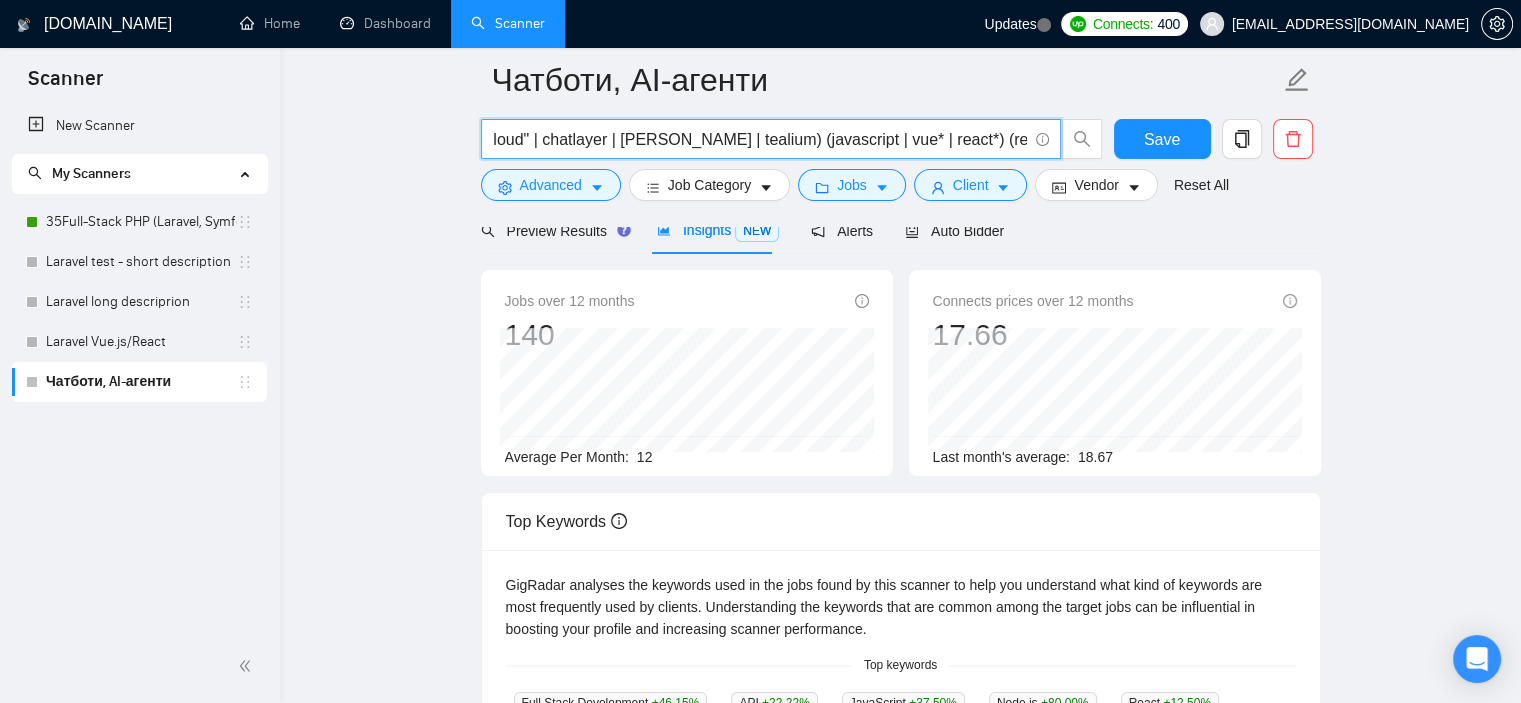 drag, startPoint x: 655, startPoint y: 138, endPoint x: 1040, endPoint y: 113, distance: 385.81082 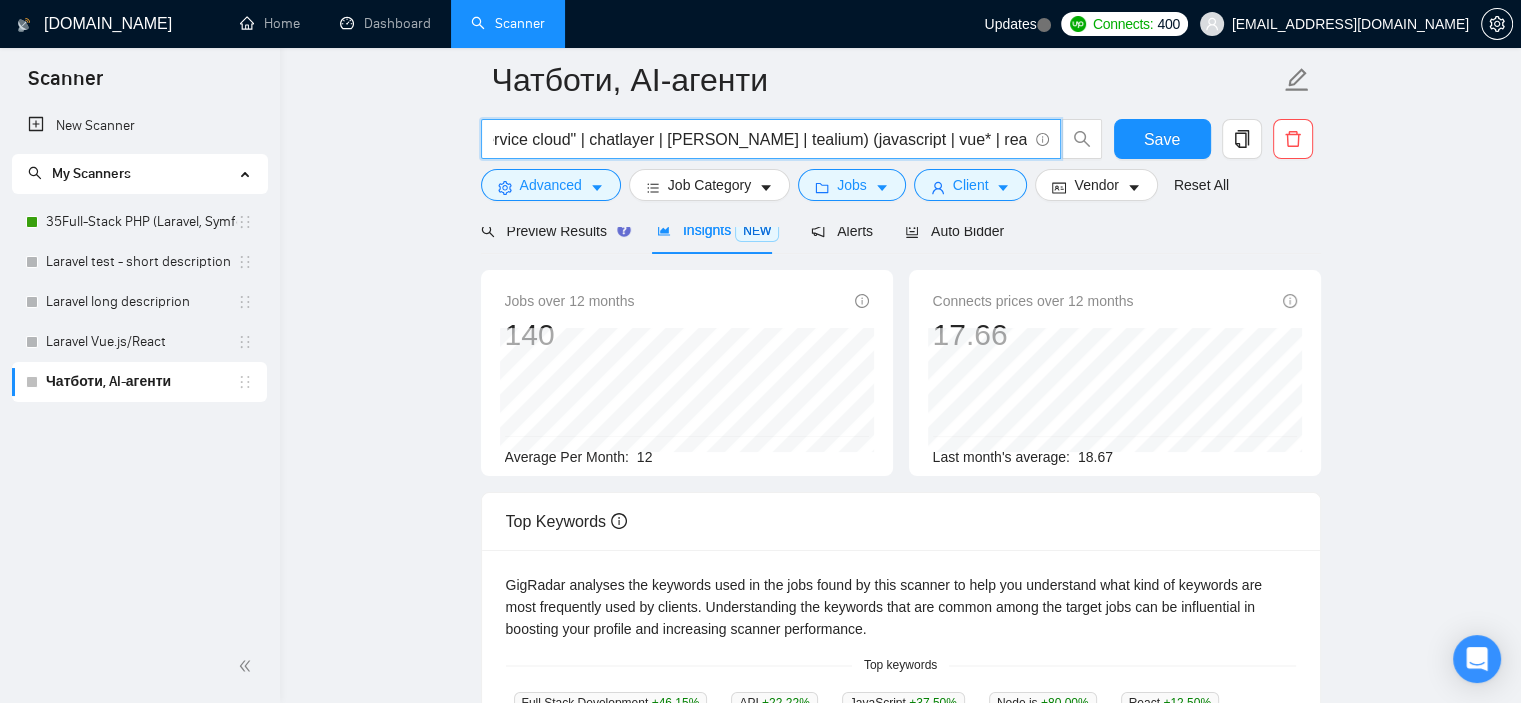 scroll, scrollTop: 0, scrollLeft: 0, axis: both 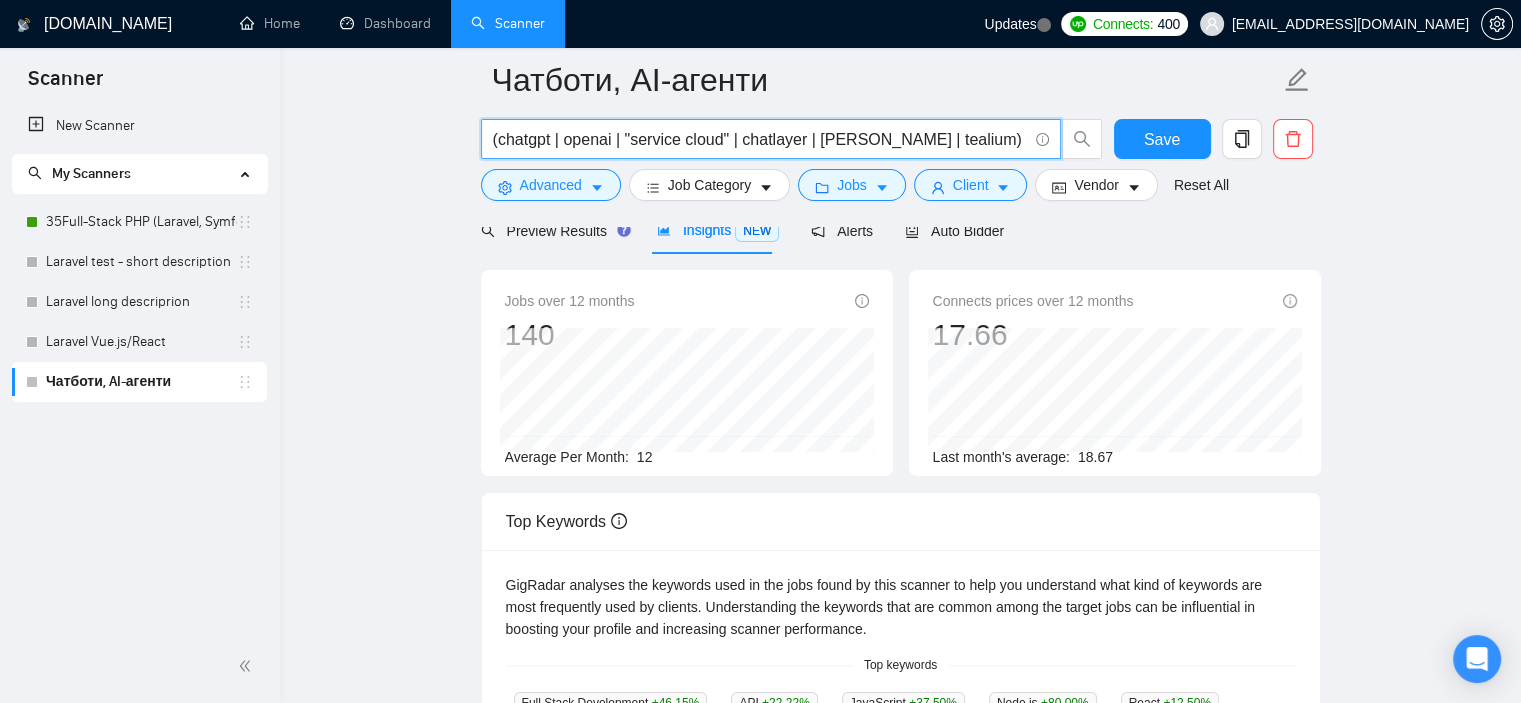 drag, startPoint x: 959, startPoint y: 136, endPoint x: 455, endPoint y: 163, distance: 504.7227 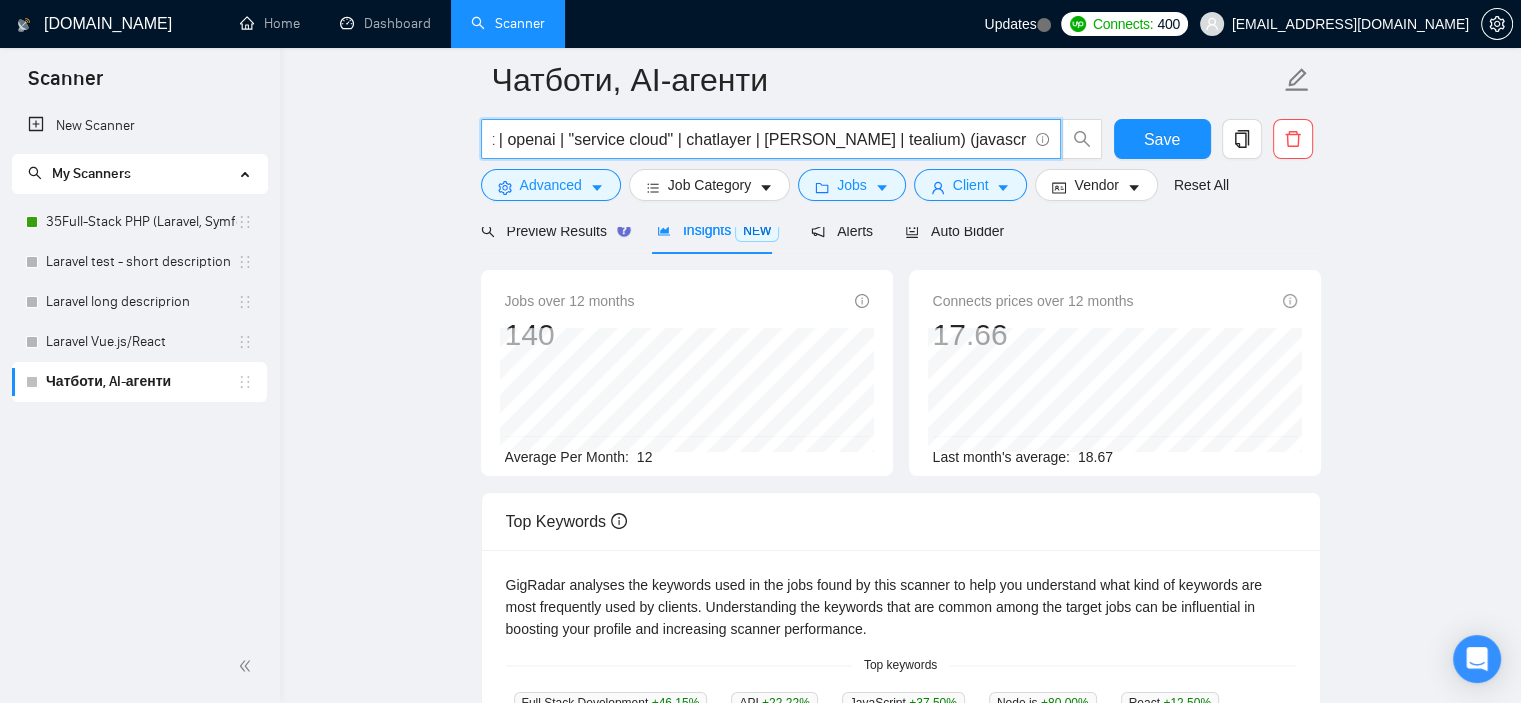 scroll, scrollTop: 0, scrollLeft: 0, axis: both 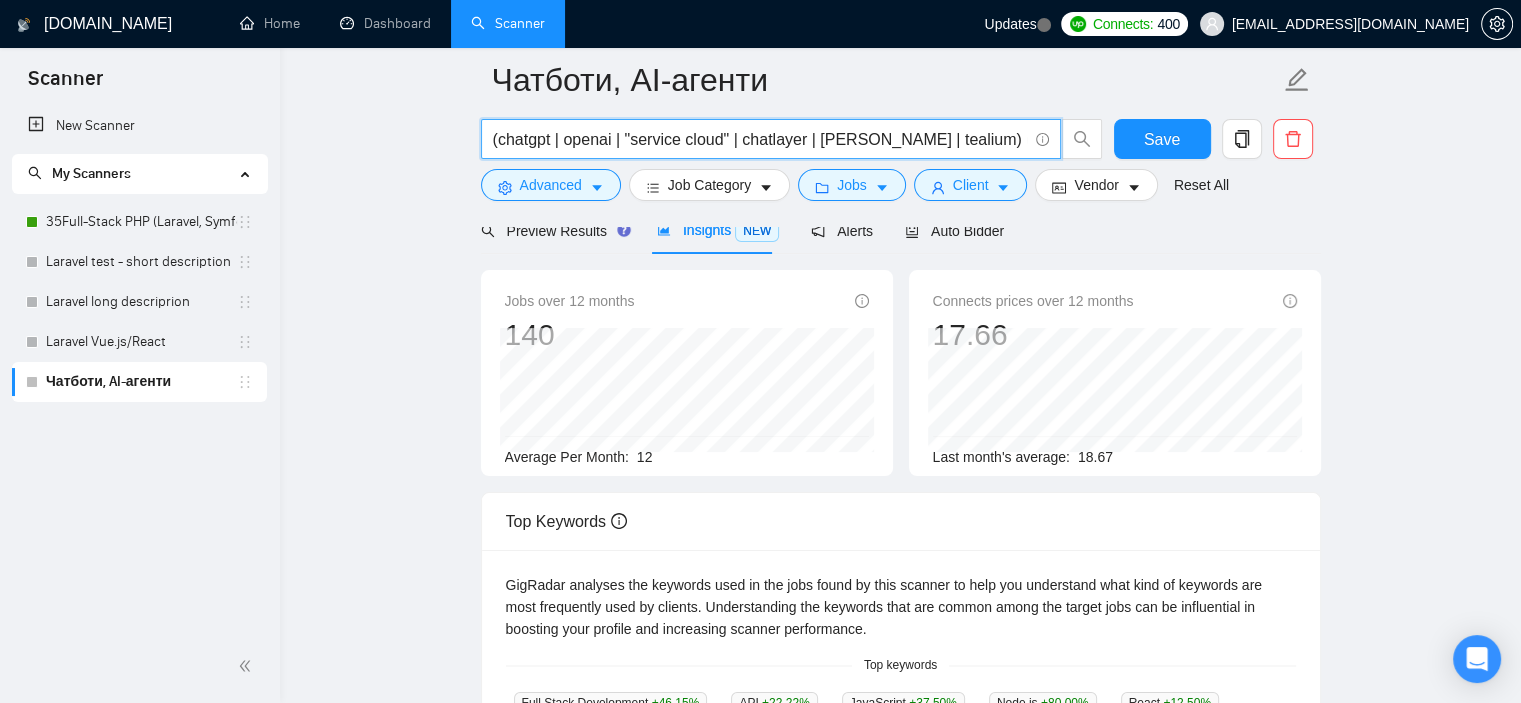 drag, startPoint x: 684, startPoint y: 141, endPoint x: 410, endPoint y: 139, distance: 274.0073 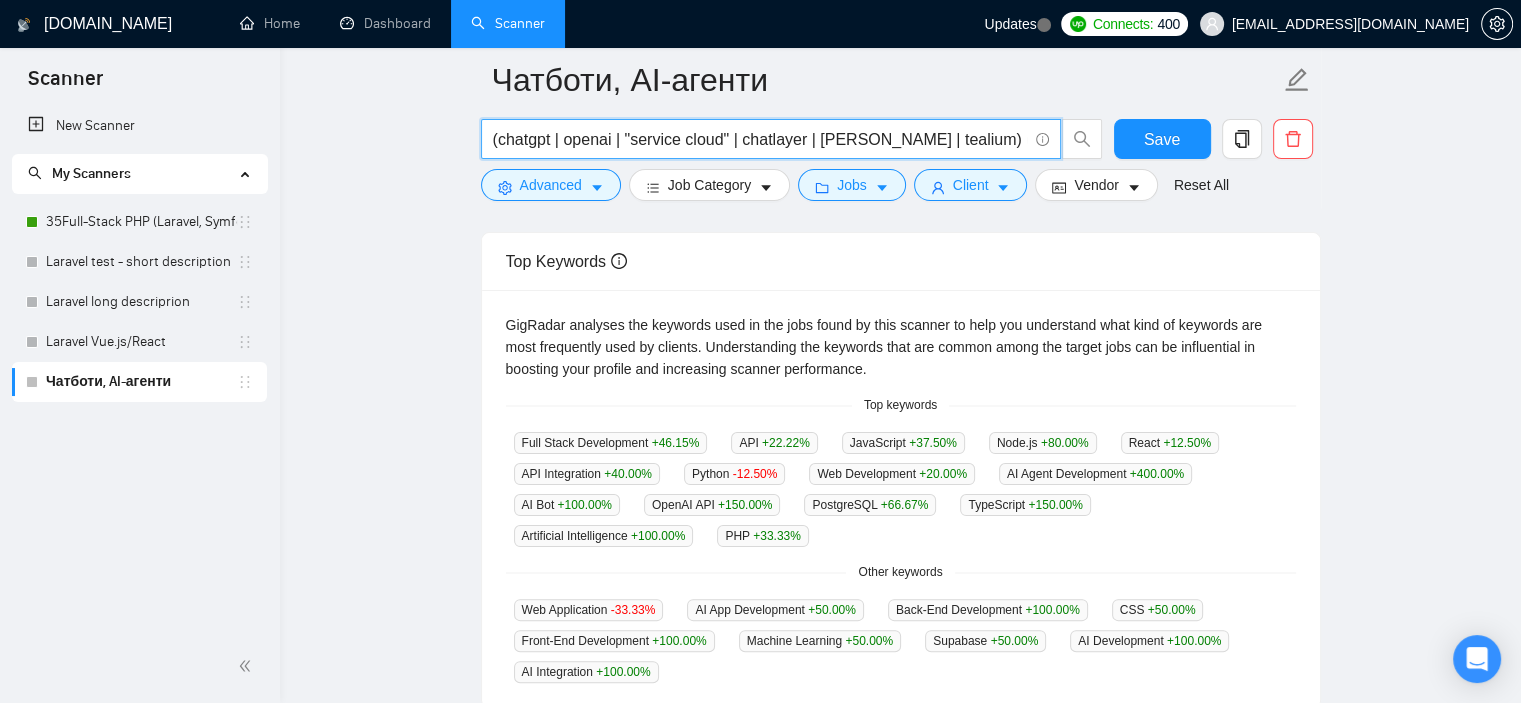 scroll, scrollTop: 363, scrollLeft: 0, axis: vertical 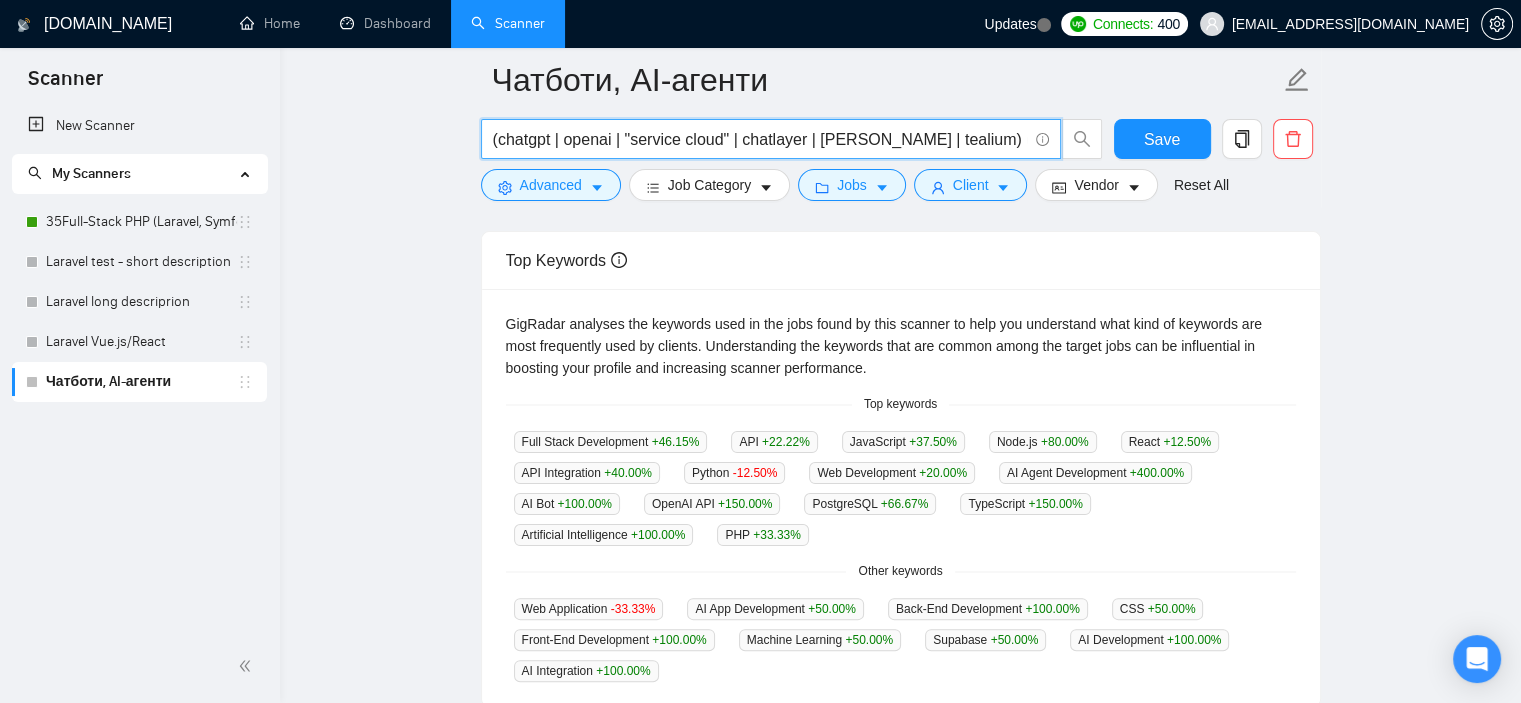 click on "(chatgpt | openai | "service cloud" | chatlayer | [PERSON_NAME] | tealium) (javascript | vue* | react*) (redis | jwt | rest)" at bounding box center (760, 139) 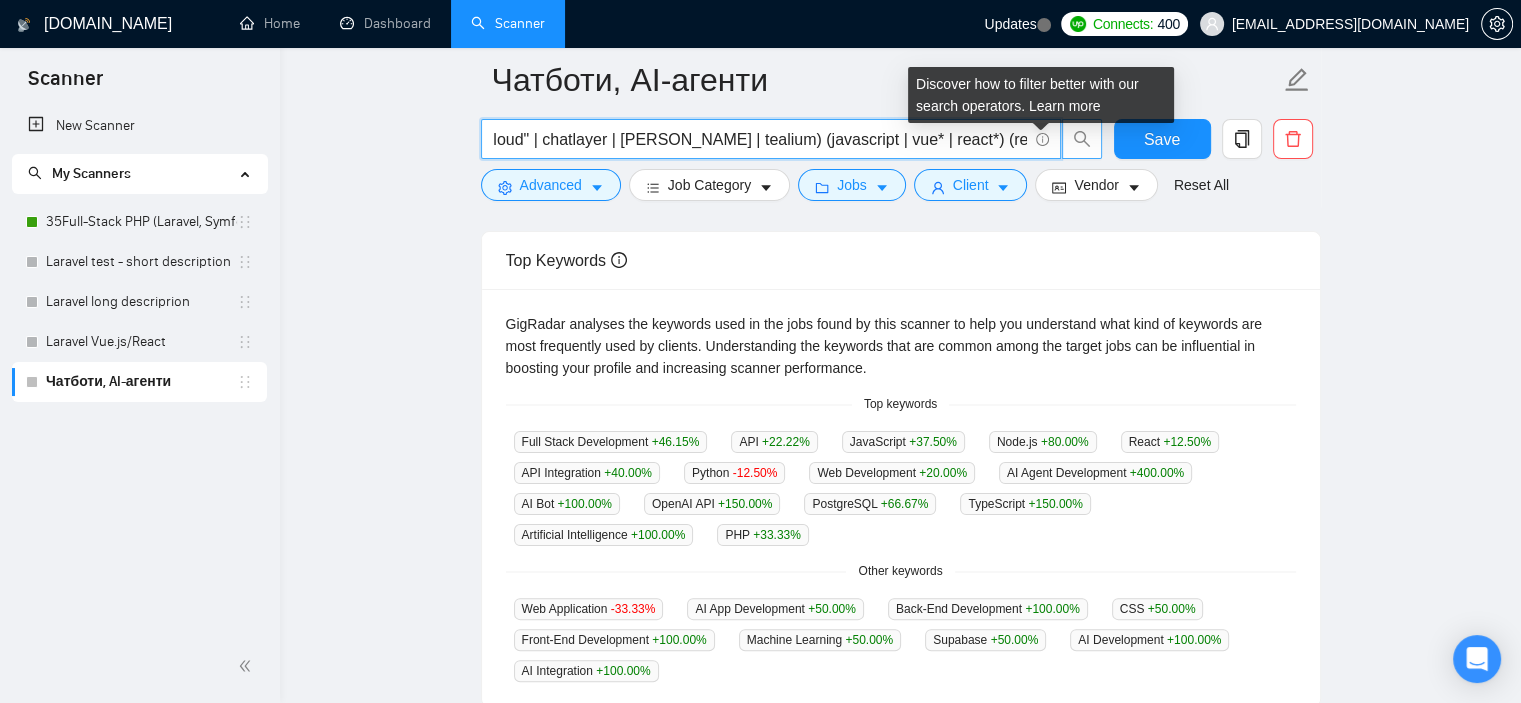 drag, startPoint x: 918, startPoint y: 141, endPoint x: 1069, endPoint y: 130, distance: 151.40013 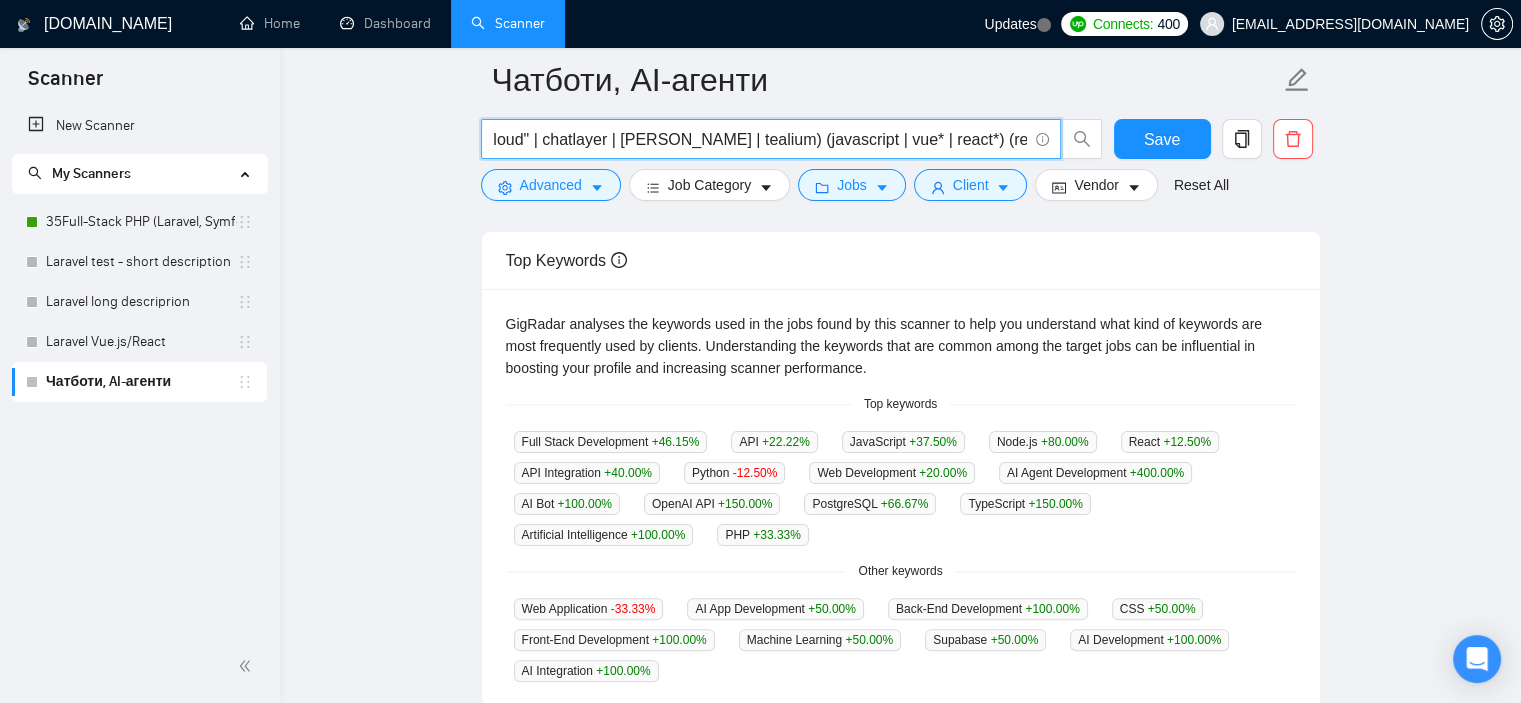click on "(chatgpt | openai | "service cloud" | chatlayer | [PERSON_NAME] | tealium) (javascript | vue* | react*) (redis | jwt | rest)" at bounding box center [760, 139] 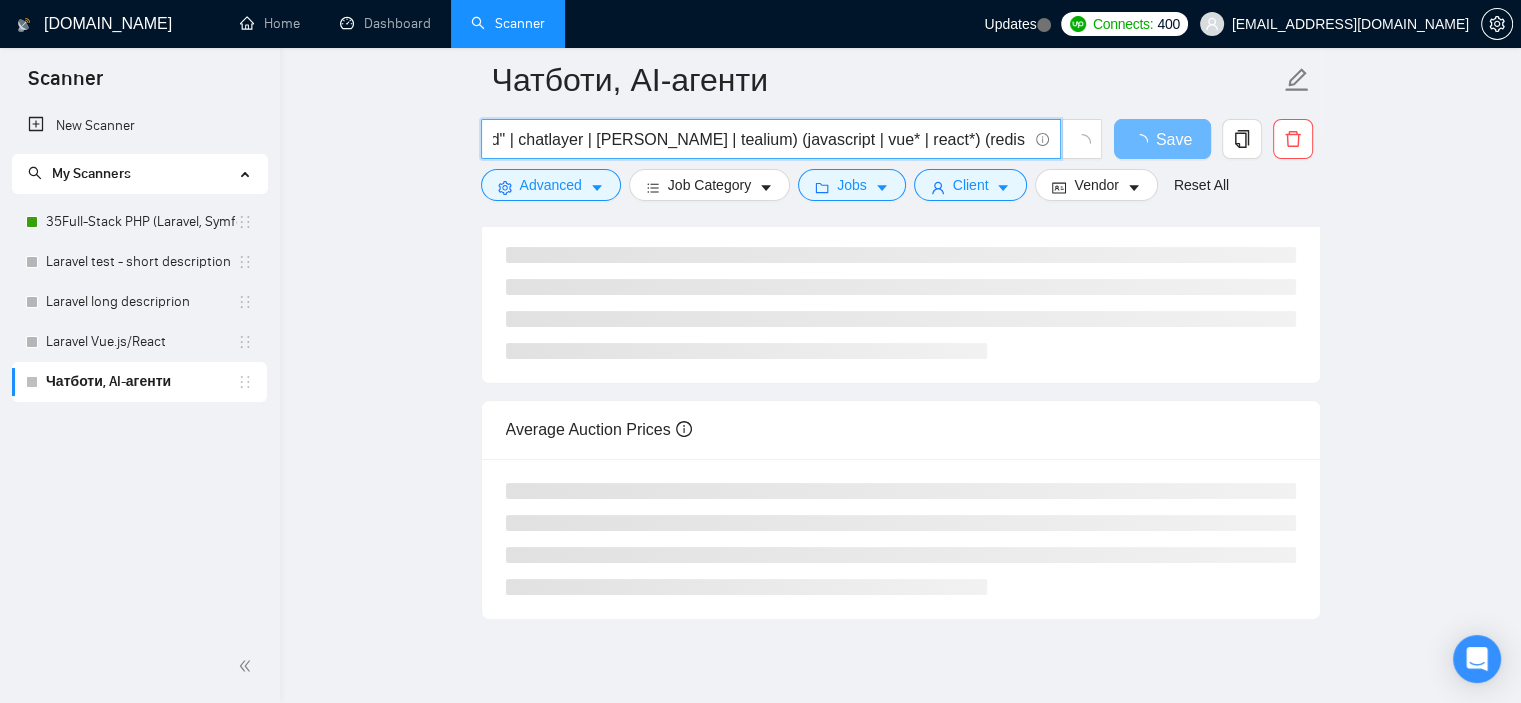scroll, scrollTop: 0, scrollLeft: 224, axis: horizontal 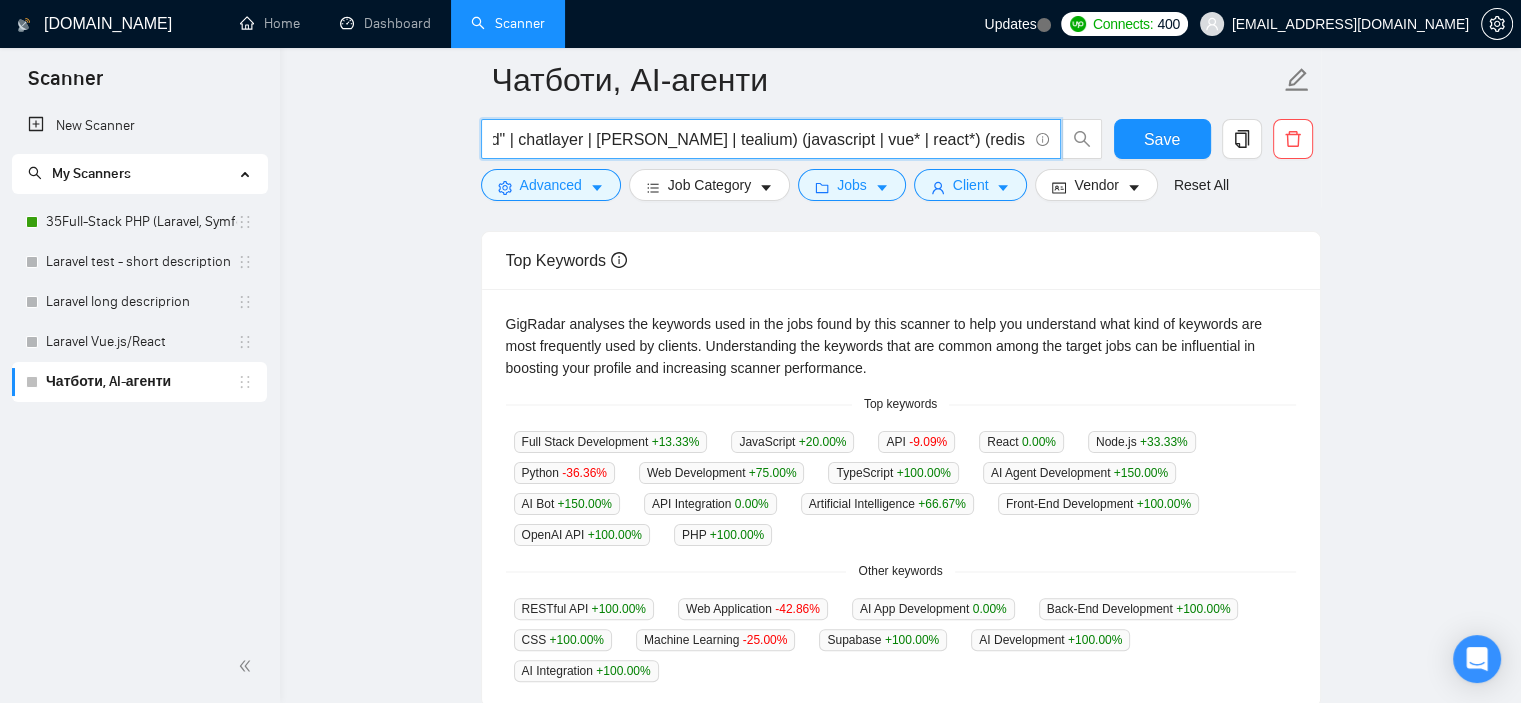 click on "(chatgpt | openai | "service cloud" | chatlayer | [PERSON_NAME] | tealium) (javascript | vue* | react*) (redis | jwt | rest* API)" at bounding box center [760, 139] 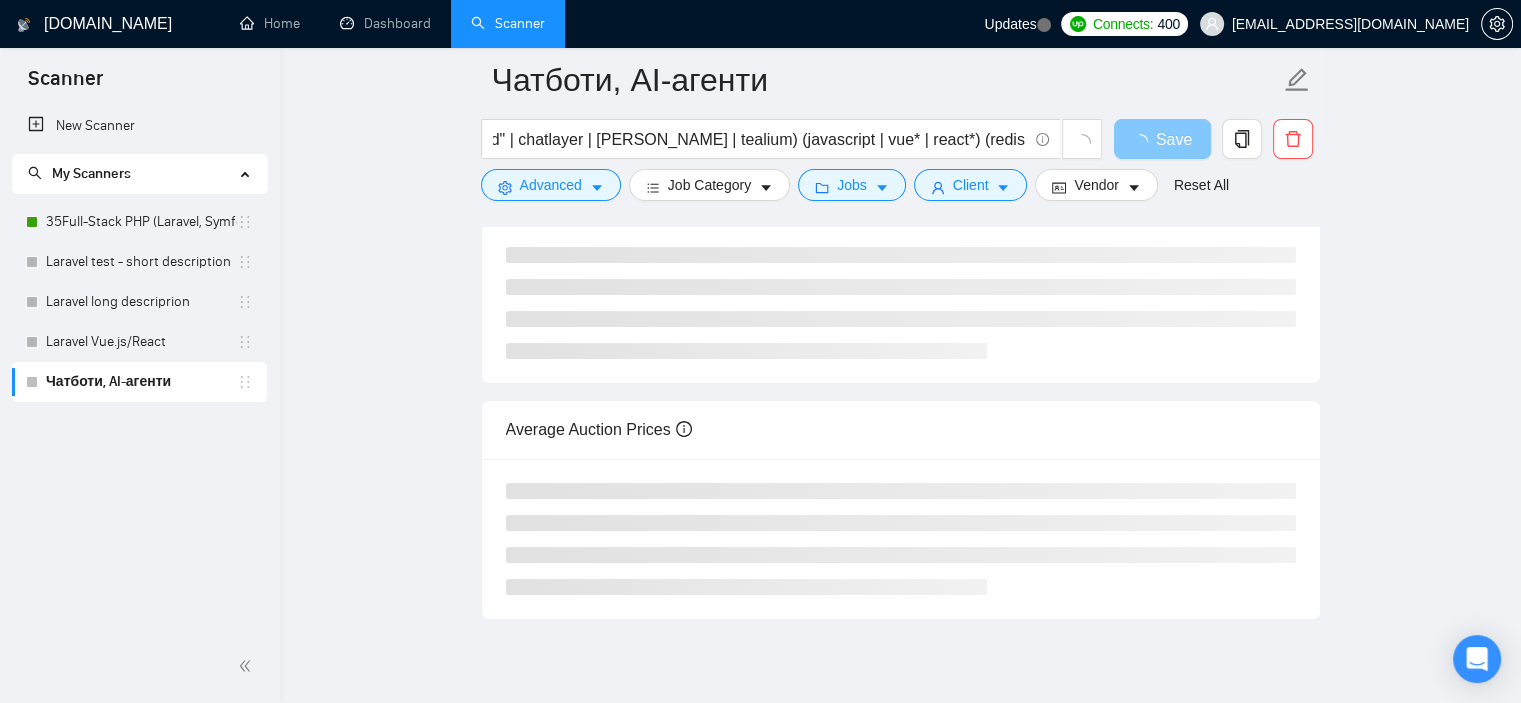click on "Save" at bounding box center (1174, 139) 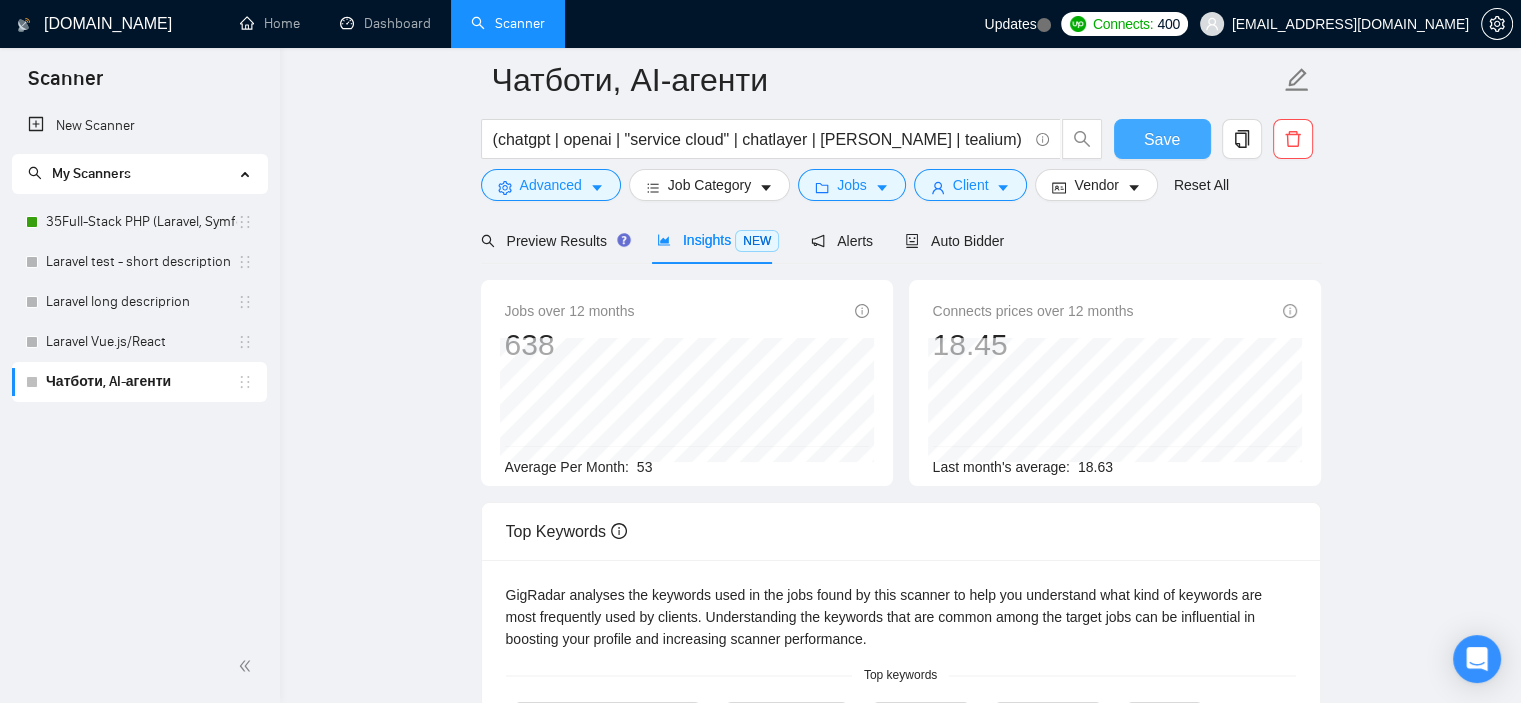 scroll, scrollTop: 0, scrollLeft: 0, axis: both 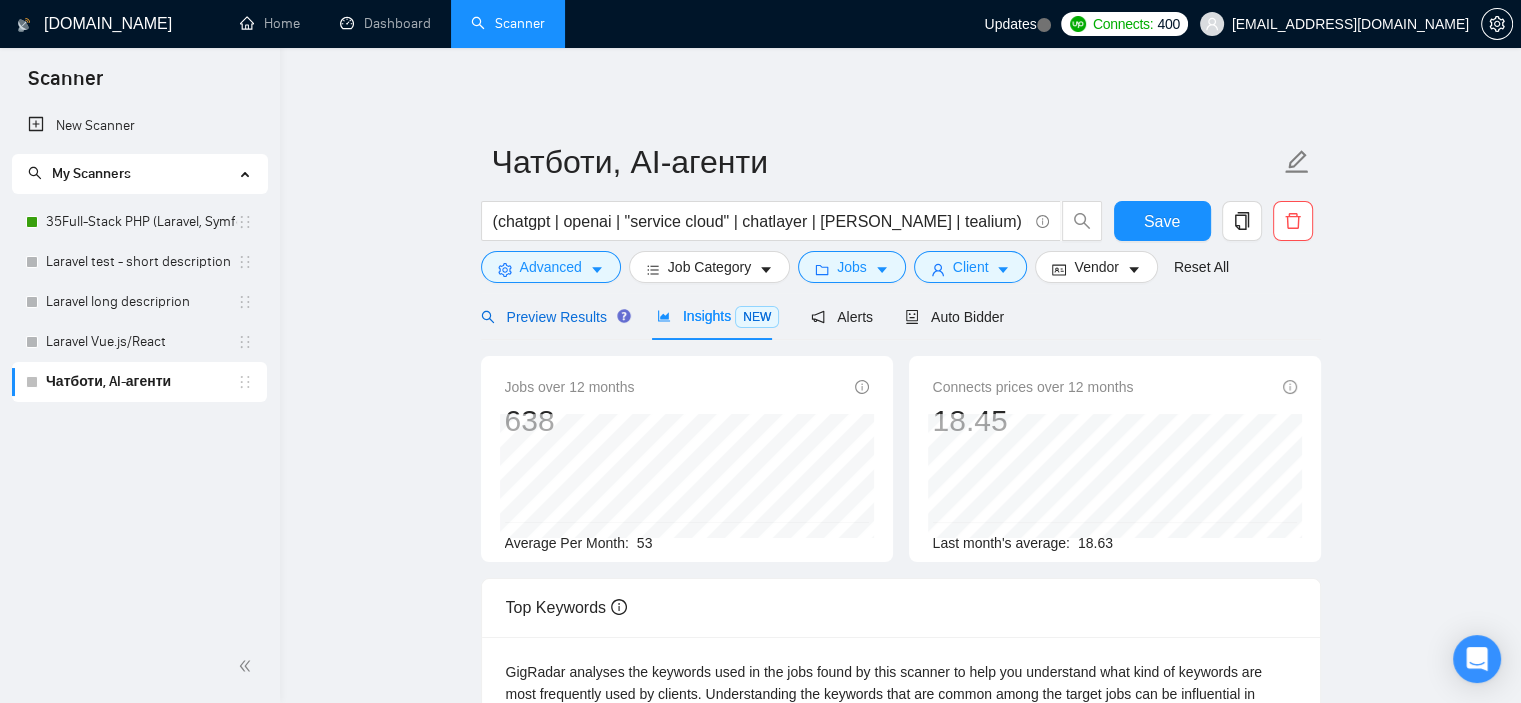 click on "Preview Results" at bounding box center (553, 317) 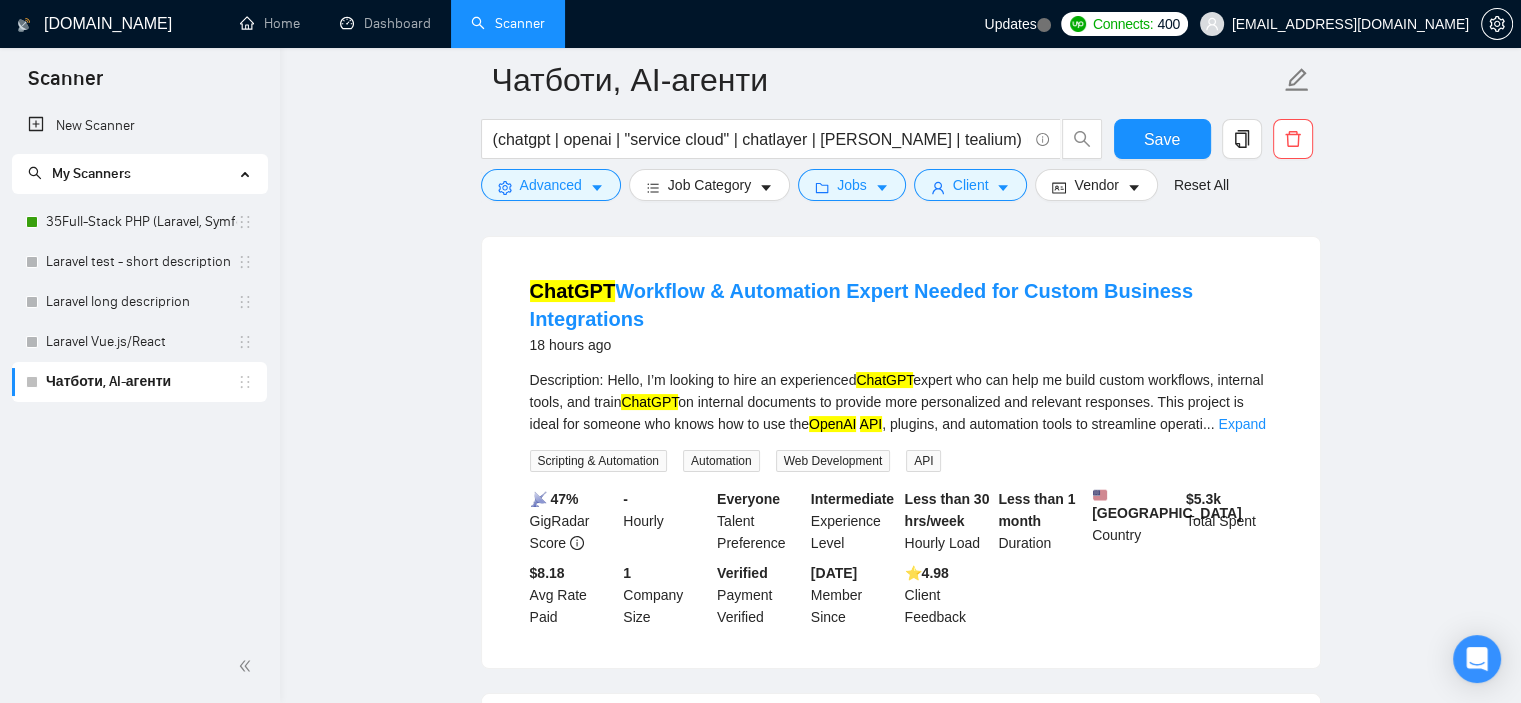 scroll, scrollTop: 180, scrollLeft: 0, axis: vertical 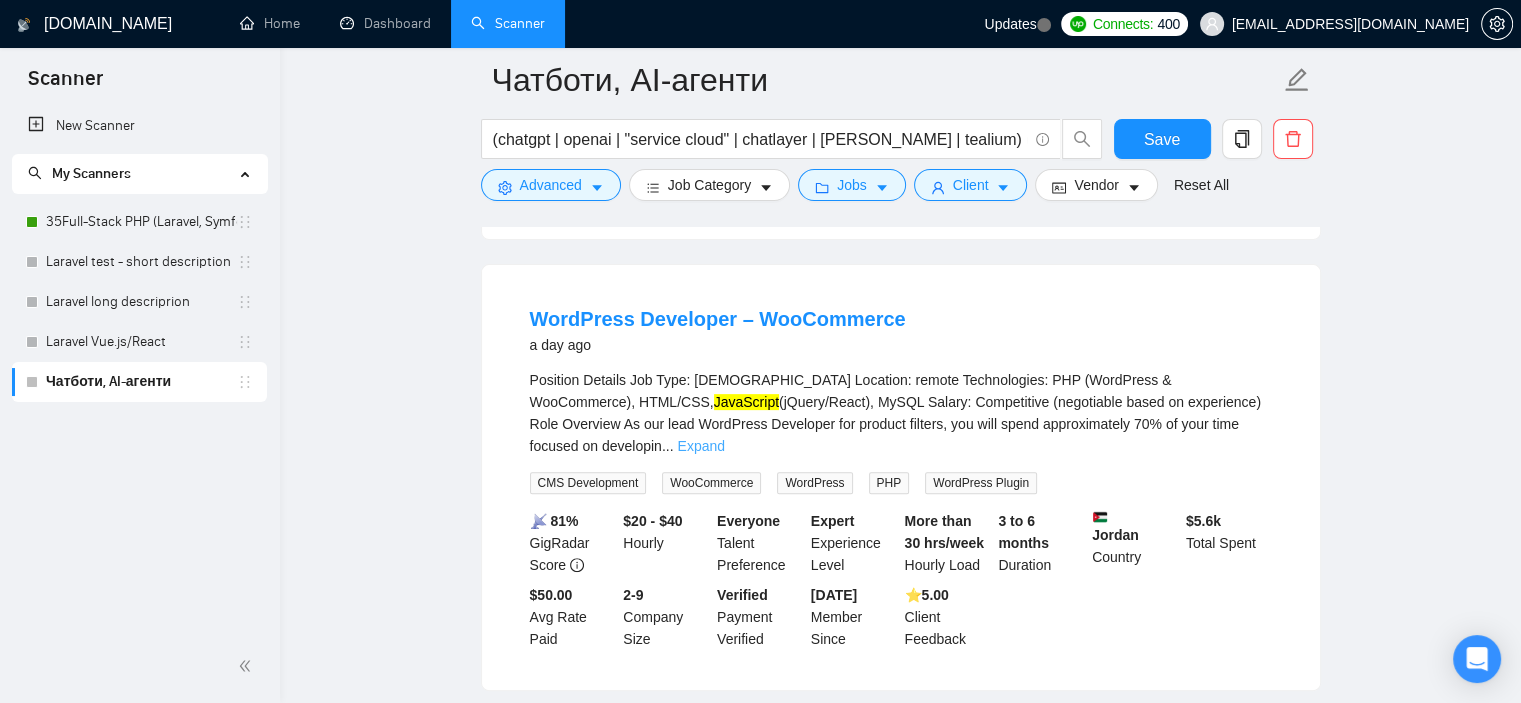 click on "Expand" at bounding box center (701, 446) 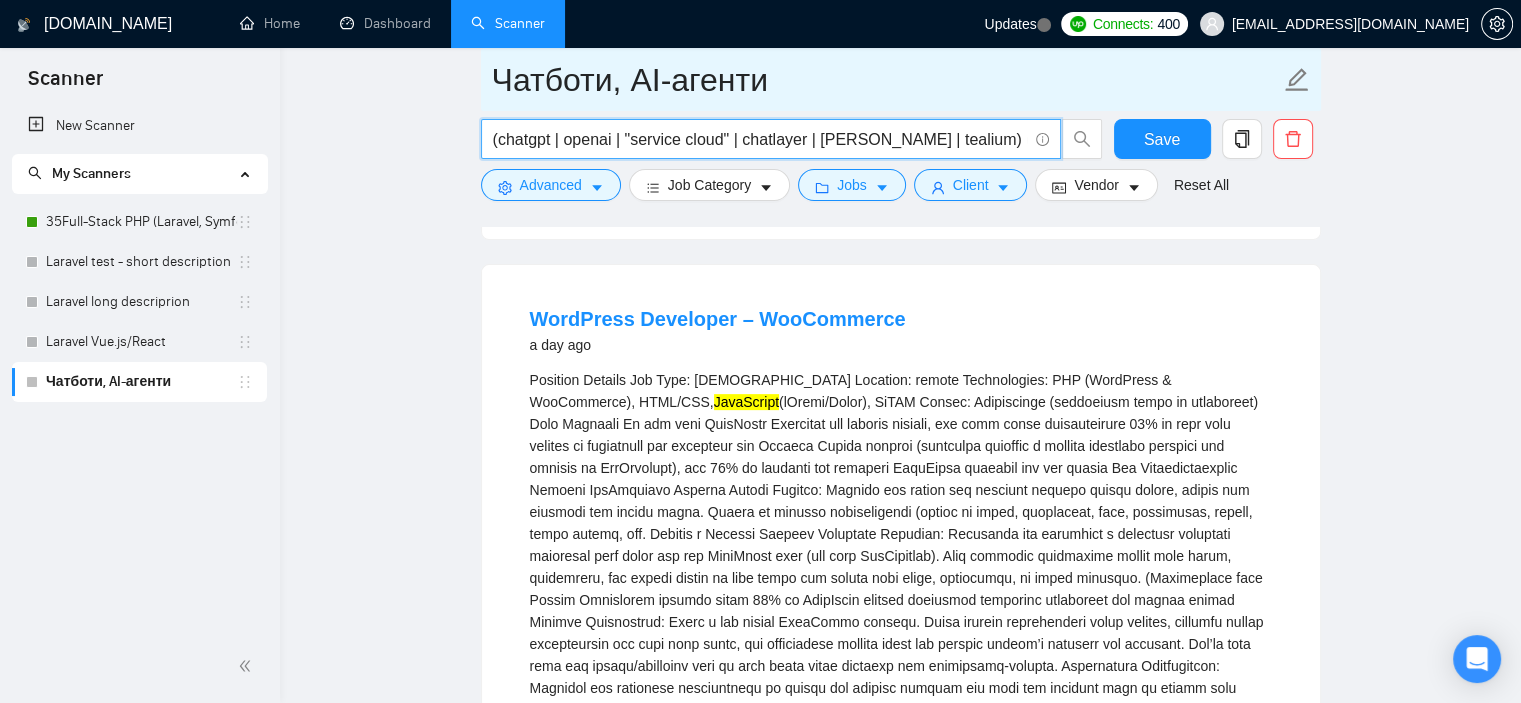 scroll, scrollTop: 0, scrollLeft: 243, axis: horizontal 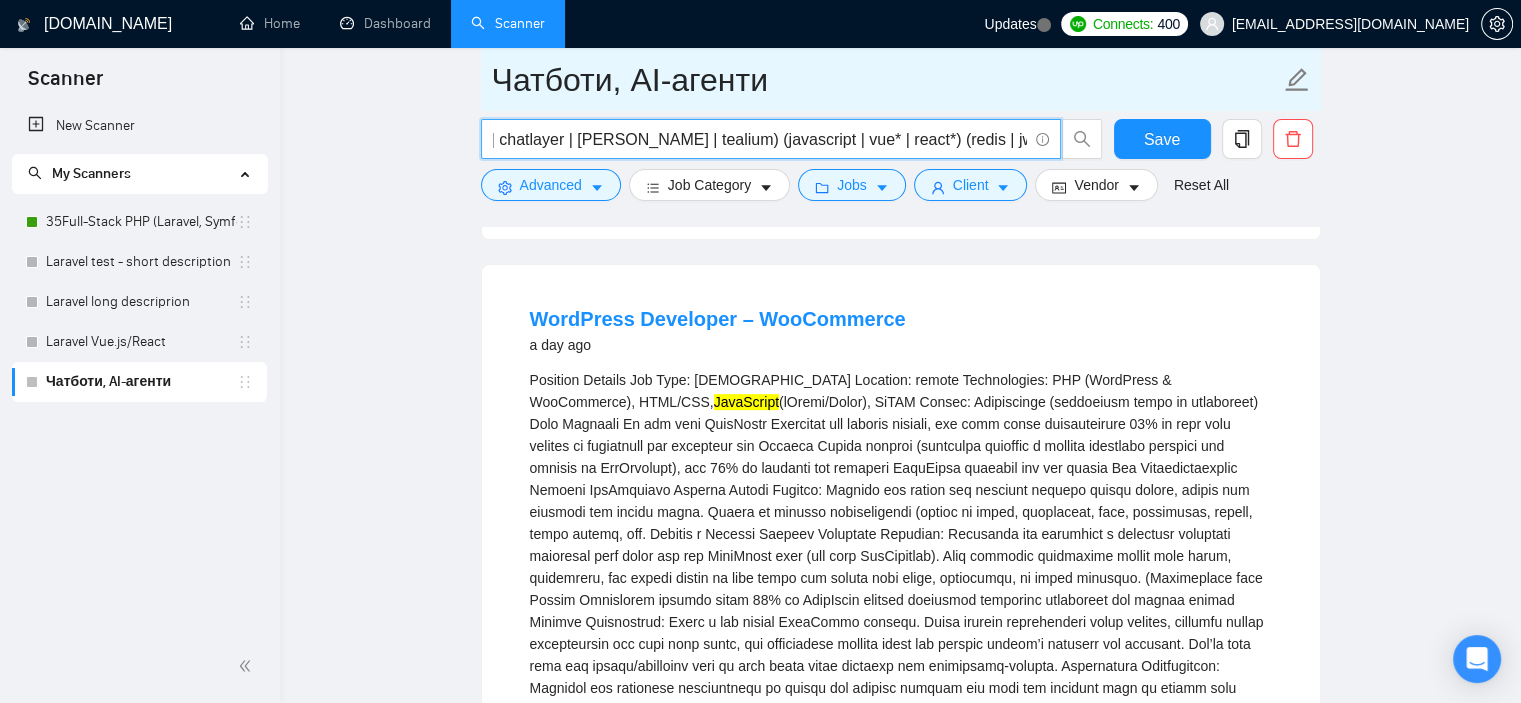 drag, startPoint x: 926, startPoint y: 139, endPoint x: 1164, endPoint y: 107, distance: 240.14163 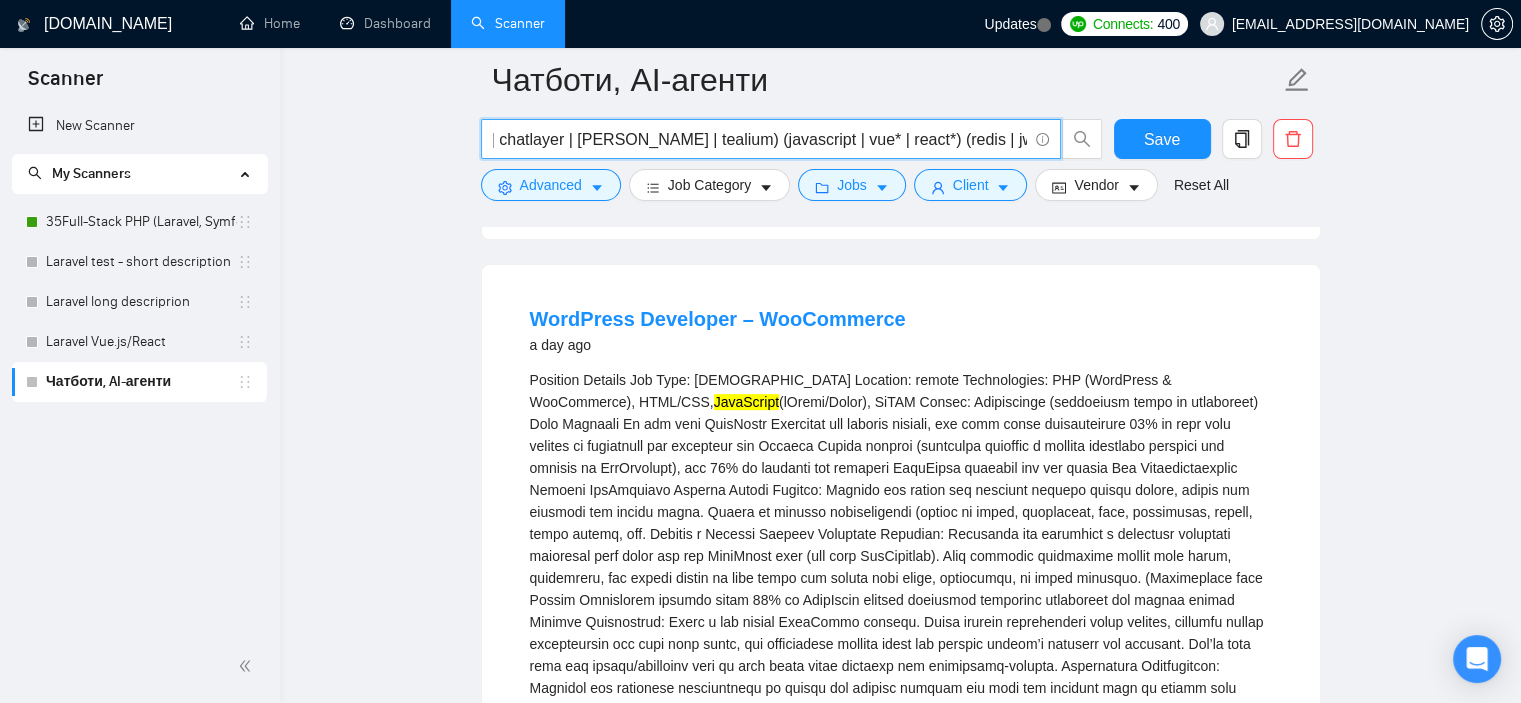 click on "(chatgpt | openai | "service cloud" | chatlayer | [PERSON_NAME] | tealium) (javascript | vue* | react*) (redis | jwt | rest* | API)" at bounding box center [760, 139] 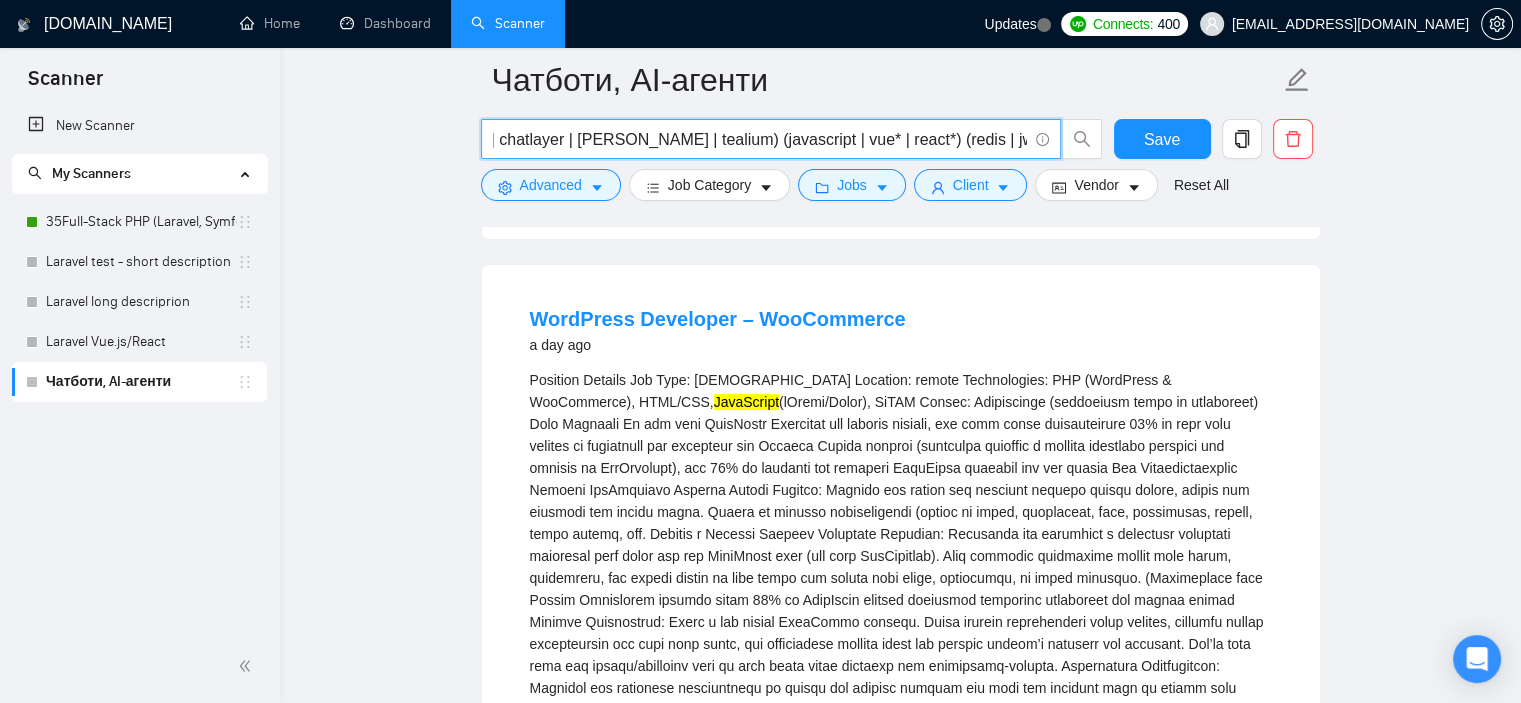 click on "(chatgpt | openai | "service cloud" | chatlayer | [PERSON_NAME] | tealium) (javascript | vue* | react*) (redis | jwt | rest* | API)" at bounding box center [760, 139] 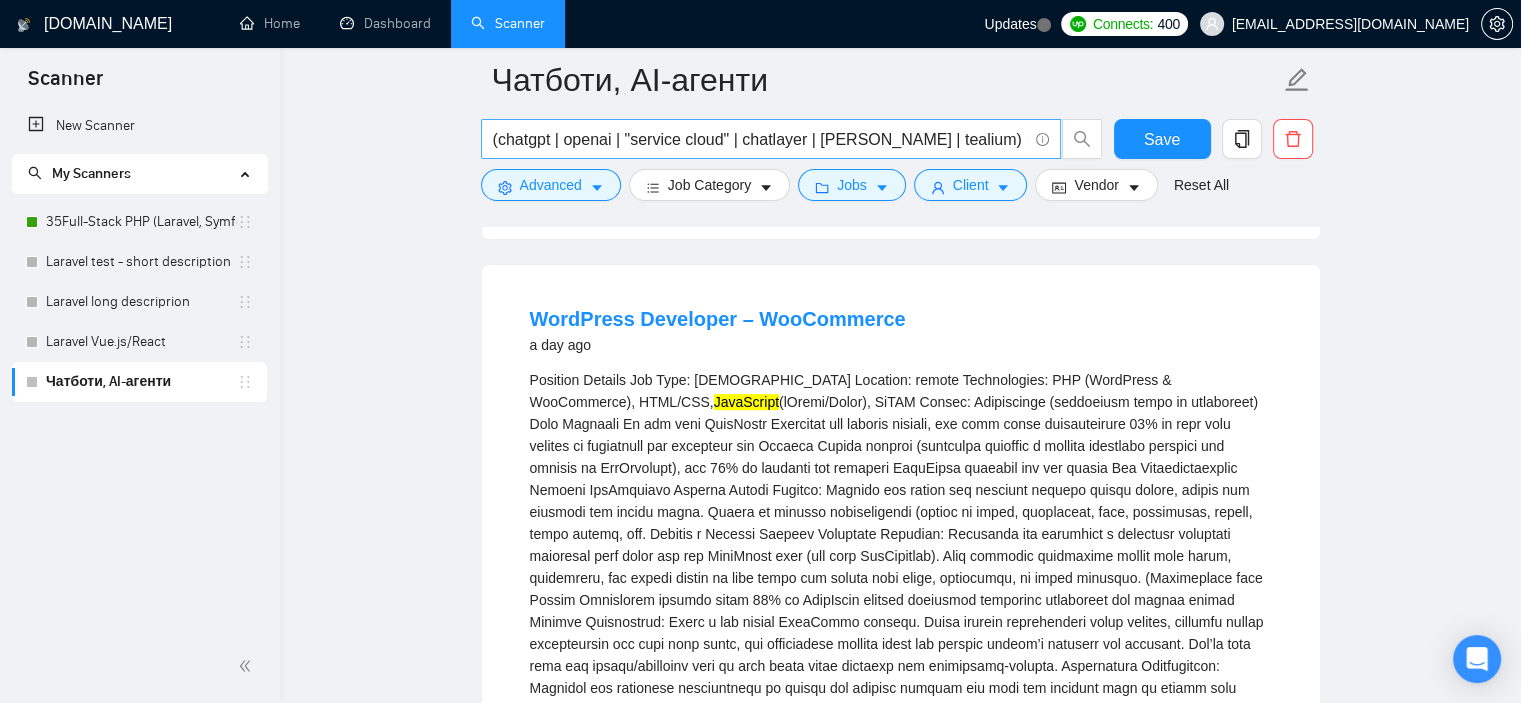 click on "(chatgpt | openai | "service cloud" | chatlayer | [PERSON_NAME] | tealium) (javascript | vue* | react*) (redis | jwt | rest* | API)" at bounding box center (771, 139) 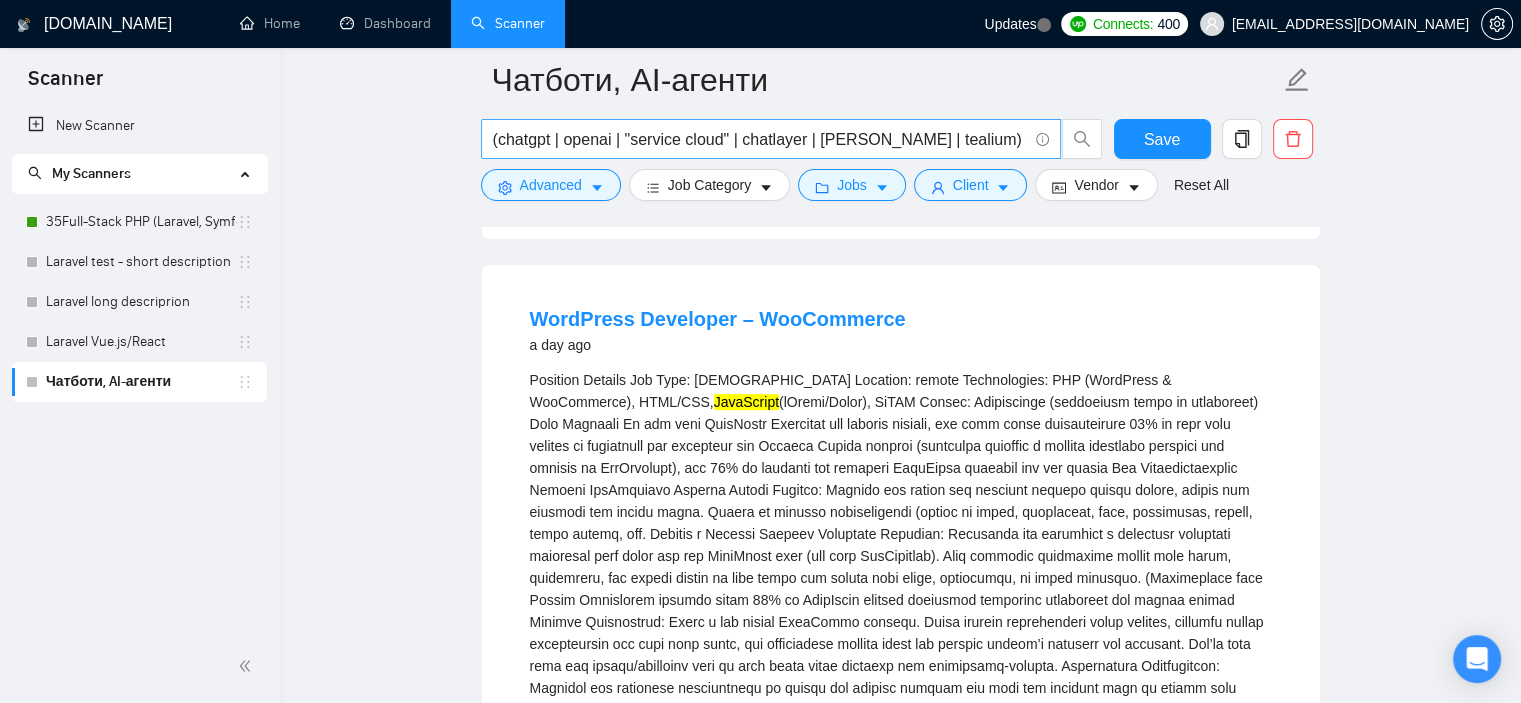scroll, scrollTop: 0, scrollLeft: 243, axis: horizontal 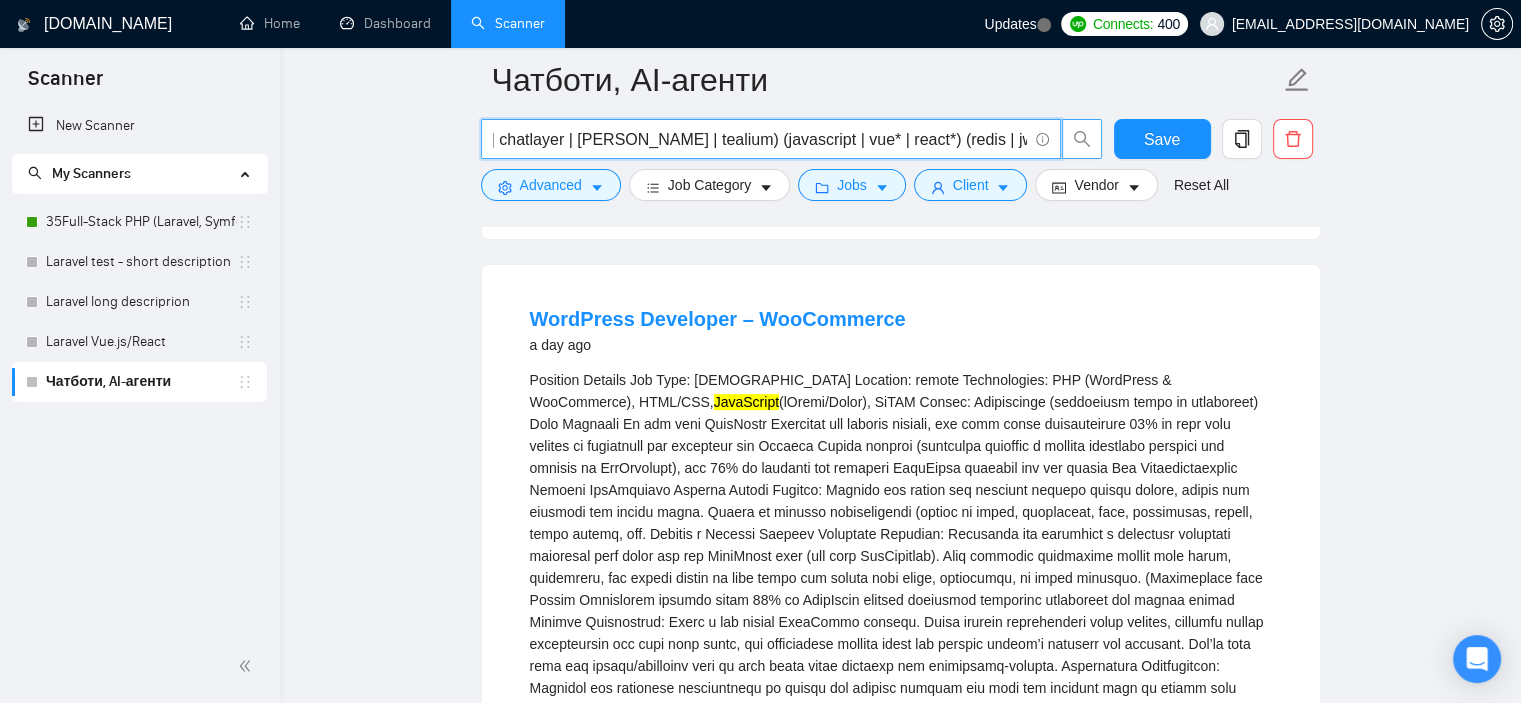 drag, startPoint x: 890, startPoint y: 143, endPoint x: 1075, endPoint y: 131, distance: 185.38878 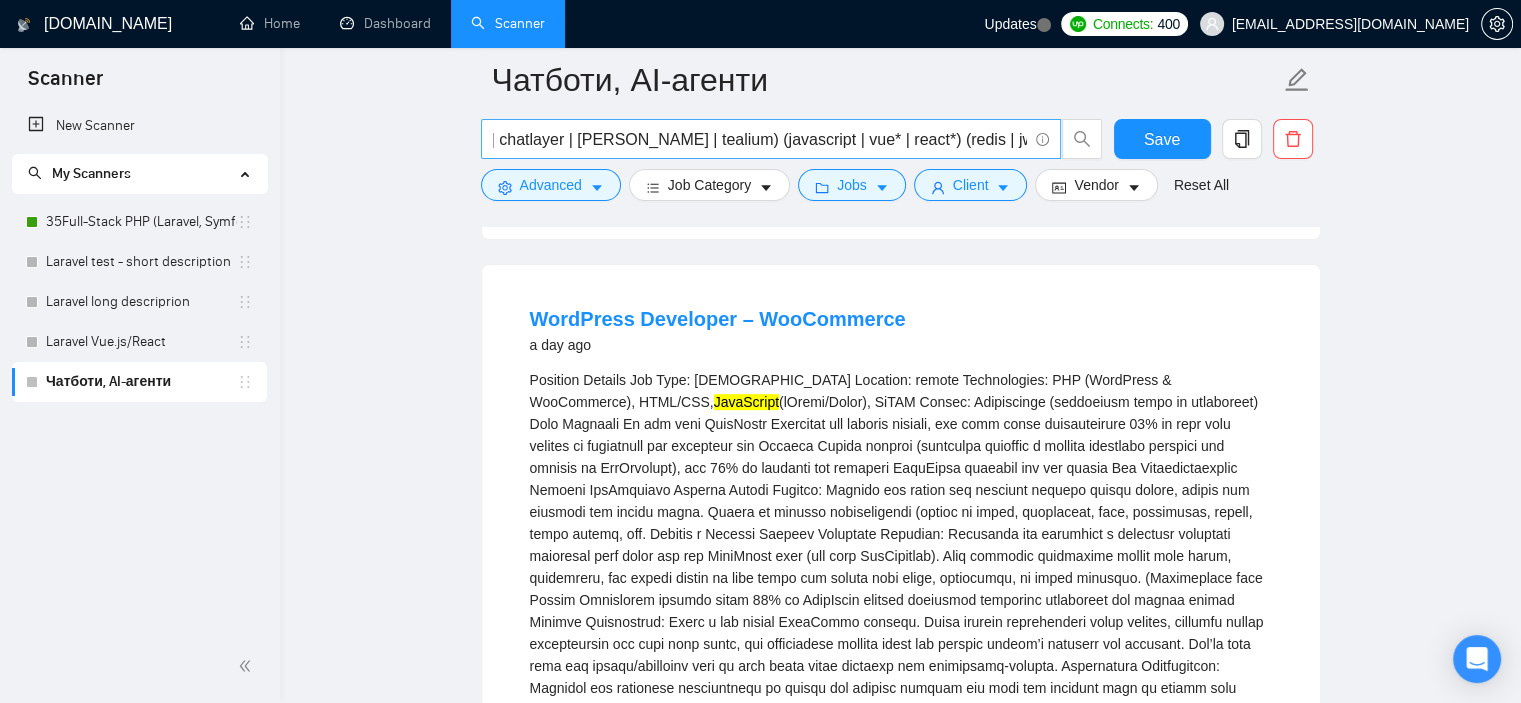 scroll, scrollTop: 0, scrollLeft: 0, axis: both 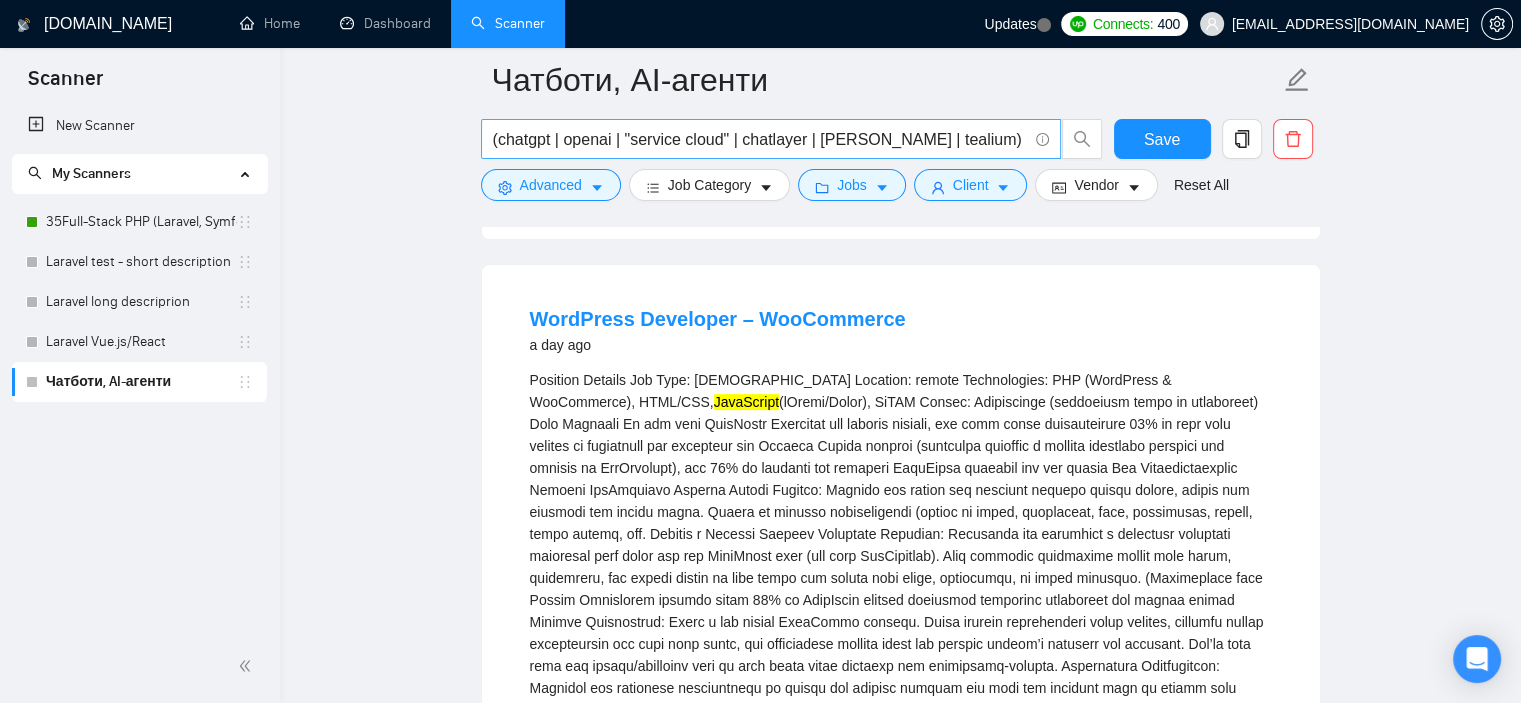 click at bounding box center (1040, 139) 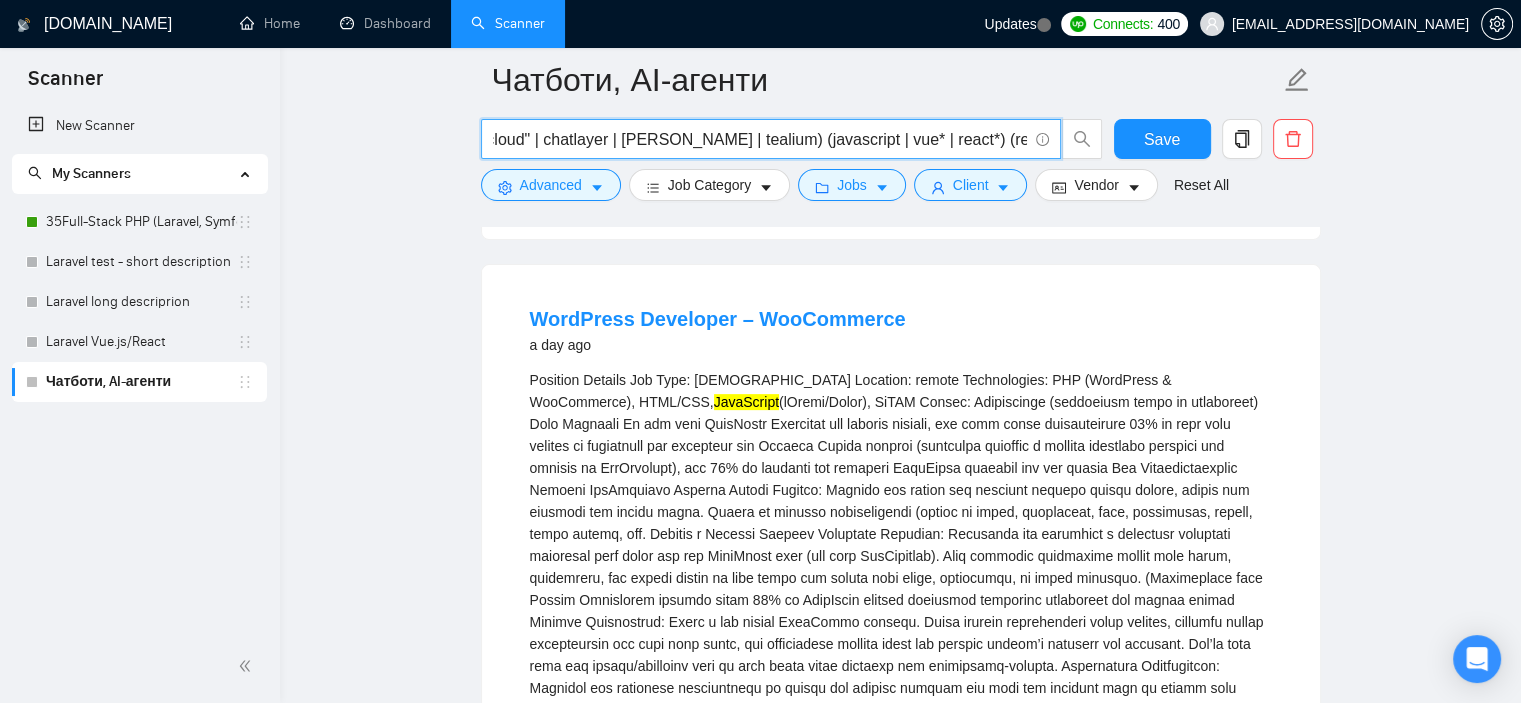 scroll, scrollTop: 0, scrollLeft: 243, axis: horizontal 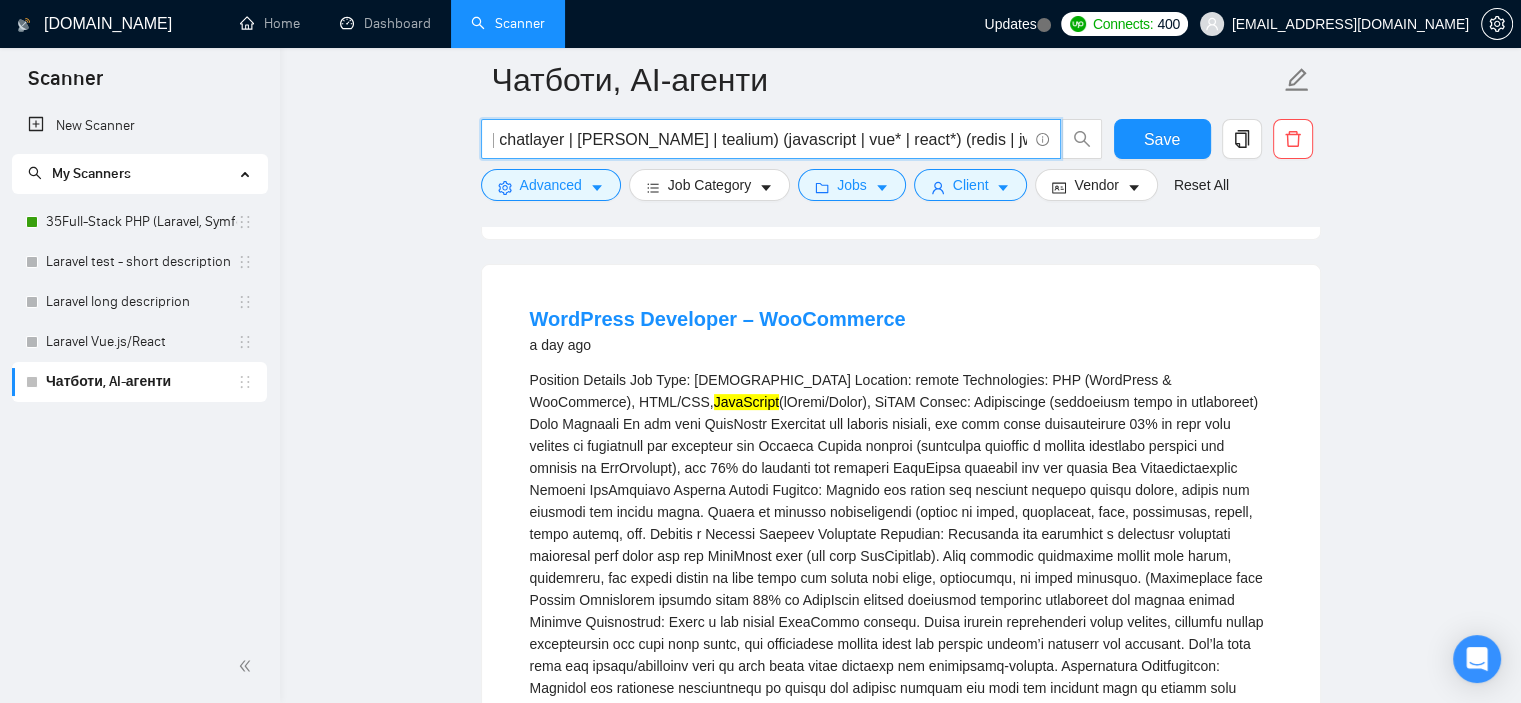 drag, startPoint x: 890, startPoint y: 141, endPoint x: 1060, endPoint y: 131, distance: 170.29387 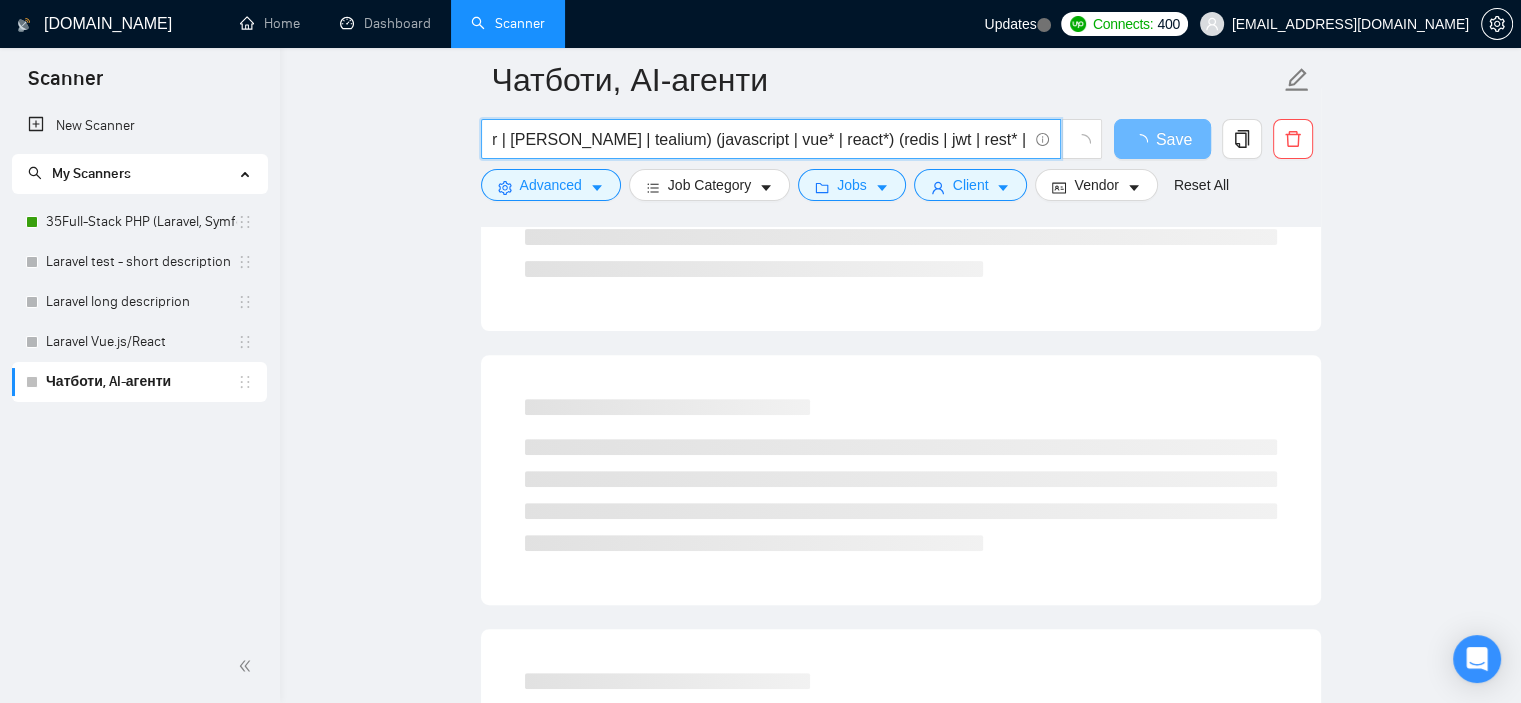 scroll, scrollTop: 0, scrollLeft: 312, axis: horizontal 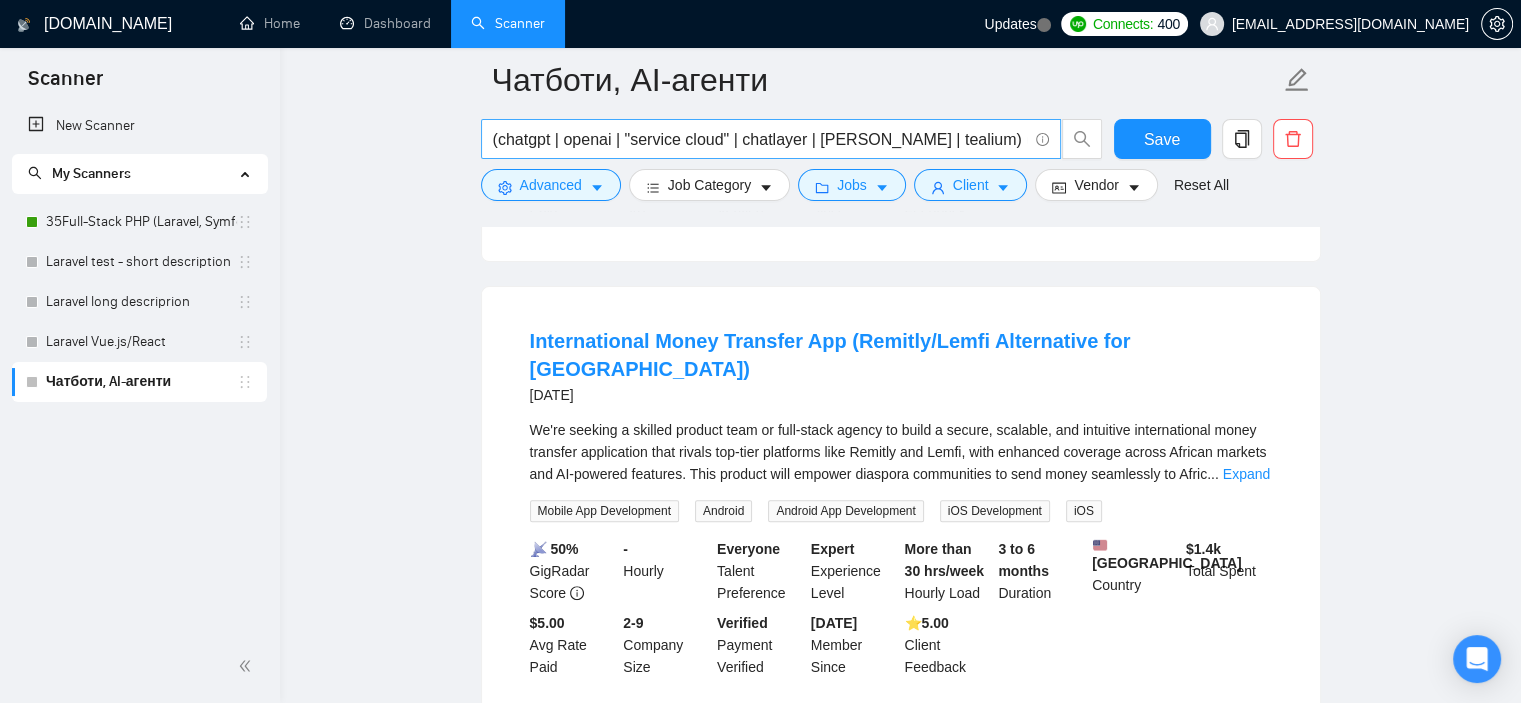 click at bounding box center [1040, 139] 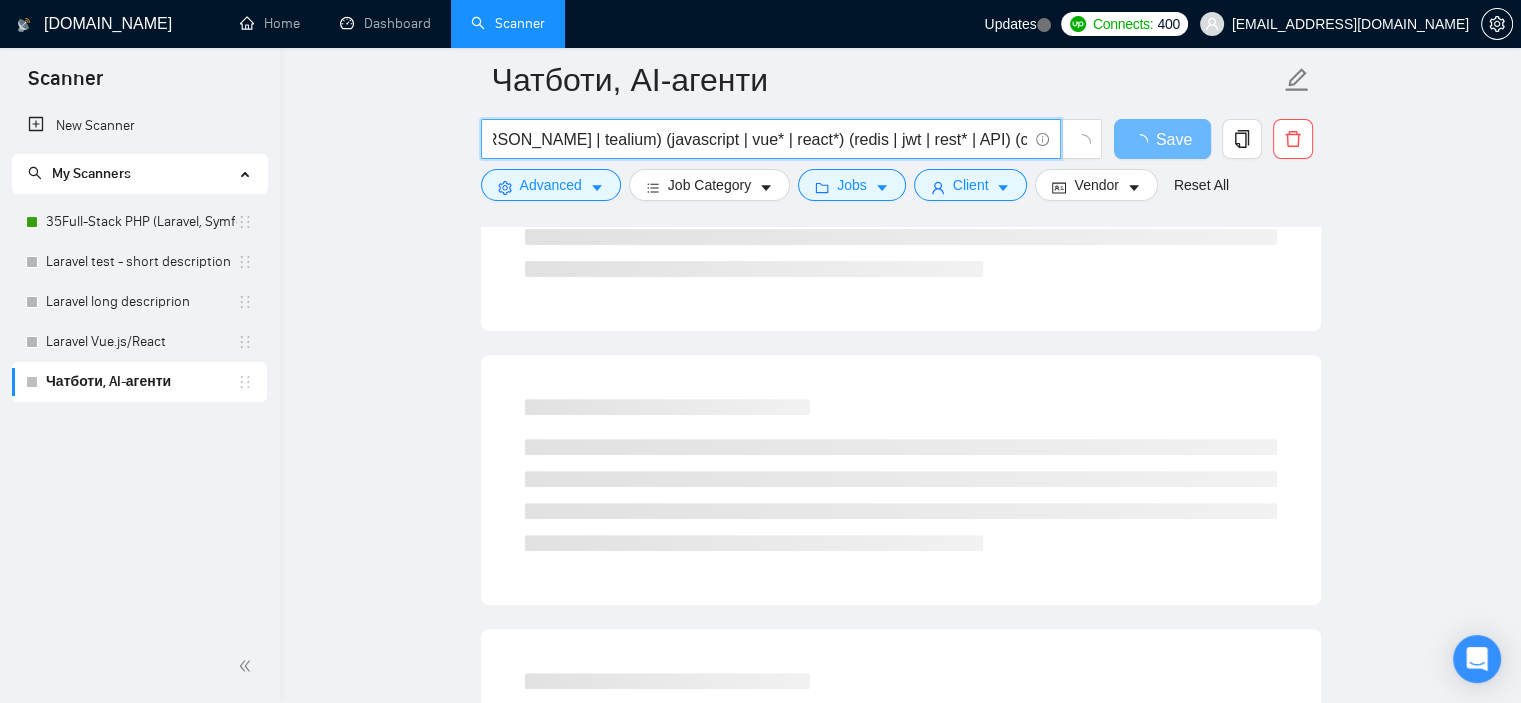 scroll, scrollTop: 0, scrollLeft: 364, axis: horizontal 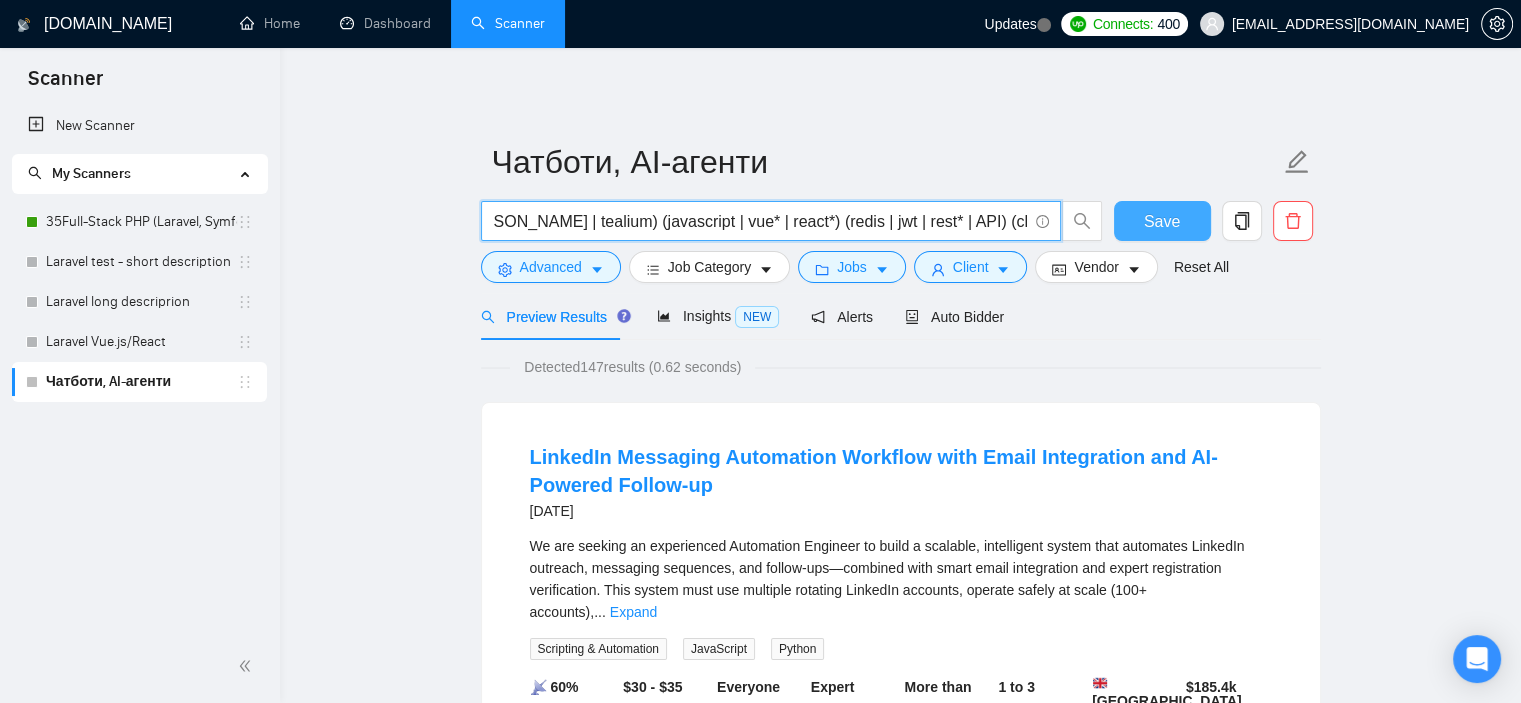 type on "(chatgpt | openai | "service cloud" | chatlayer | [PERSON_NAME] | tealium) (javascript | vue* | react*) (redis | jwt | rest* | API) (chatbot | agent)" 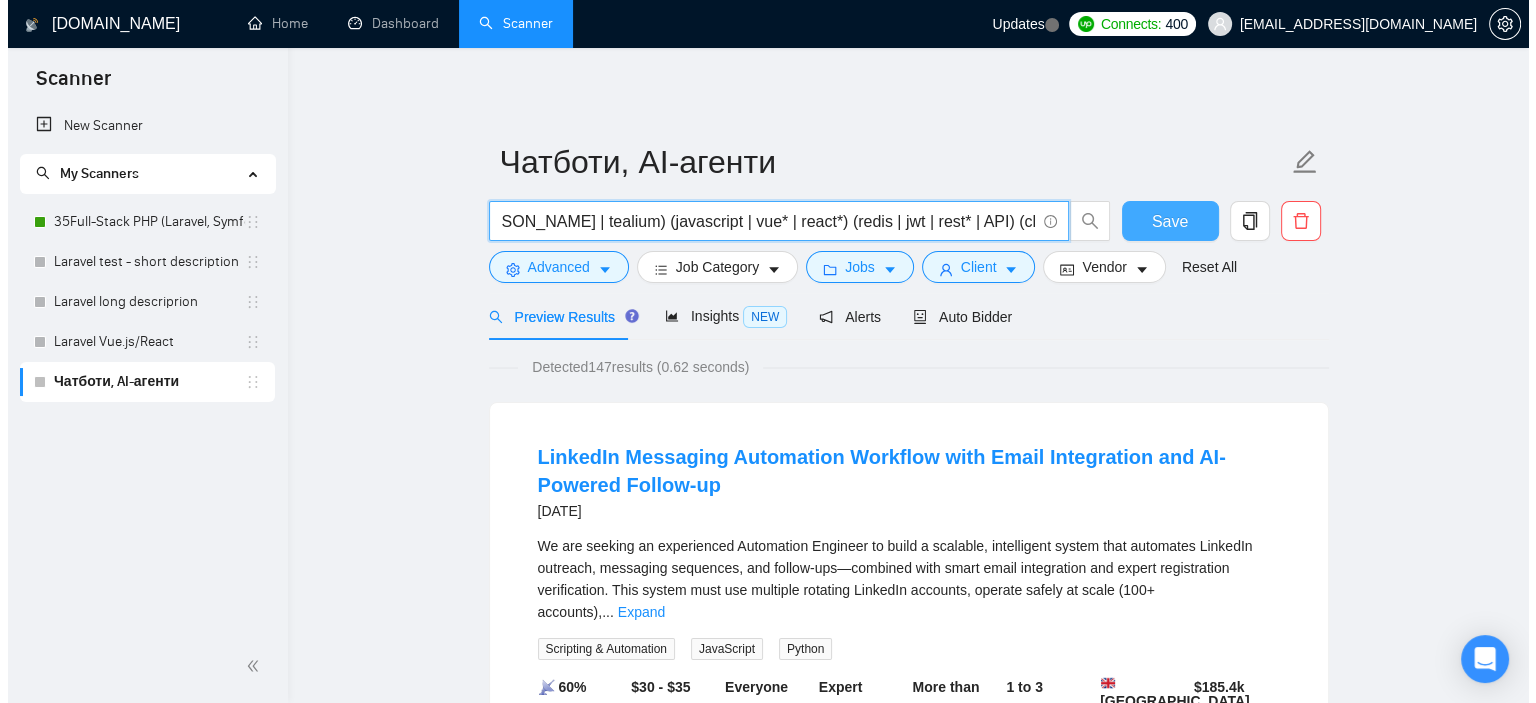 scroll, scrollTop: 0, scrollLeft: 0, axis: both 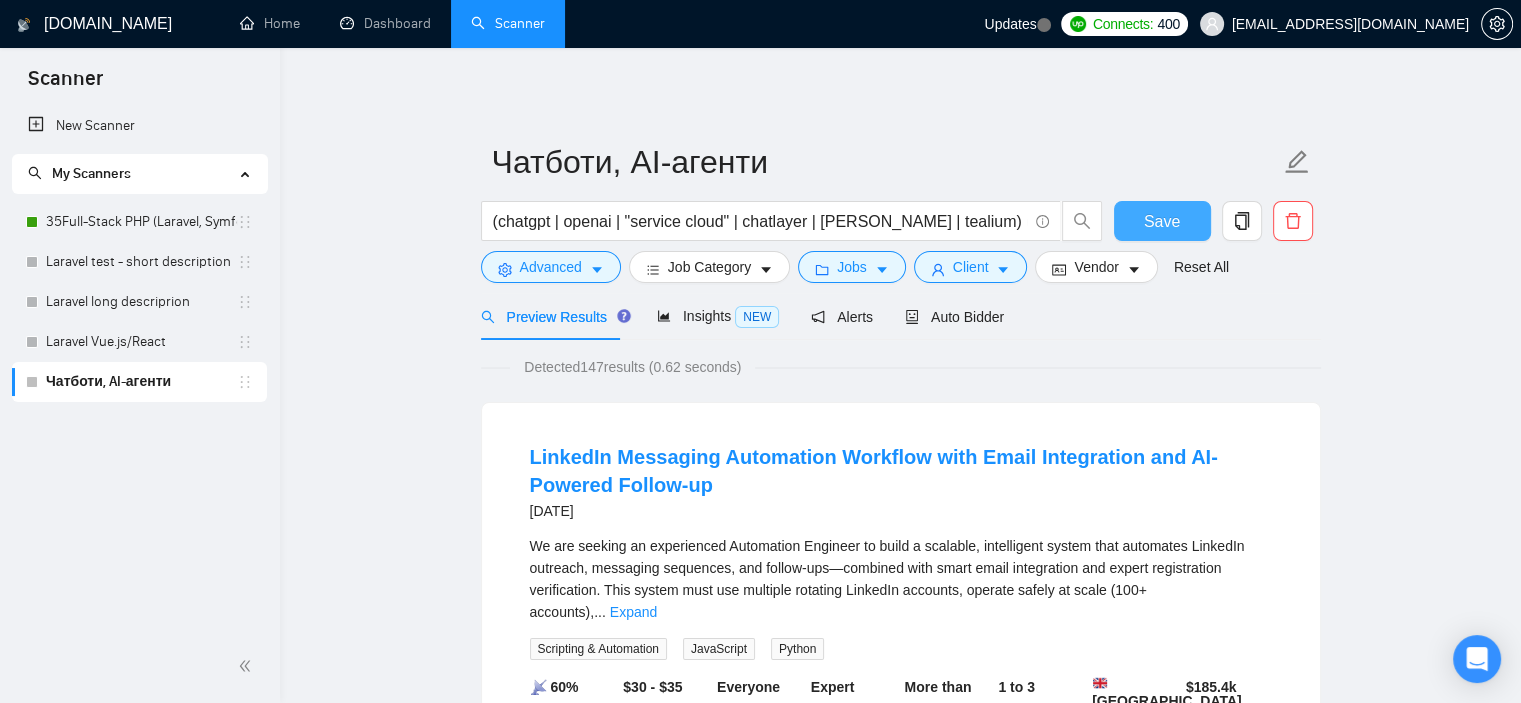 click on "Save" at bounding box center (1162, 221) 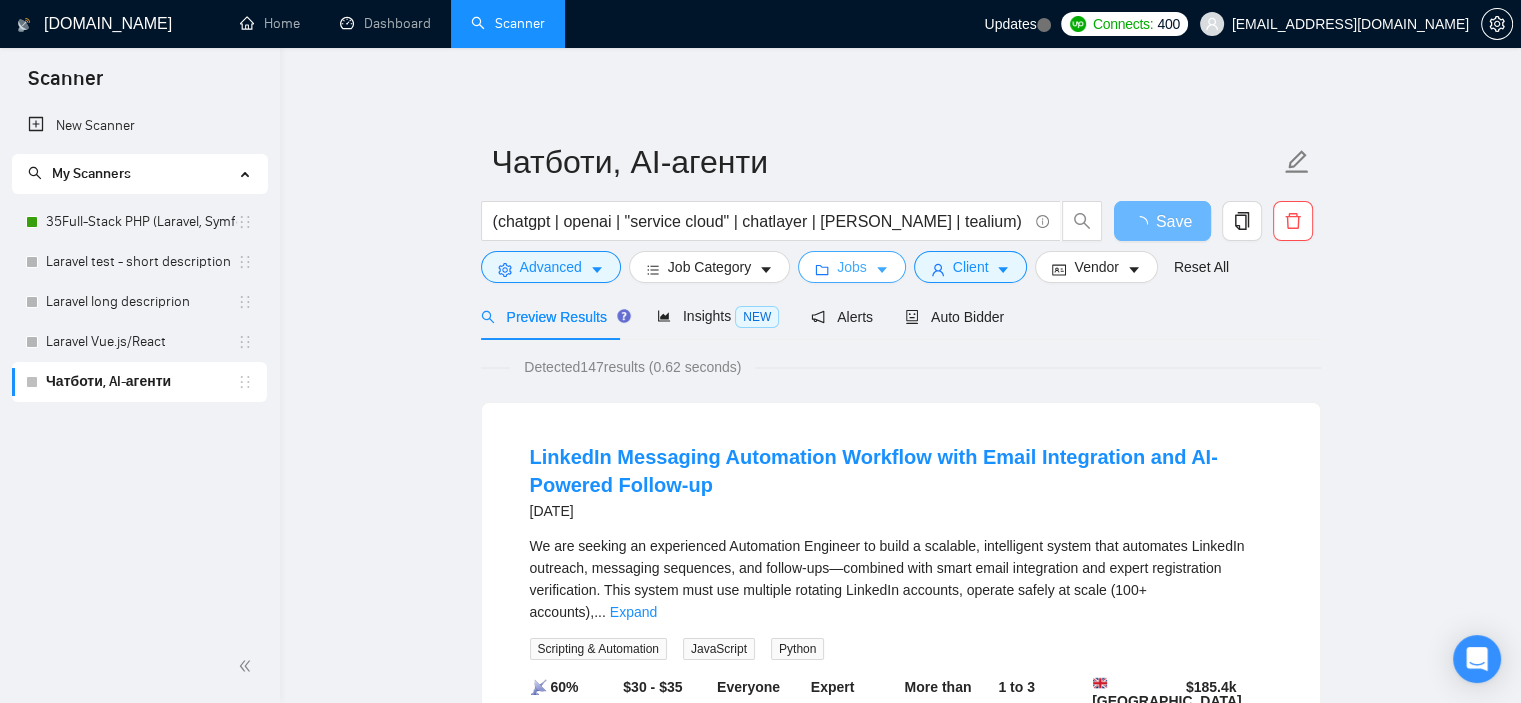 click on "Jobs" at bounding box center (852, 267) 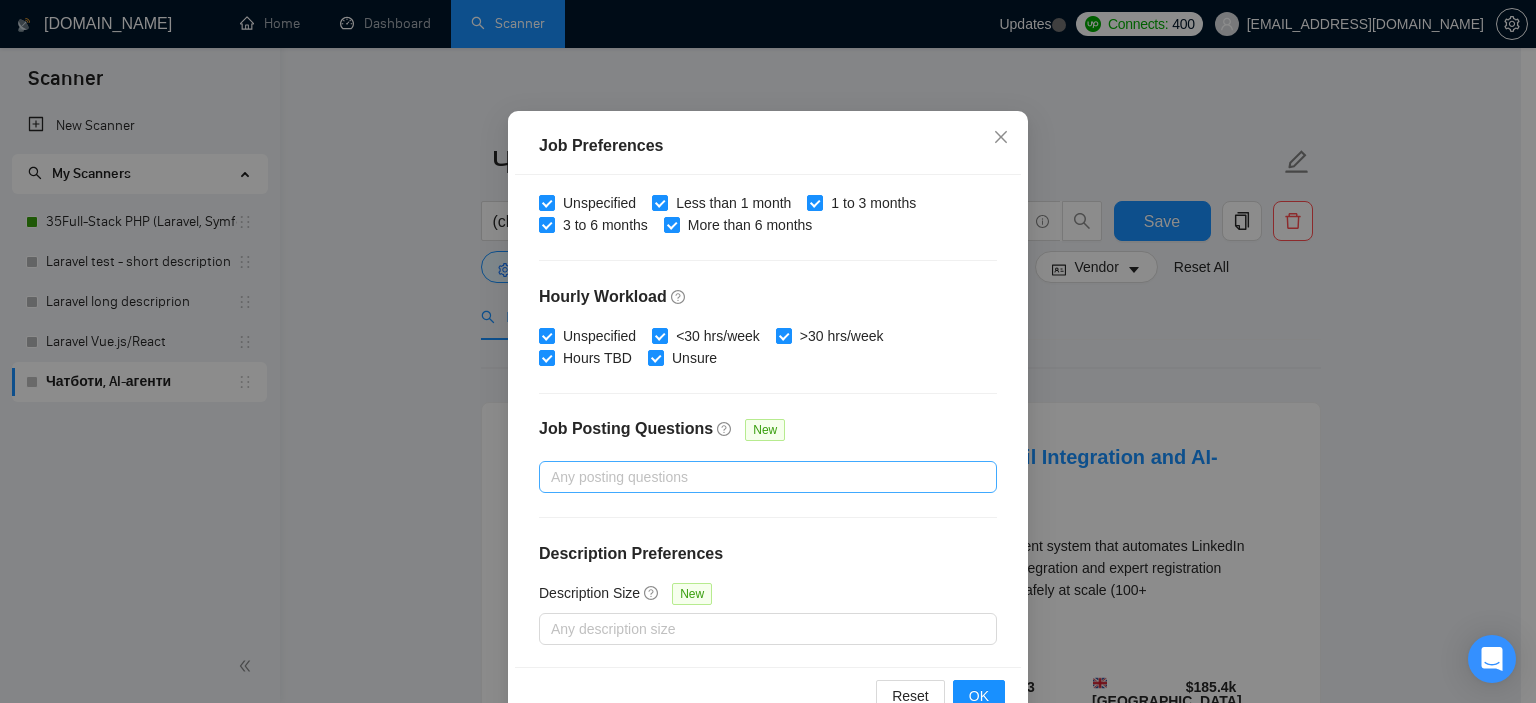 scroll, scrollTop: 141, scrollLeft: 0, axis: vertical 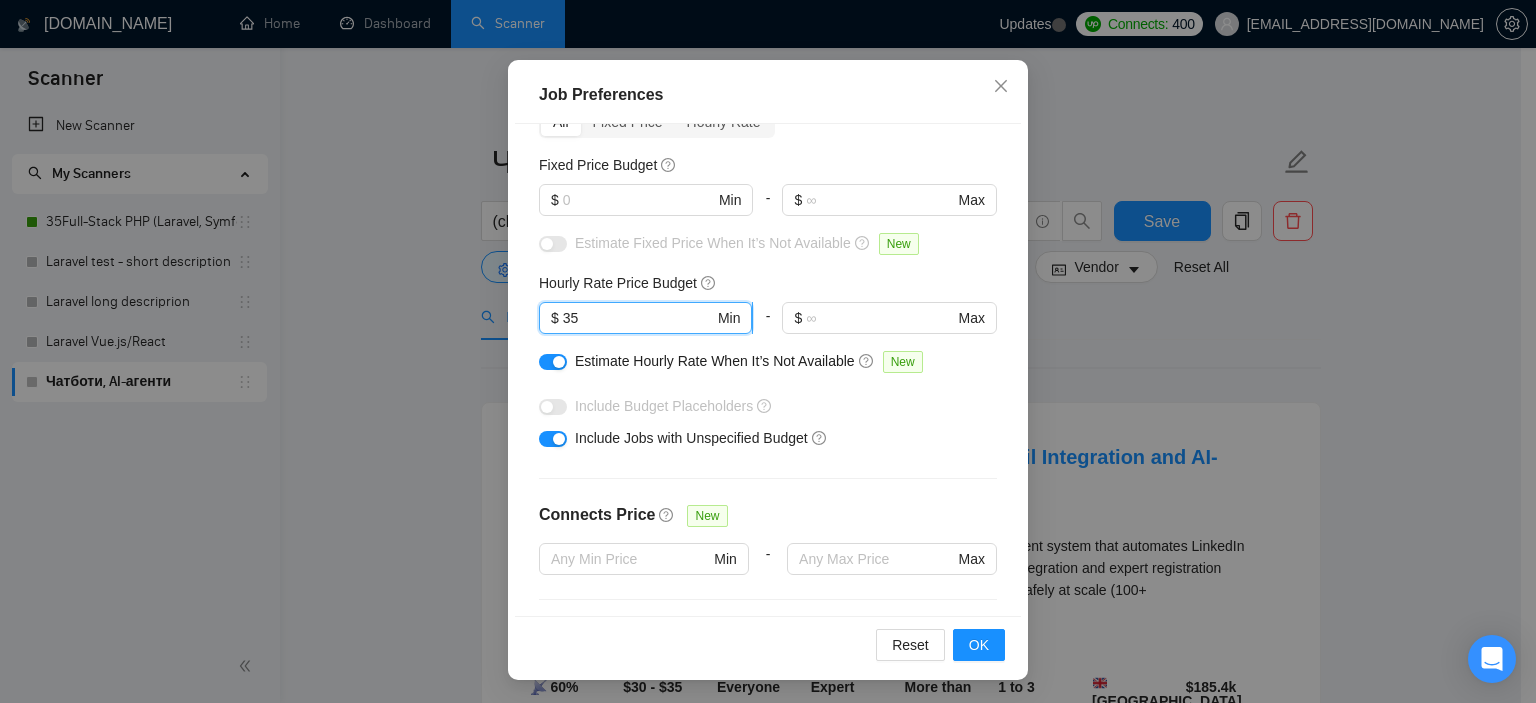 click on "35" at bounding box center [638, 318] 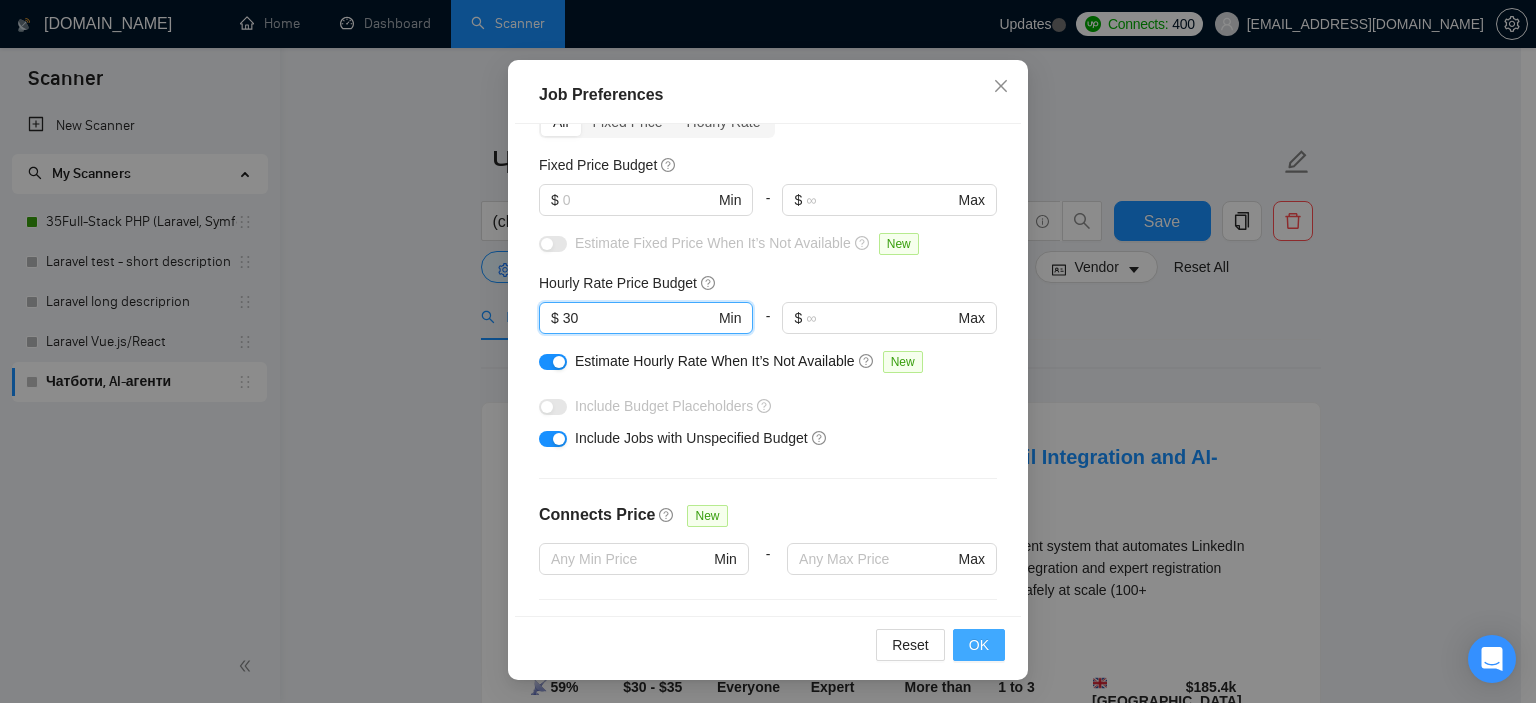type on "30" 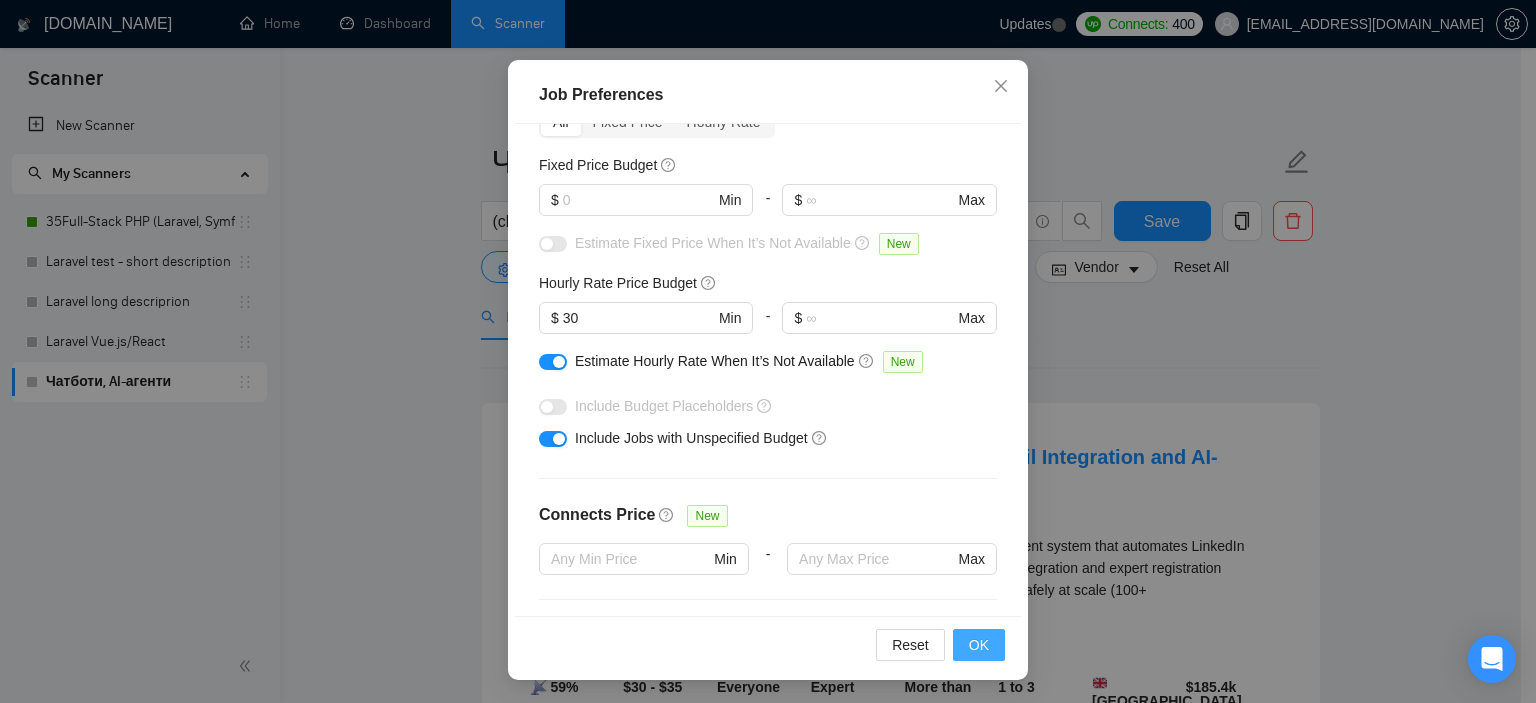 click on "OK" at bounding box center (979, 645) 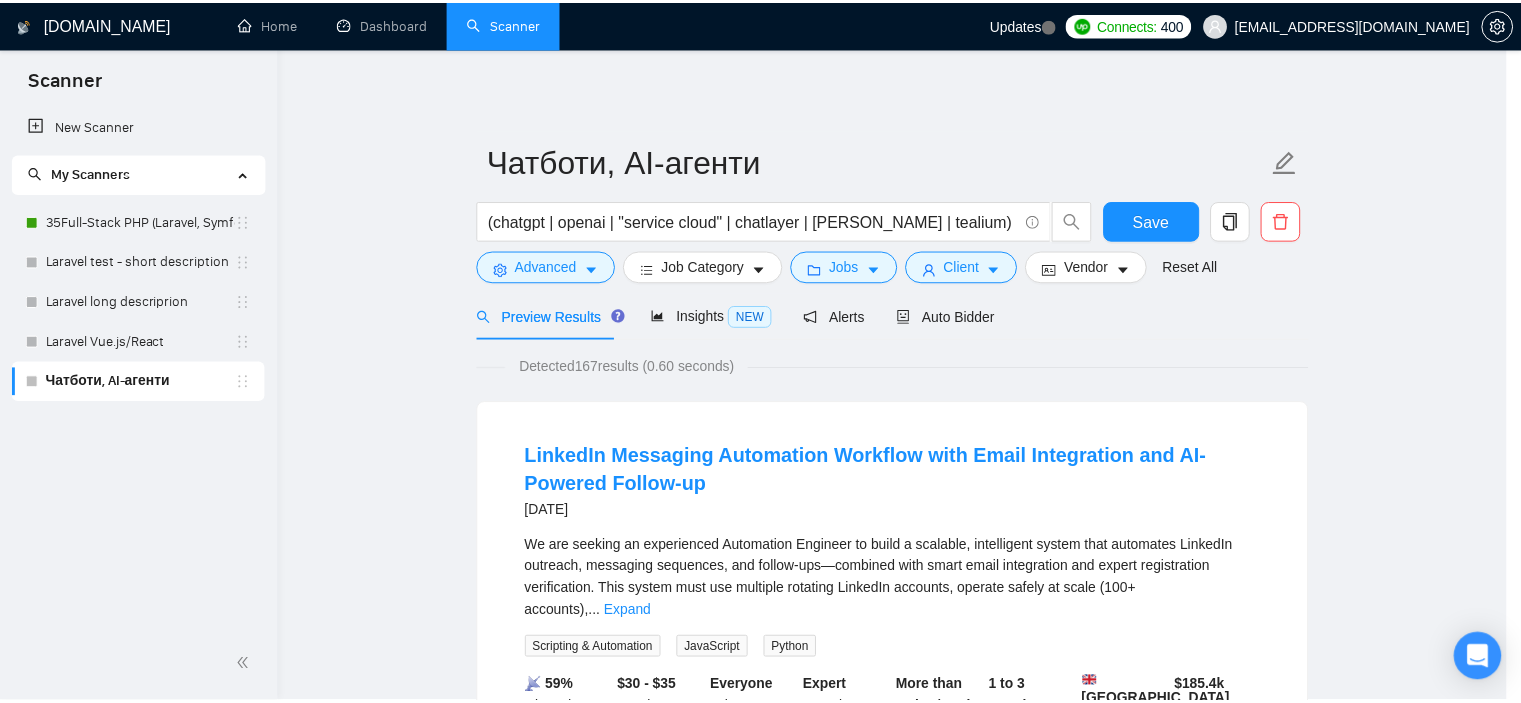 scroll, scrollTop: 60, scrollLeft: 0, axis: vertical 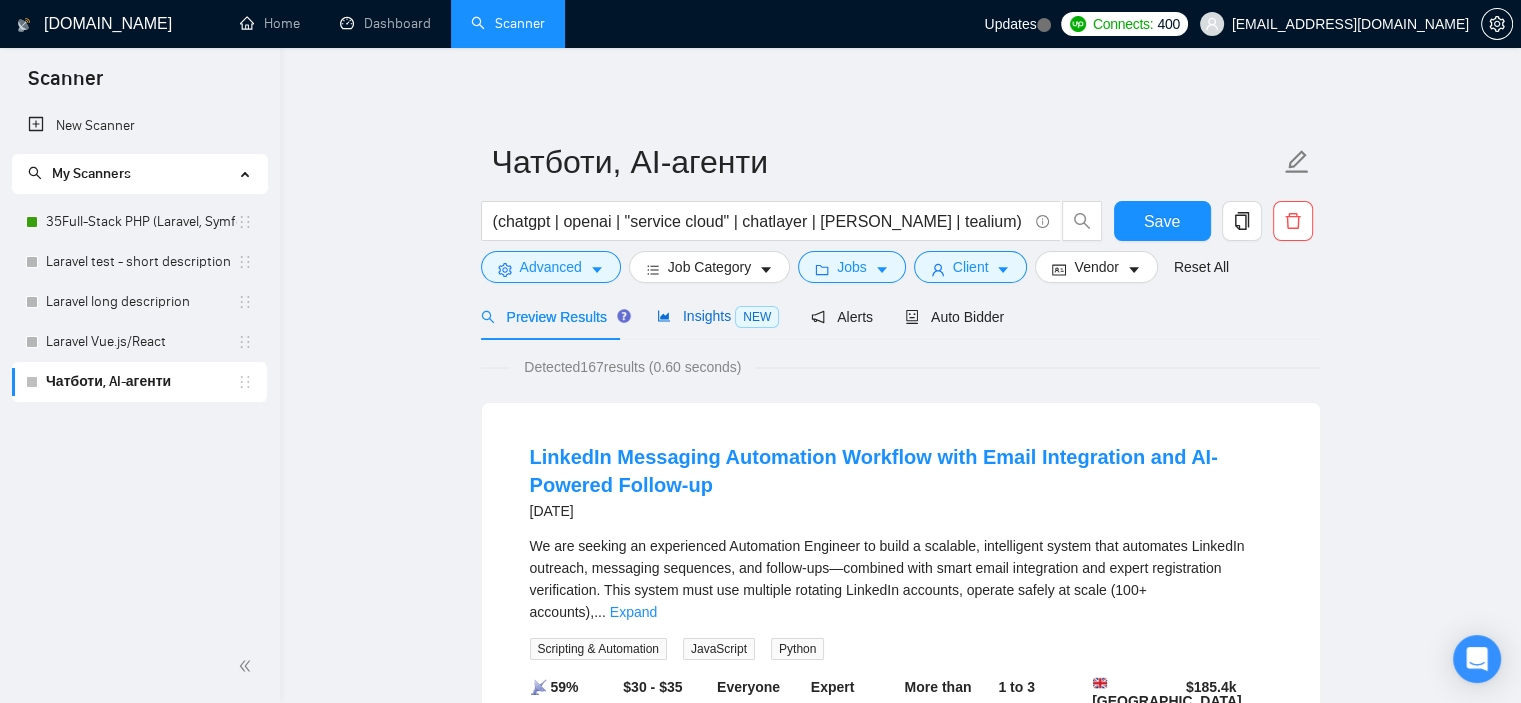 click on "Insights NEW" at bounding box center [718, 316] 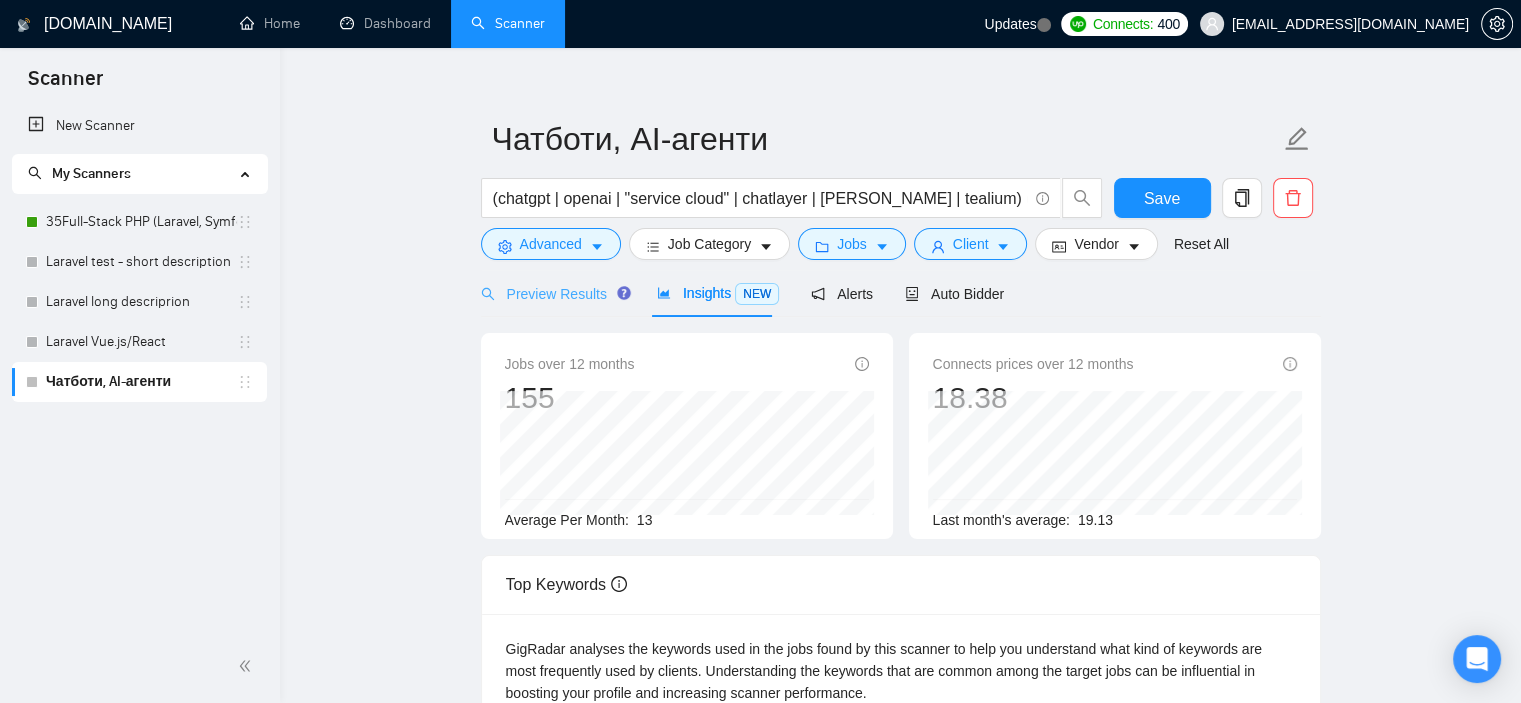 scroll, scrollTop: 16, scrollLeft: 0, axis: vertical 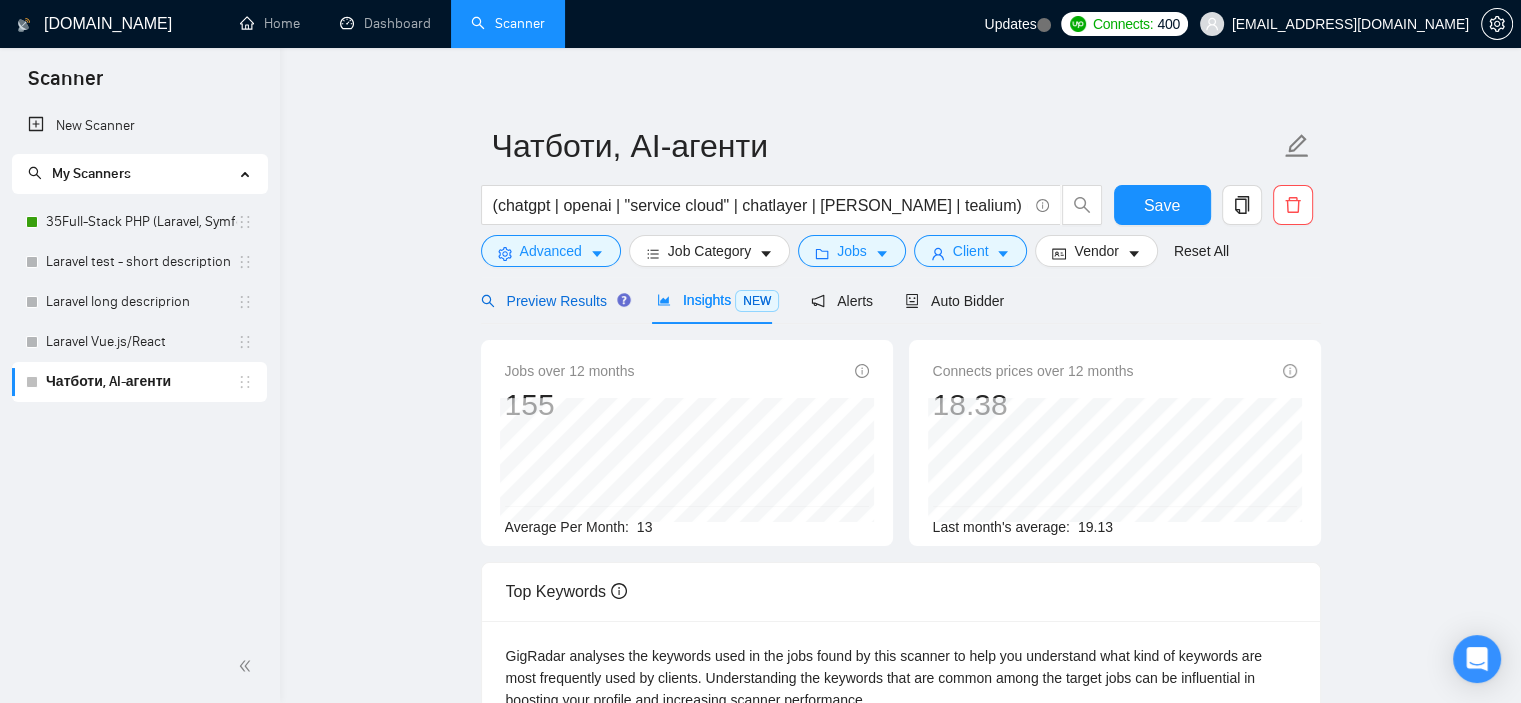 click on "Preview Results" at bounding box center [553, 301] 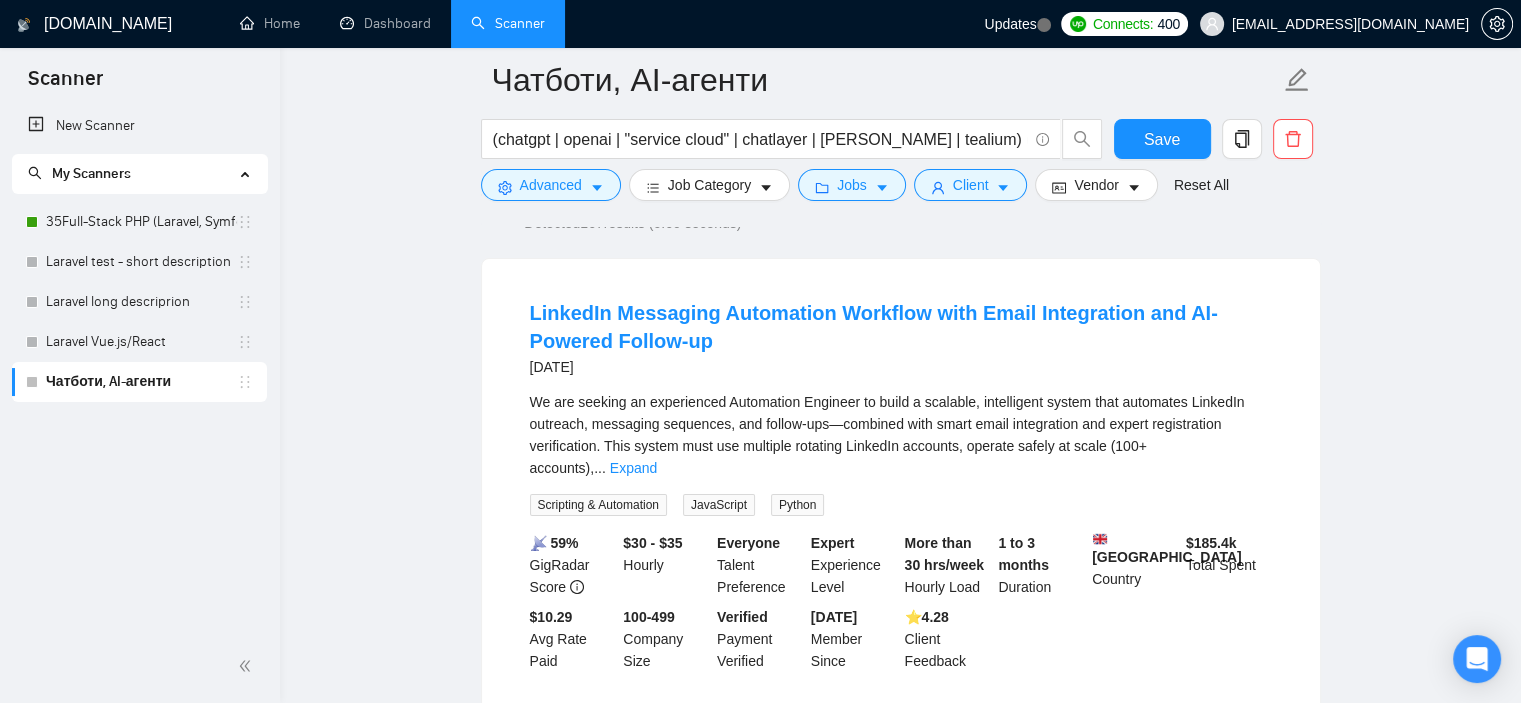 scroll, scrollTop: 162, scrollLeft: 0, axis: vertical 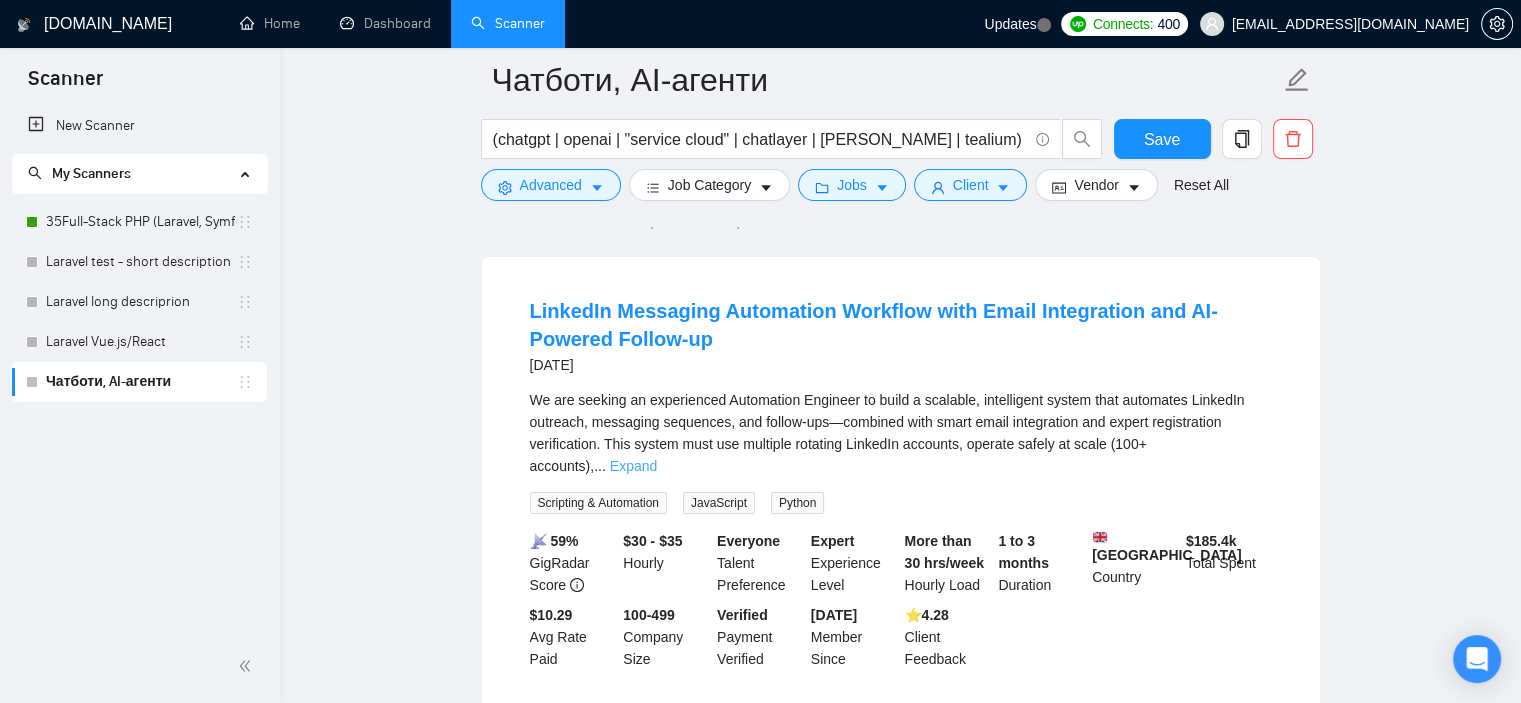 click on "Expand" at bounding box center [633, 466] 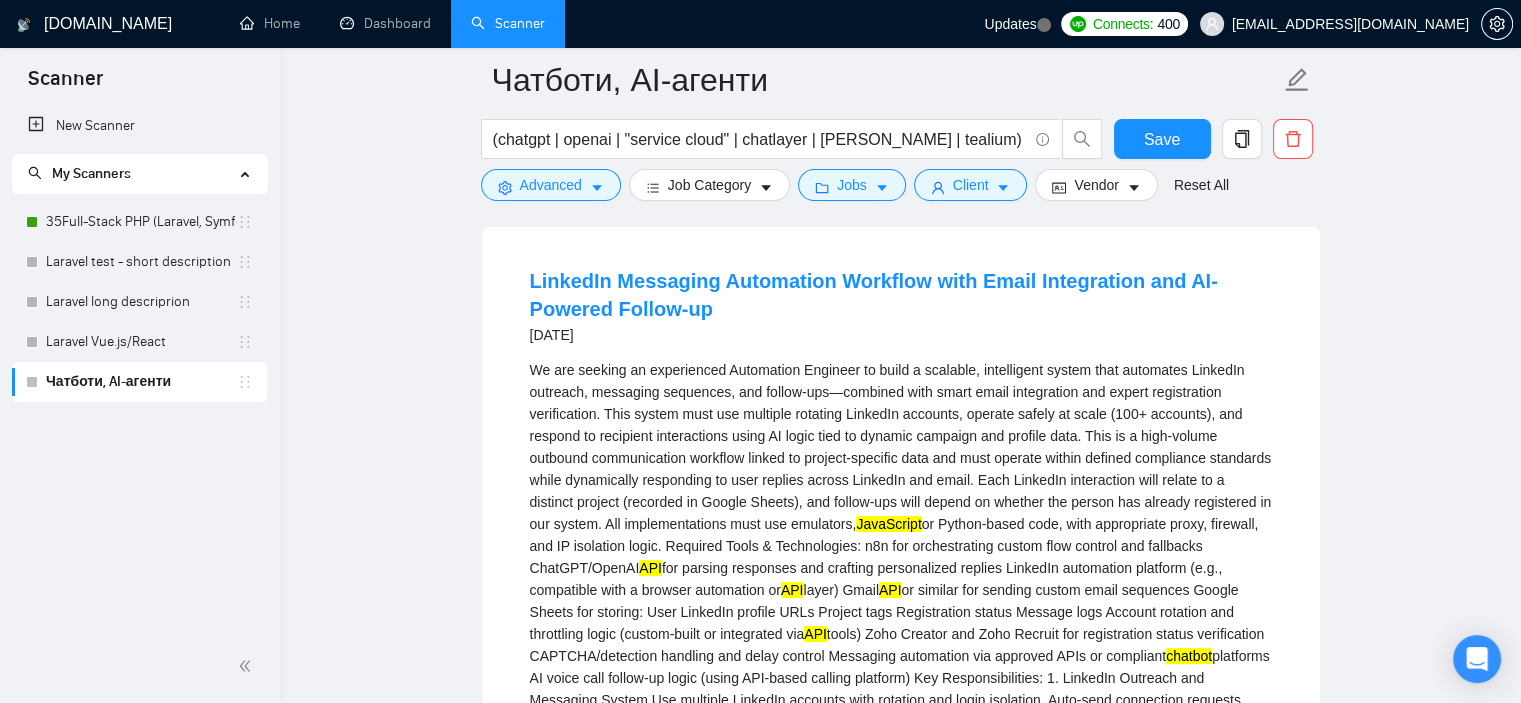 scroll, scrollTop: 231, scrollLeft: 0, axis: vertical 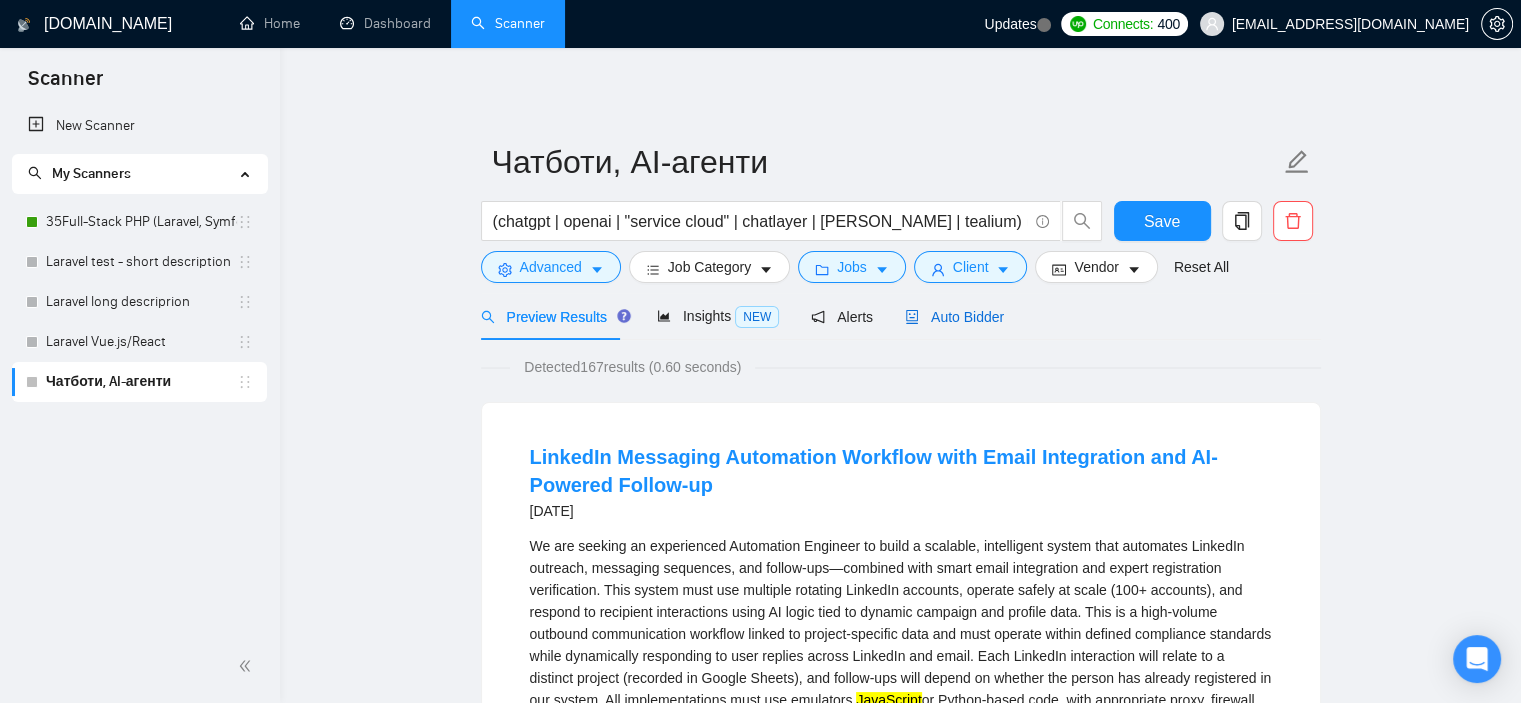 click on "Auto Bidder" at bounding box center (954, 317) 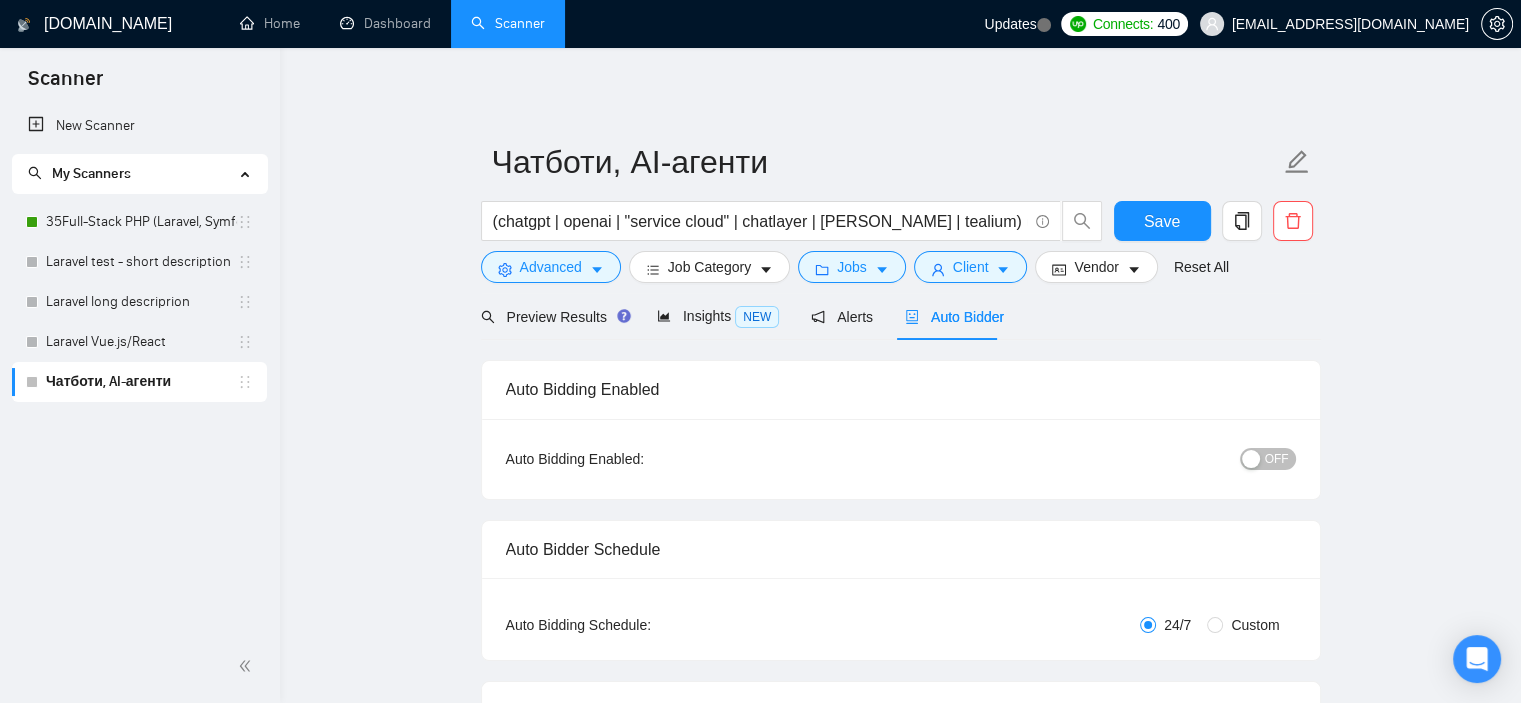 click on "OFF" at bounding box center (1277, 459) 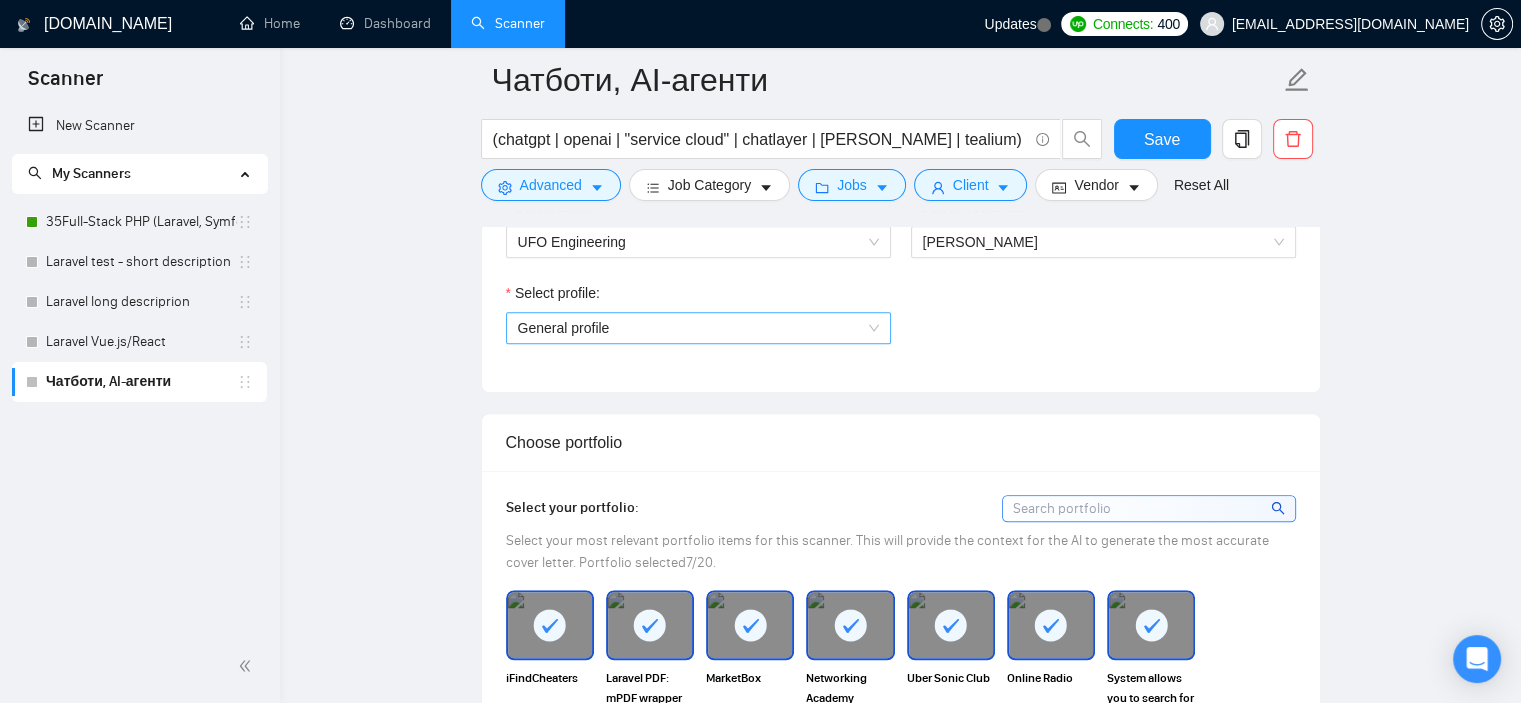 scroll, scrollTop: 1115, scrollLeft: 0, axis: vertical 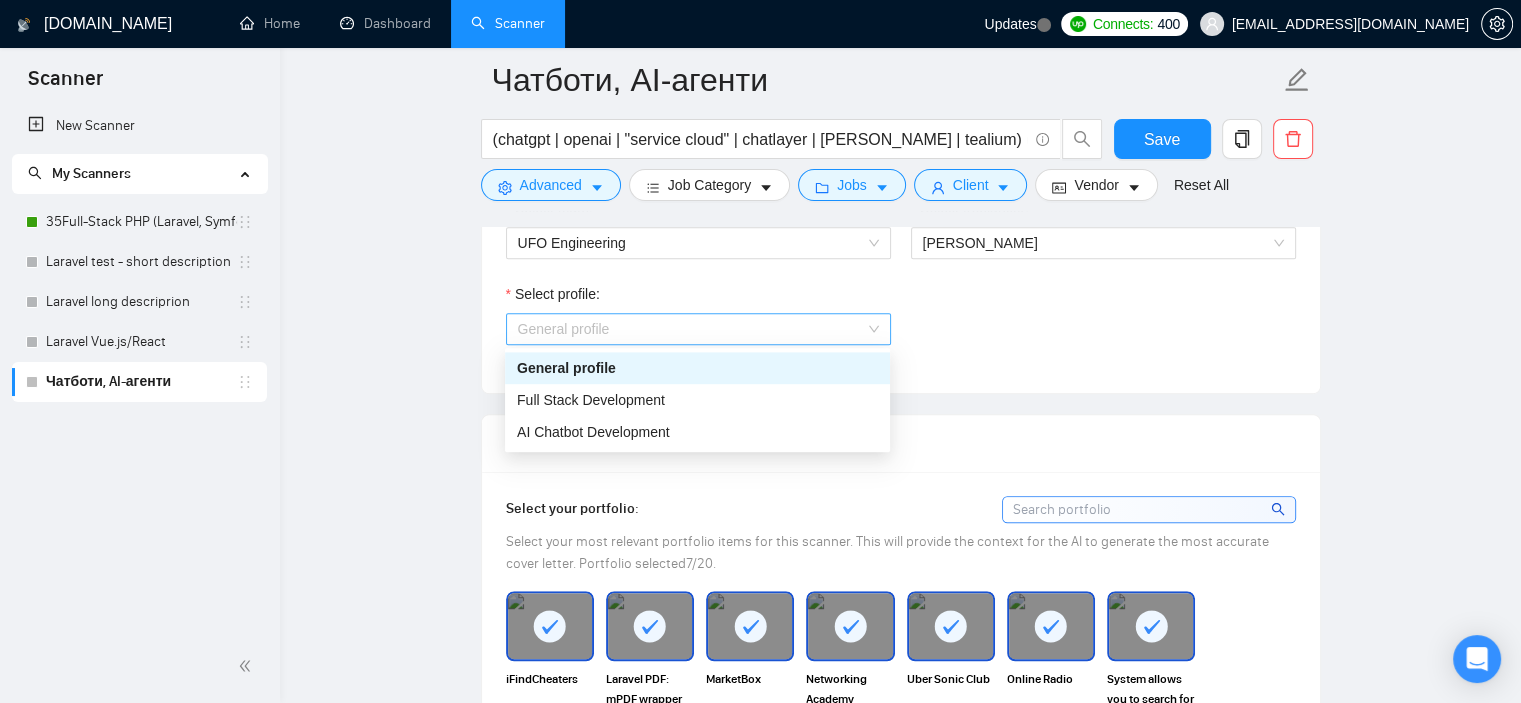 click on "General profile" at bounding box center (698, 329) 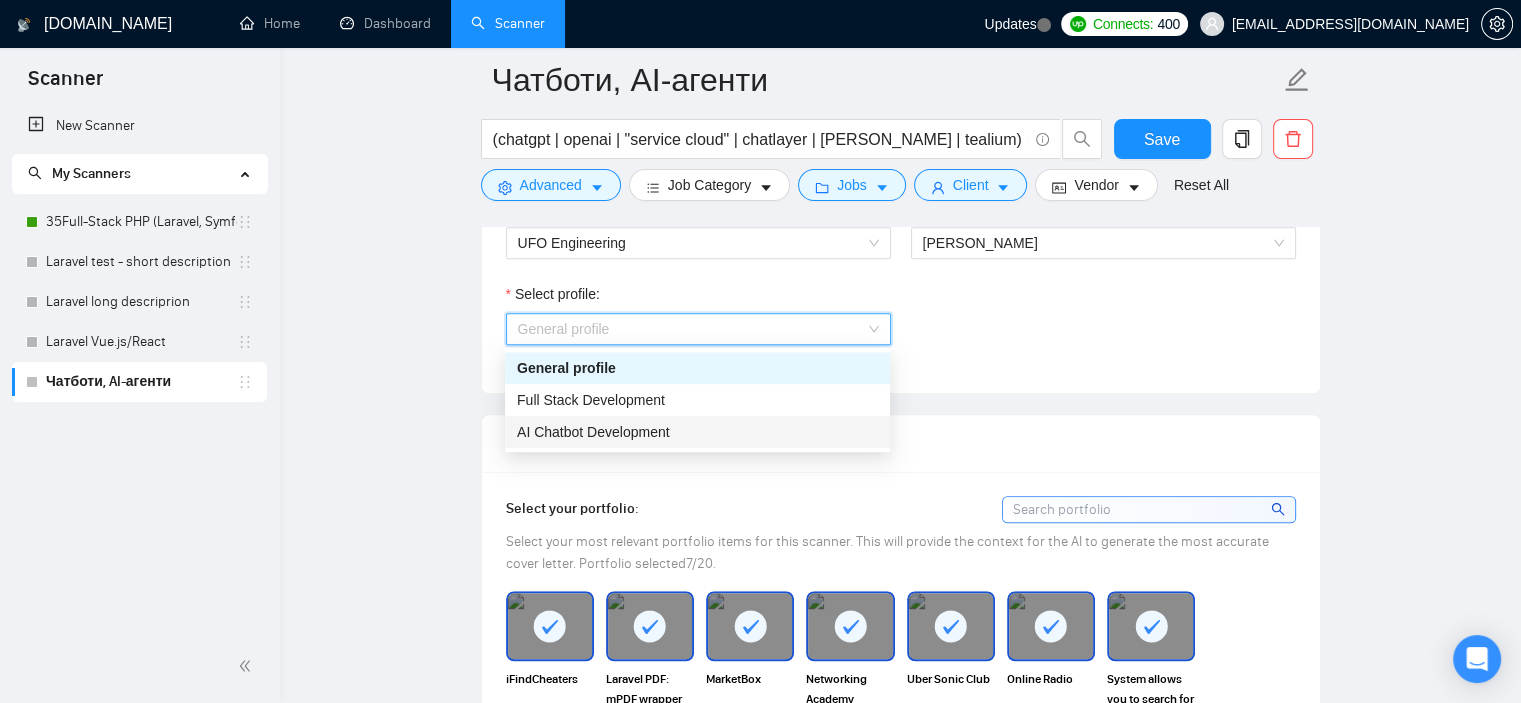 click on "AI Chatbot Development" at bounding box center [697, 432] 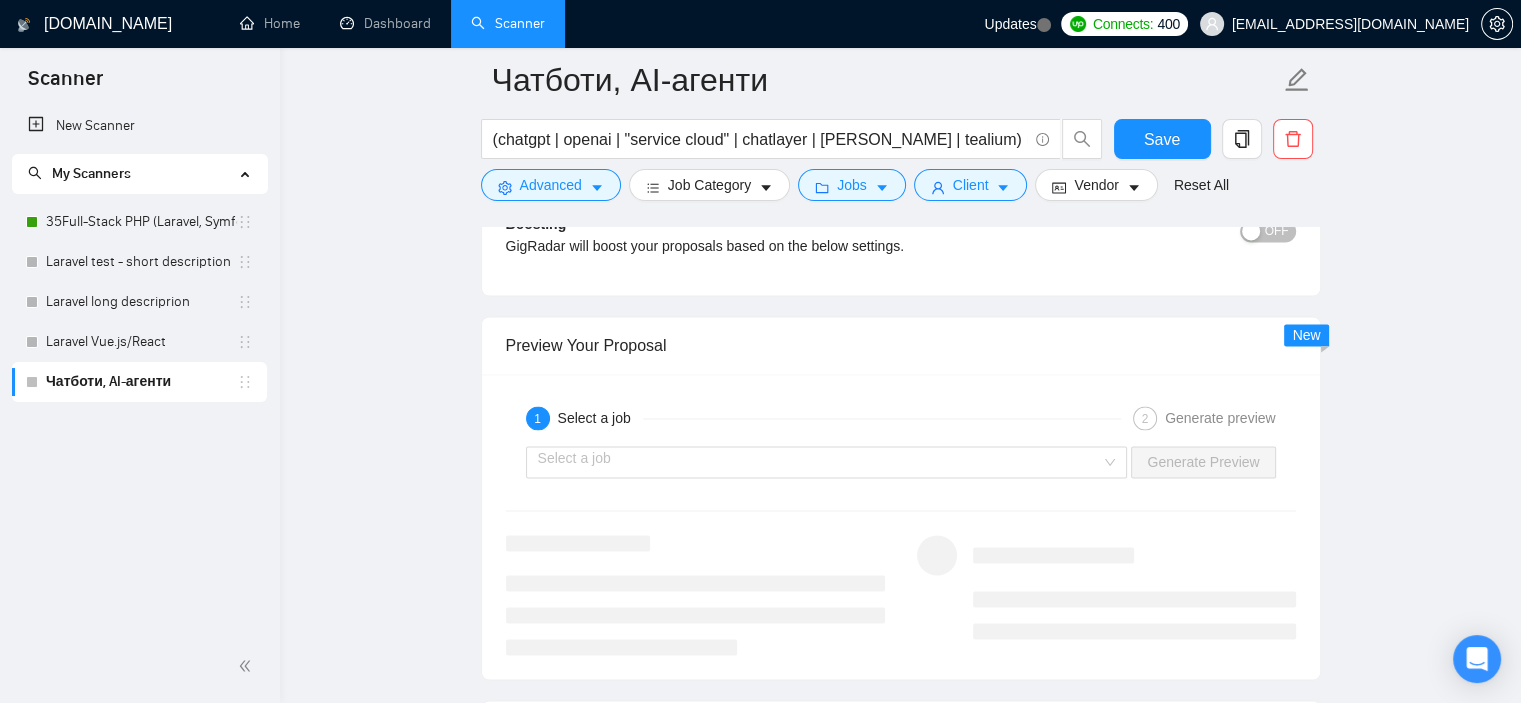 scroll, scrollTop: 3167, scrollLeft: 0, axis: vertical 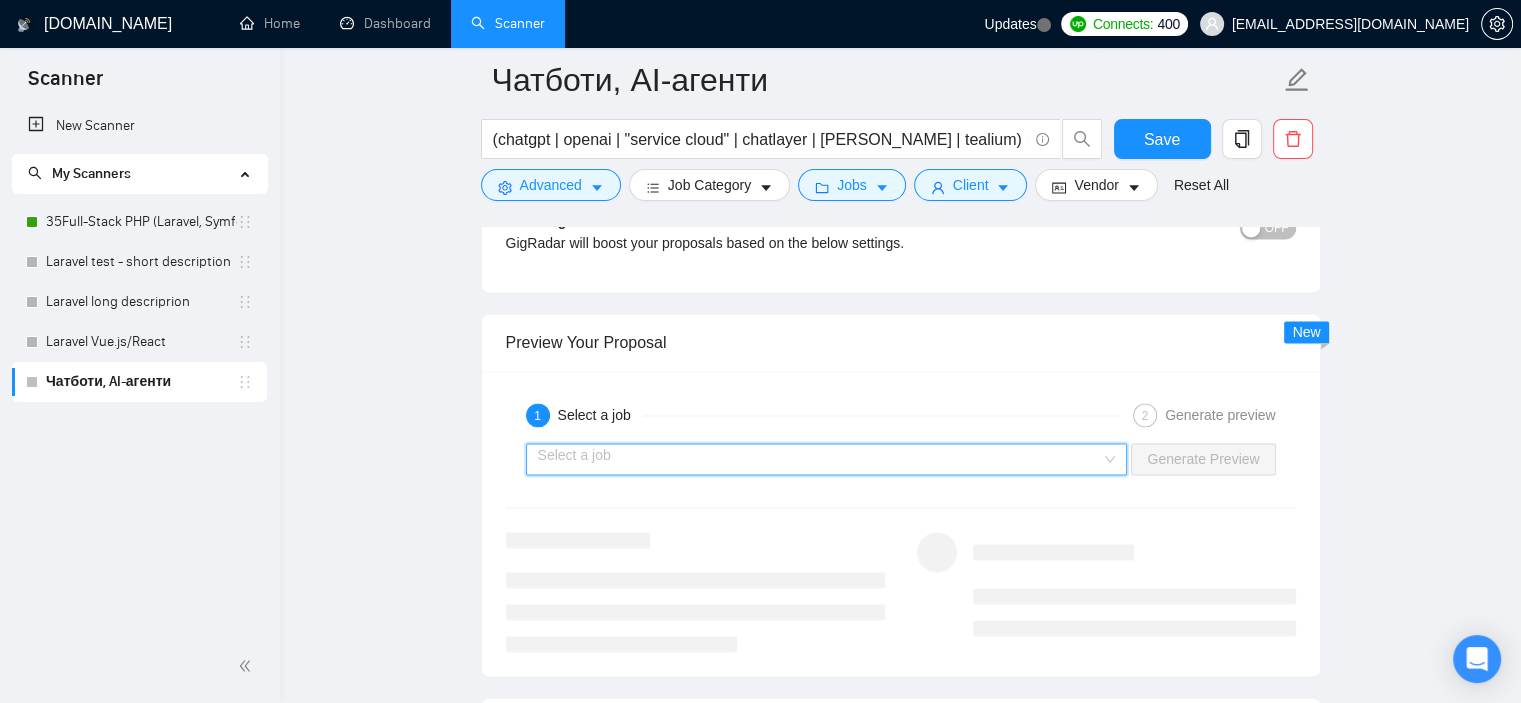 click at bounding box center [820, 459] 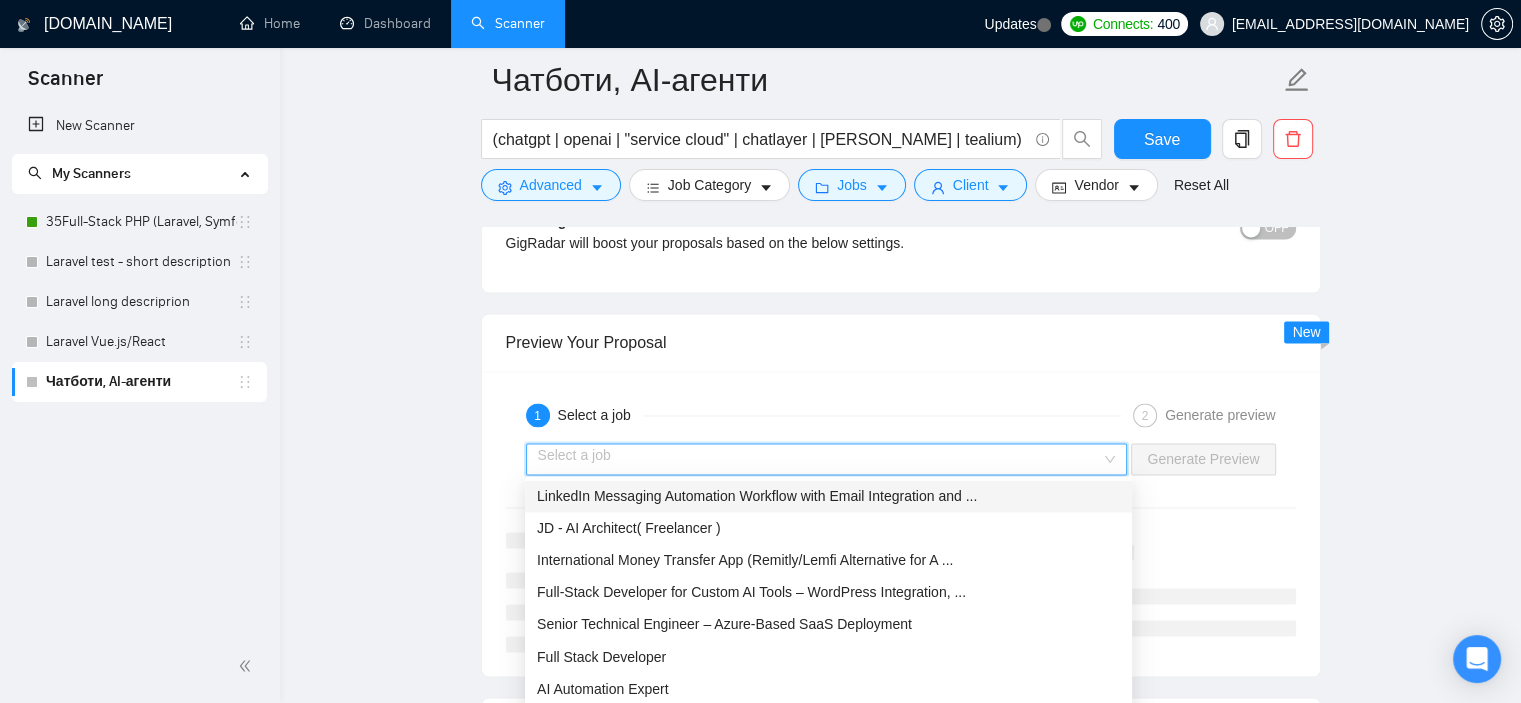 click on "LinkedIn Messaging Automation Workflow with Email Integration and ..." at bounding box center [757, 496] 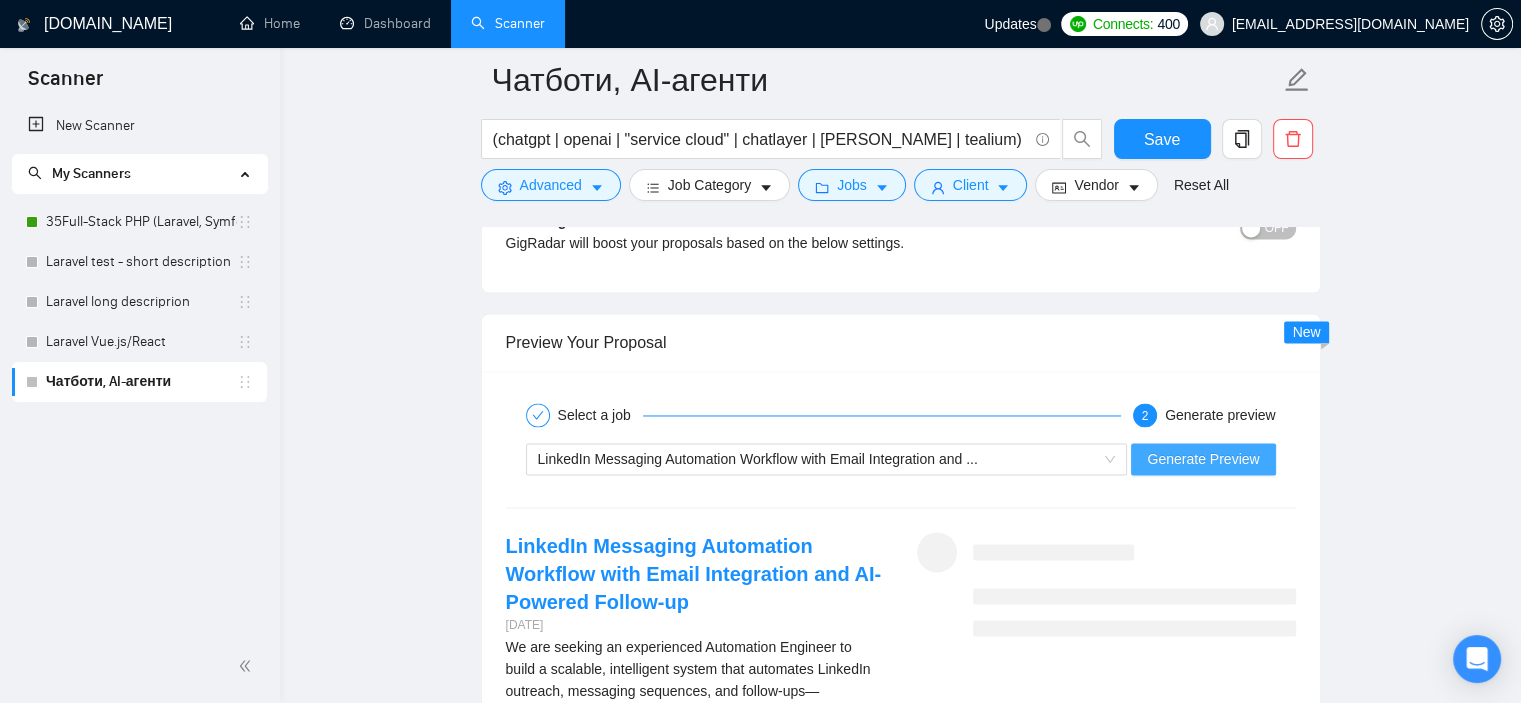 click on "Generate Preview" at bounding box center [1203, 459] 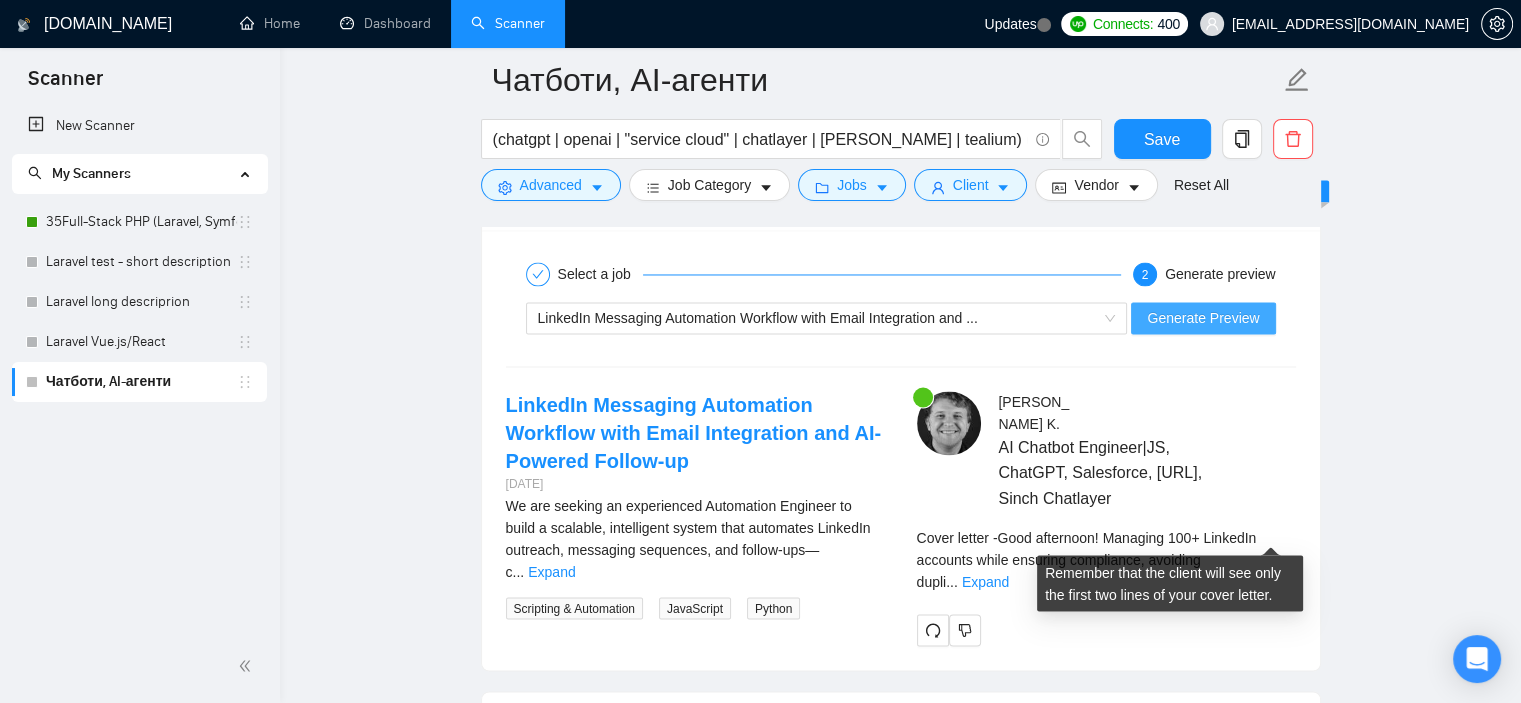 scroll, scrollTop: 3312, scrollLeft: 0, axis: vertical 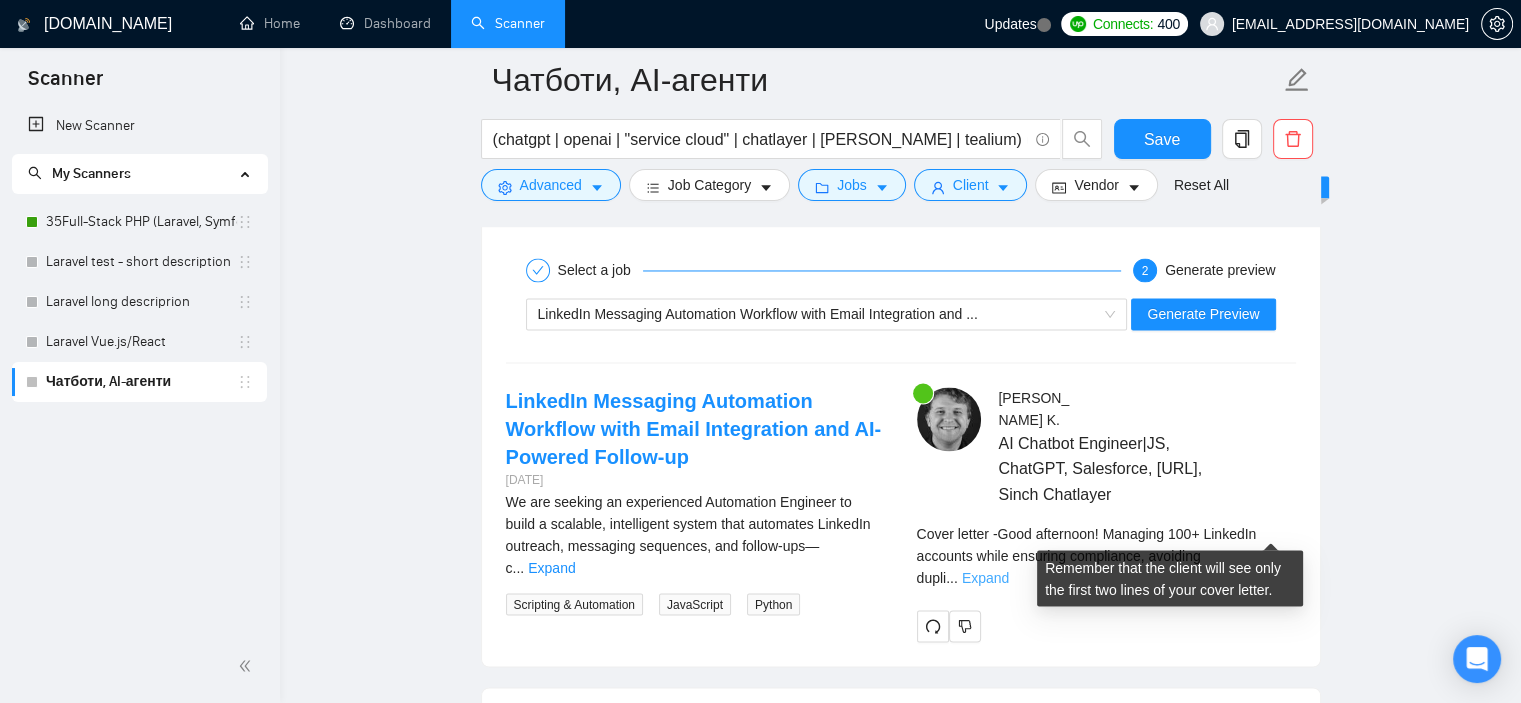 click on "Expand" at bounding box center [985, 577] 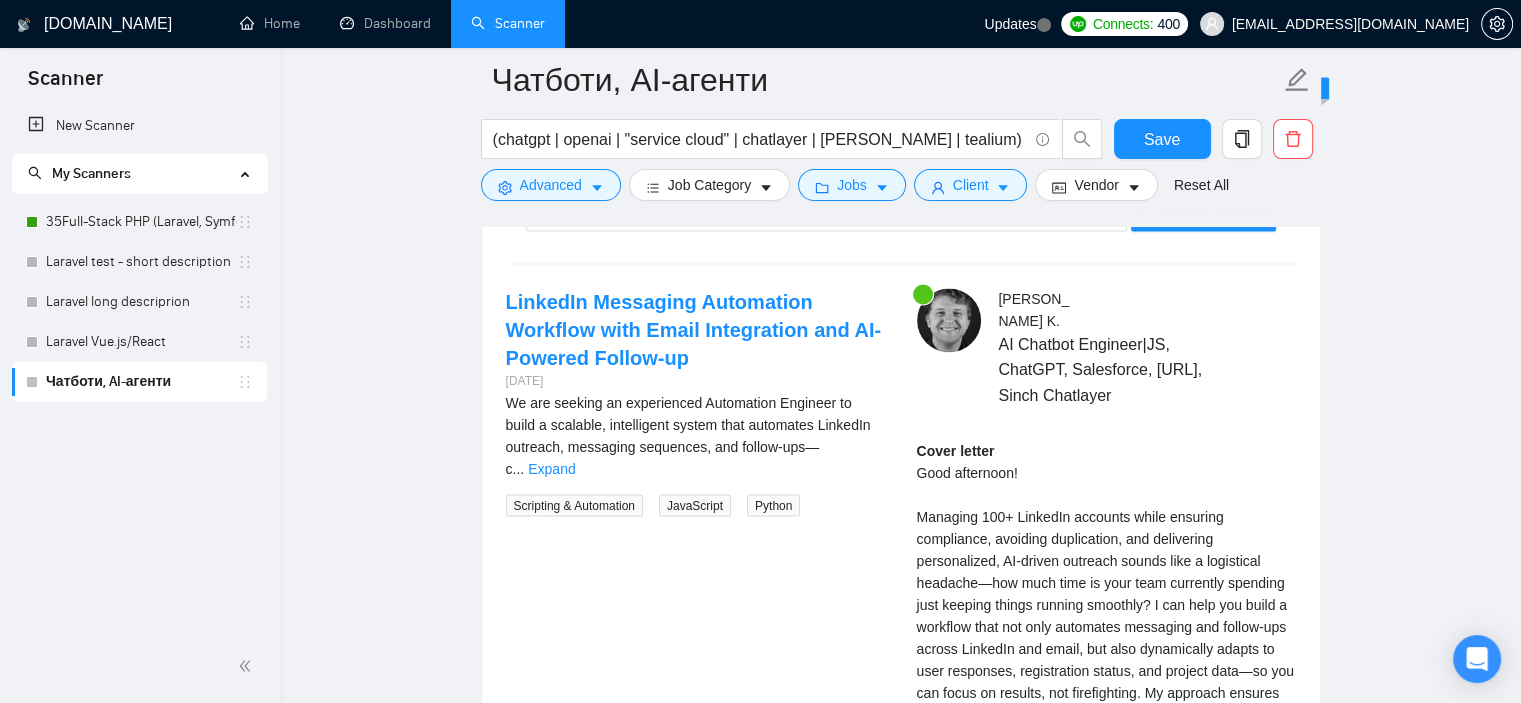 scroll, scrollTop: 3414, scrollLeft: 0, axis: vertical 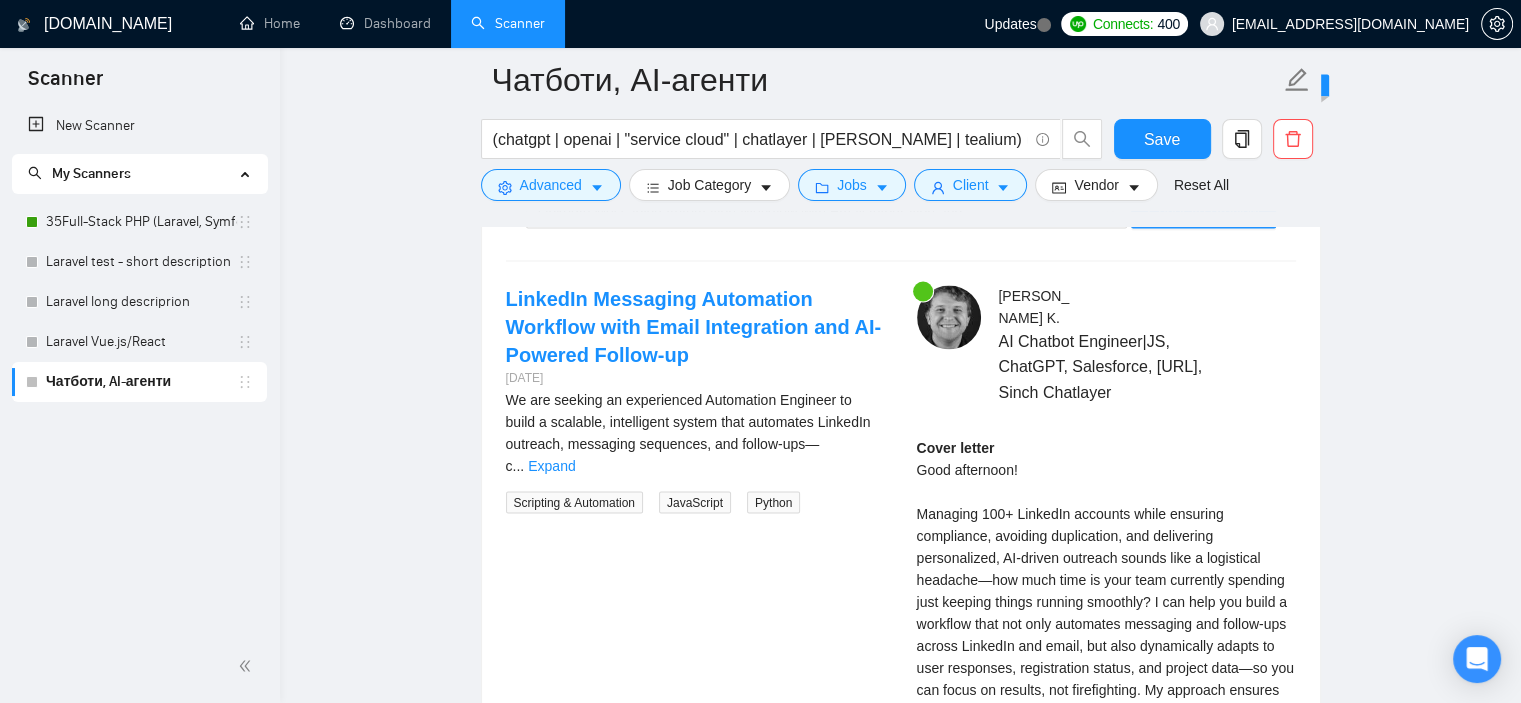 click on "LinkedIn Messaging Automation Workflow with Email Integration and AI-Powered Follow-up [DATE] We are seeking an experienced Automation Engineer to build a scalable, intelligent system that automates LinkedIn outreach, messaging sequences, and follow-ups—c ... Expand Scripting & Automation JavaScript Python" at bounding box center [695, 399] 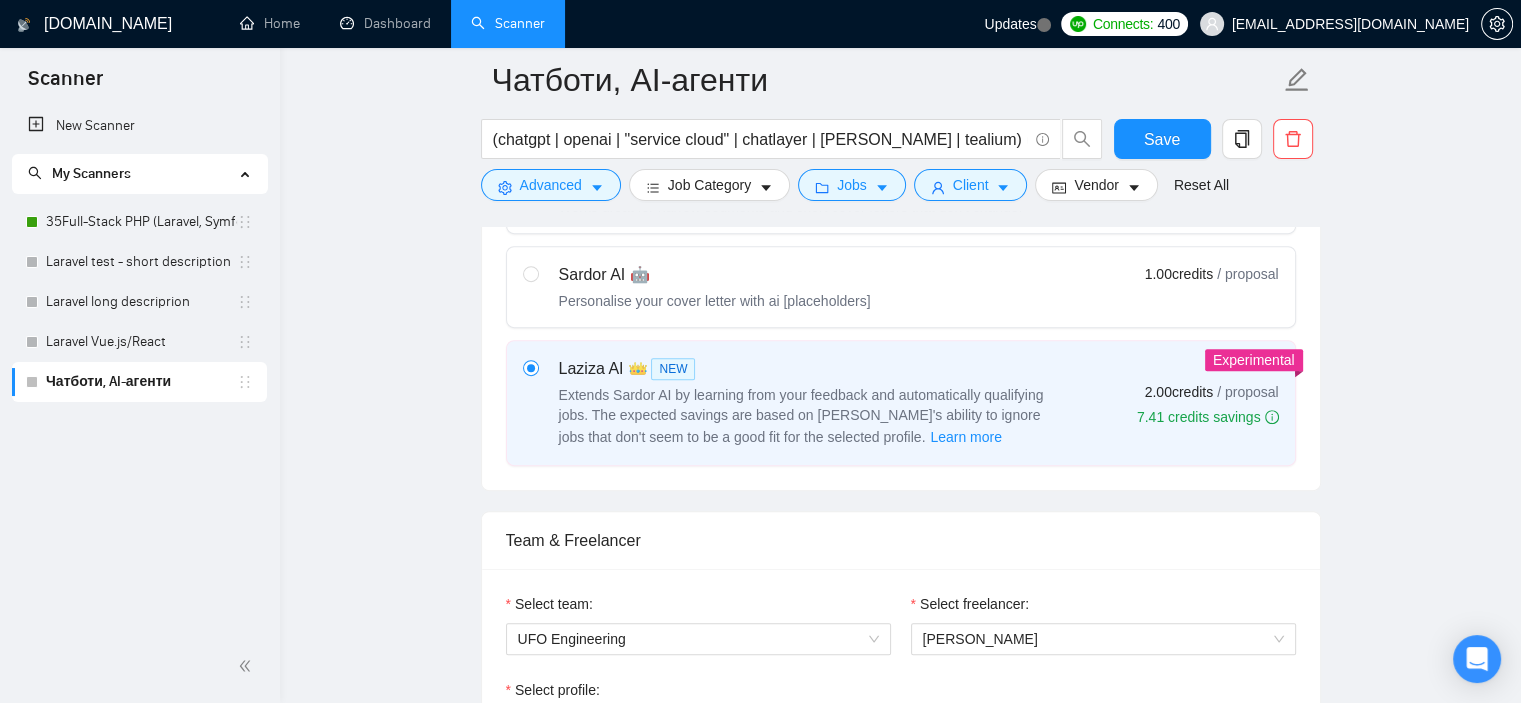 scroll, scrollTop: 715, scrollLeft: 0, axis: vertical 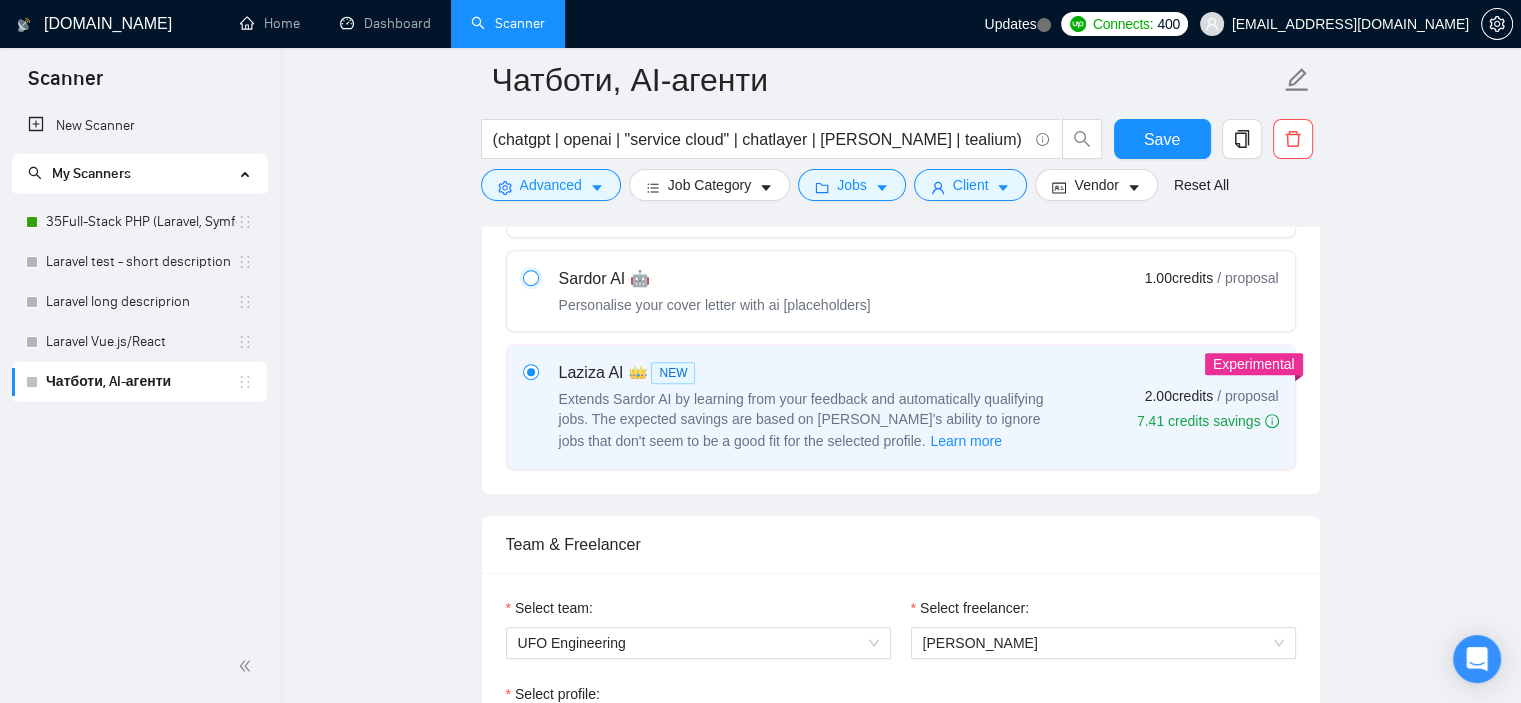 click at bounding box center (530, 277) 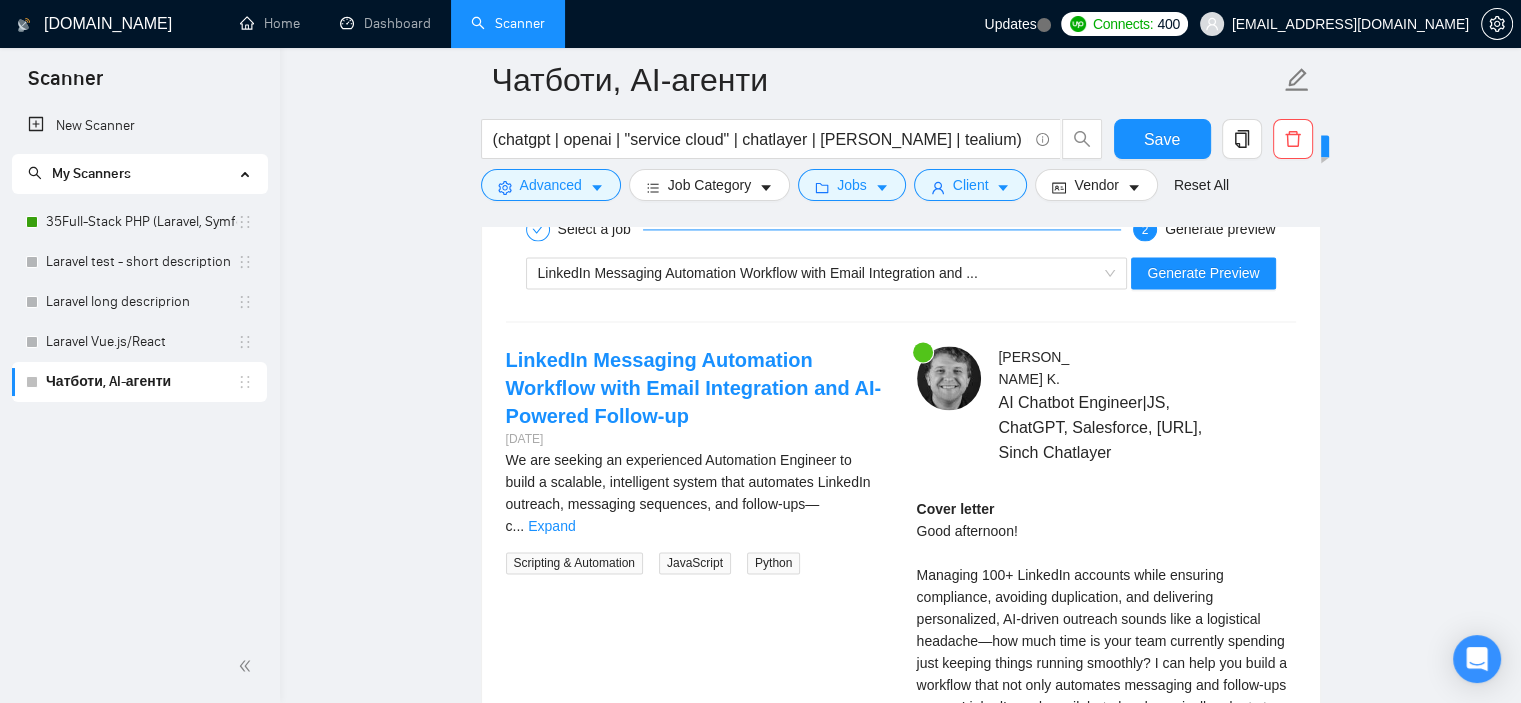scroll, scrollTop: 2988, scrollLeft: 0, axis: vertical 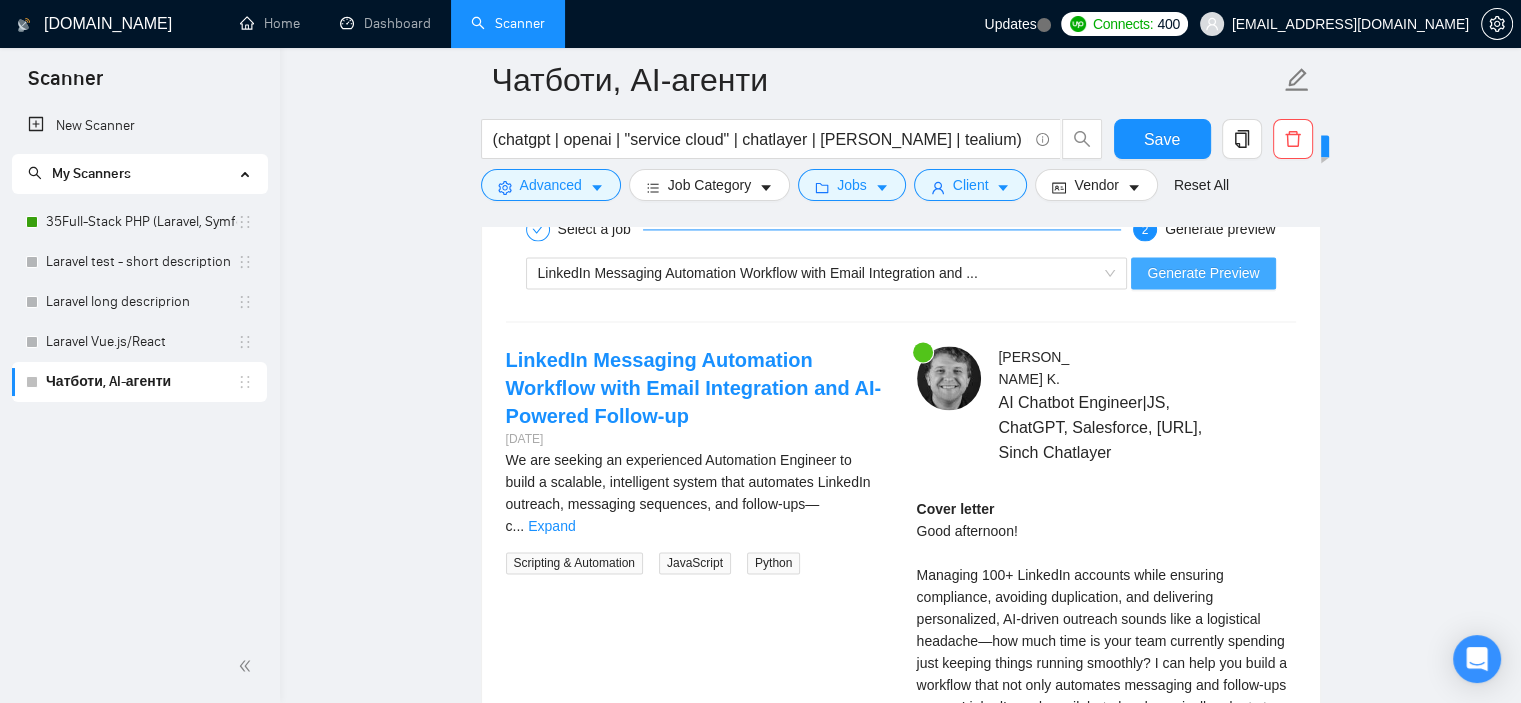 click on "Generate Preview" at bounding box center [1203, 273] 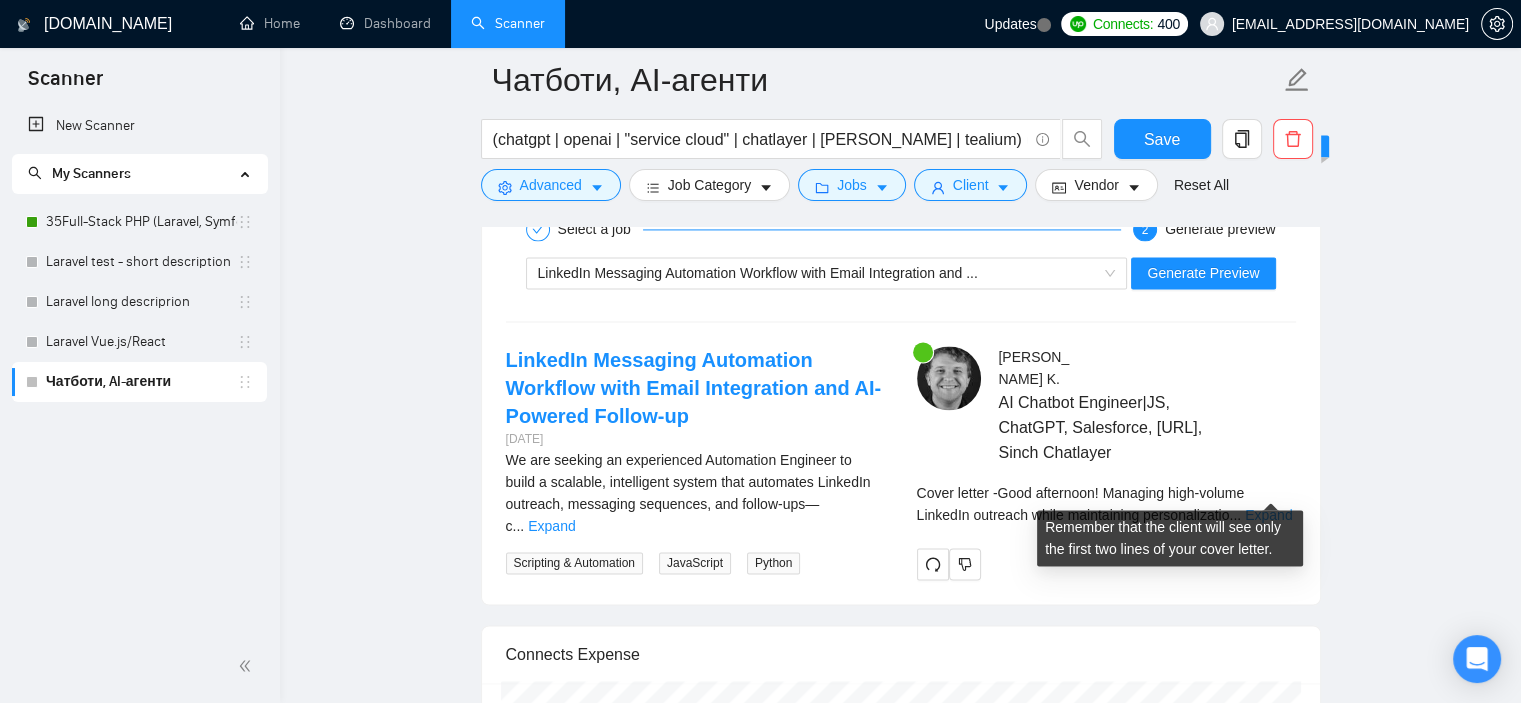 click on "Expand" at bounding box center [1268, 515] 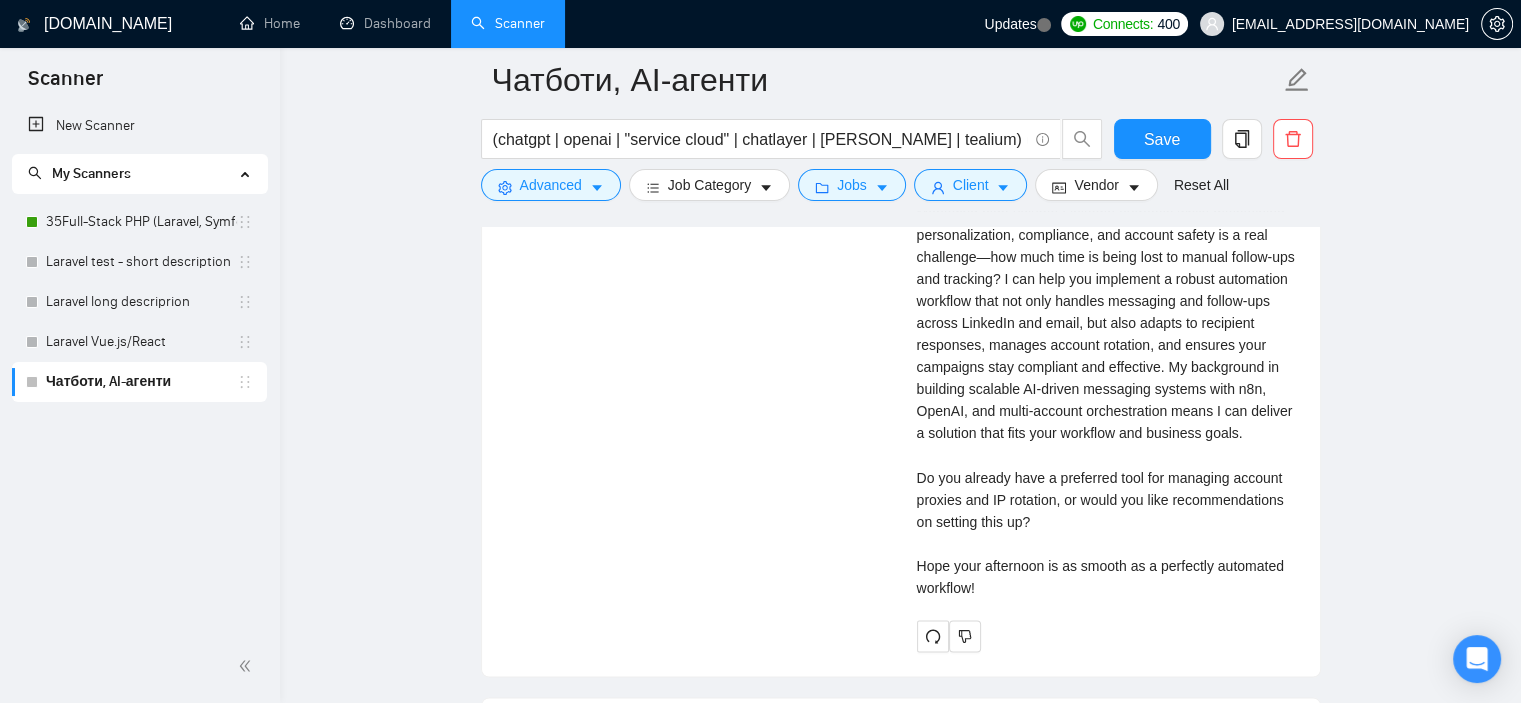 scroll, scrollTop: 3356, scrollLeft: 0, axis: vertical 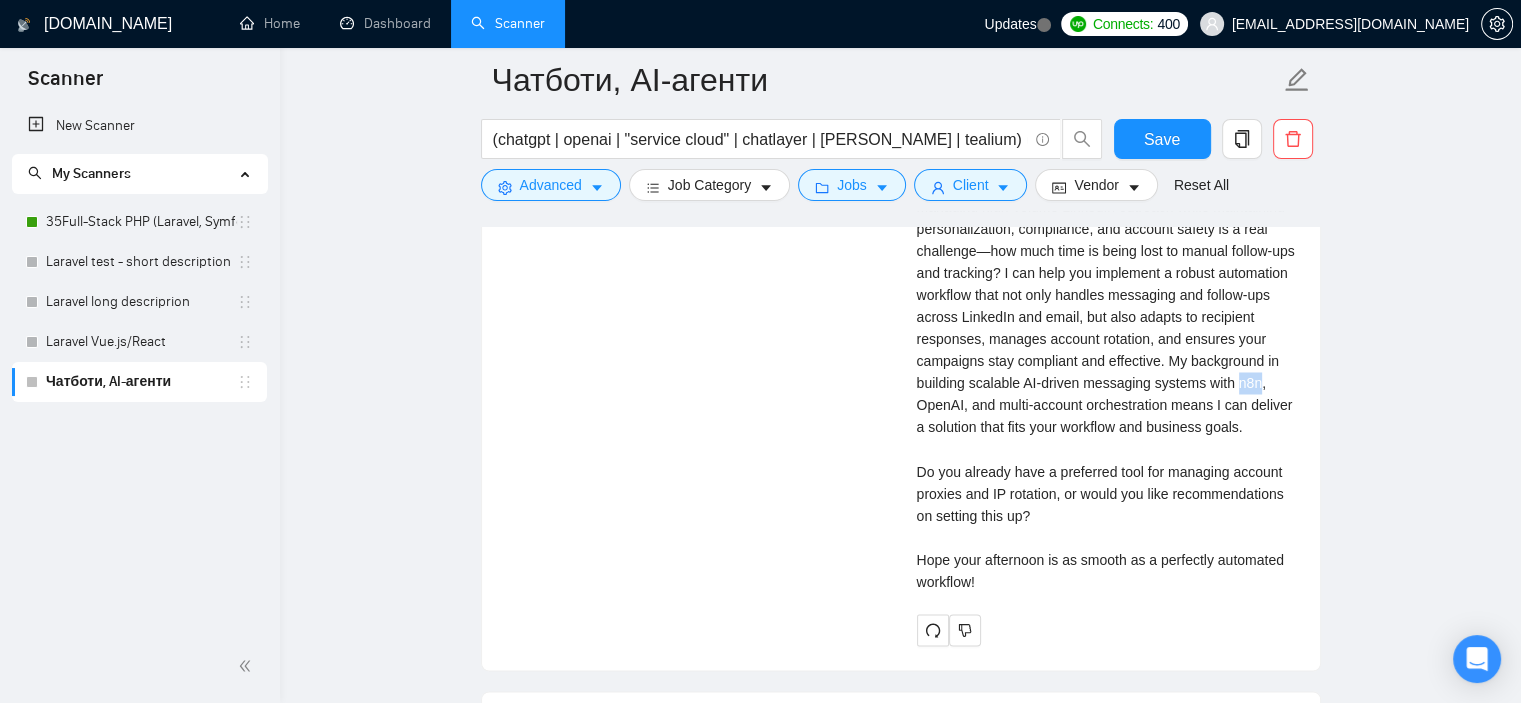 drag, startPoint x: 1250, startPoint y: 356, endPoint x: 1272, endPoint y: 356, distance: 22 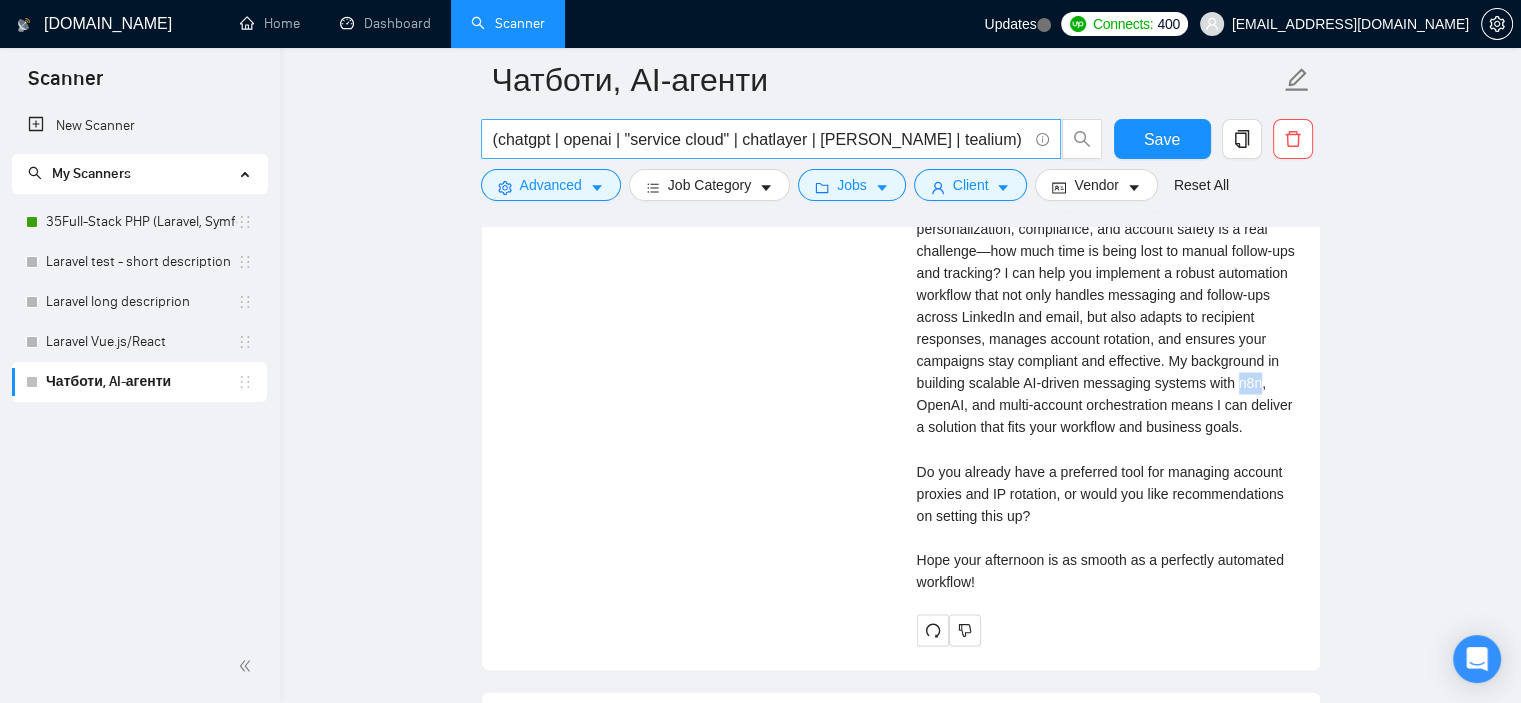 copy on "n8n" 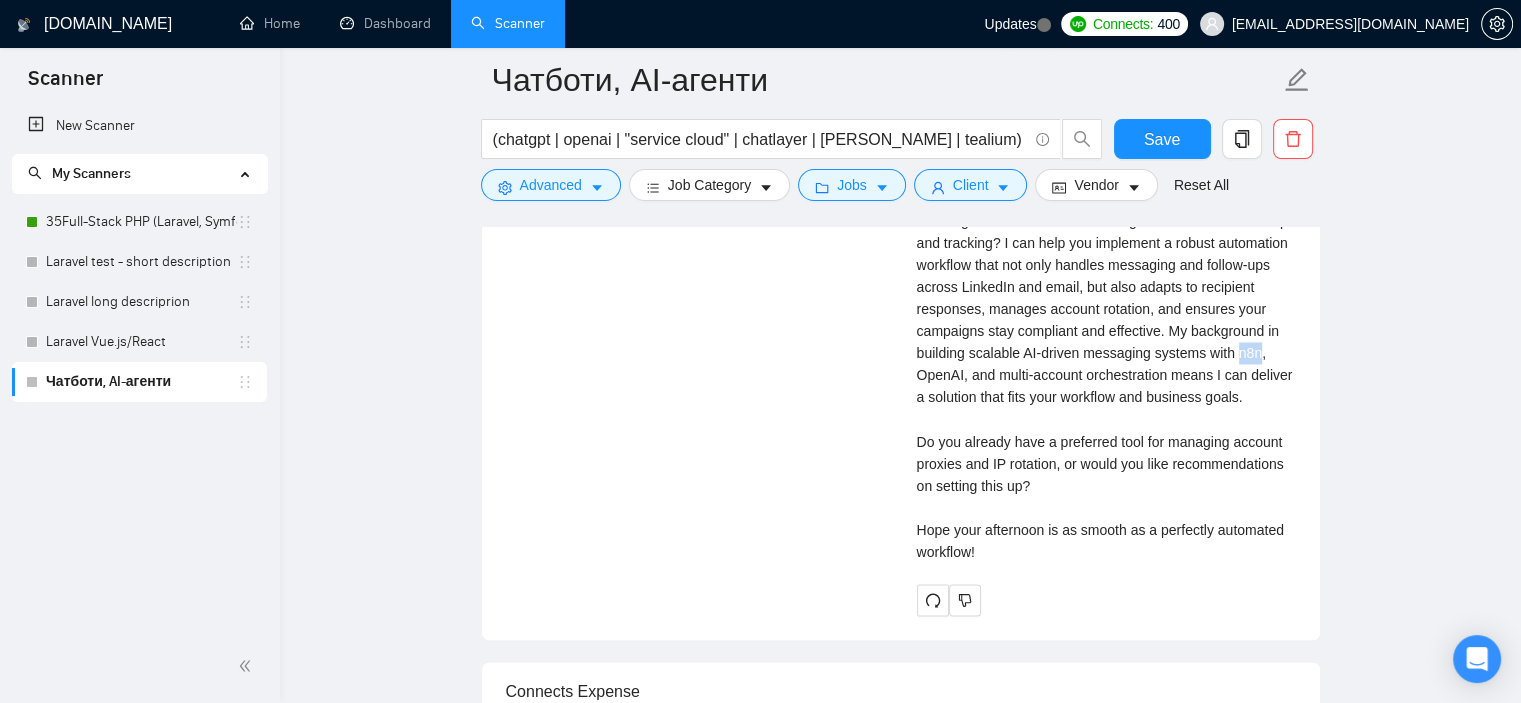scroll, scrollTop: 3396, scrollLeft: 0, axis: vertical 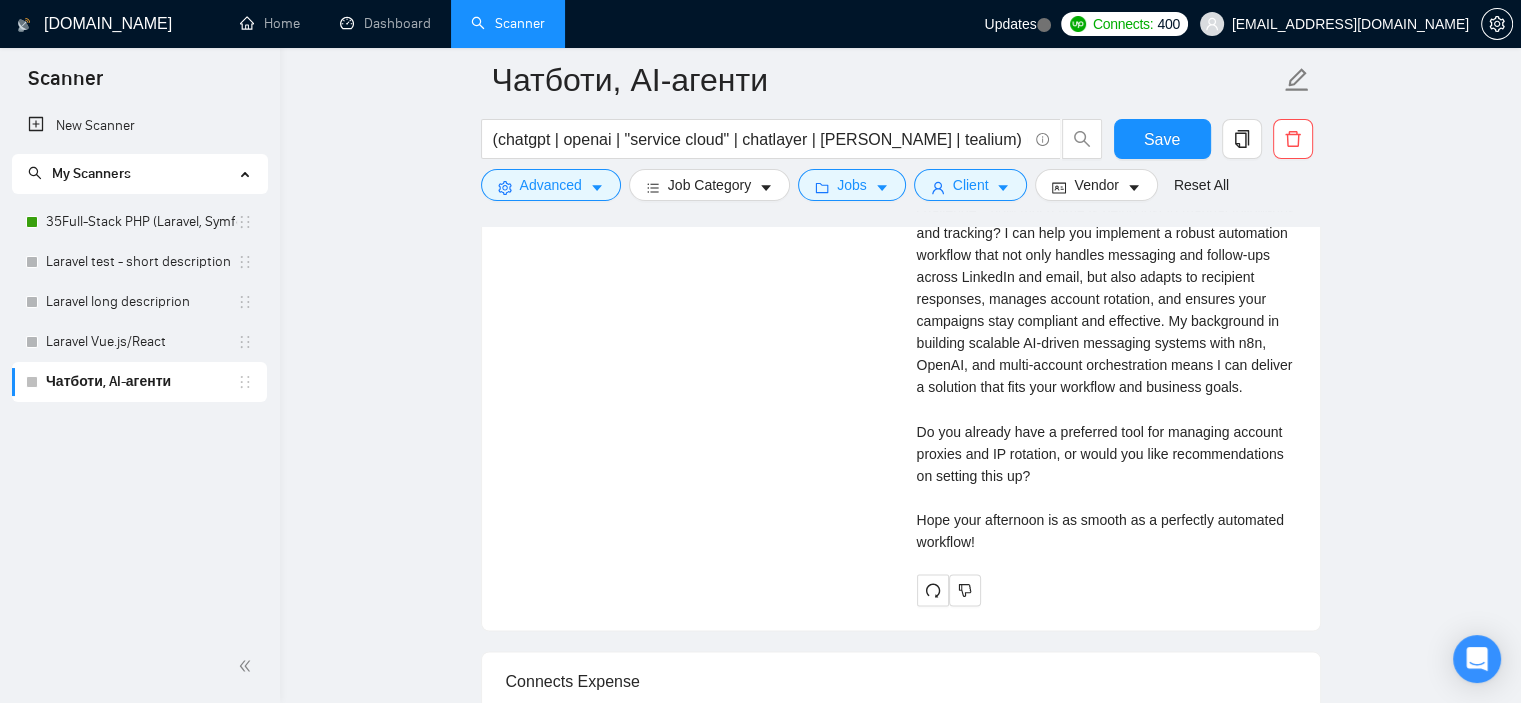 click on "Cover letter Good afternoon!
Managing high-volume LinkedIn outreach while maintaining personalization, compliance, and account safety is a real challenge—how much time is being lost to manual follow-ups and tracking? I can help you implement a robust automation workflow that not only handles messaging and follow-ups across LinkedIn and email, but also adapts to recipient responses, manages account rotation, and ensures your campaigns stay compliant and effective. My background in building scalable AI-driven messaging systems with n8n, OpenAI, and multi-account orchestration means I can deliver a solution that fits your workflow and business goals.
Do you already have a preferred tool for managing account proxies and IP rotation, or would you like recommendations on setting this up?
Hope your afternoon is as smooth as a perfectly automated workflow!" at bounding box center (1106, 321) 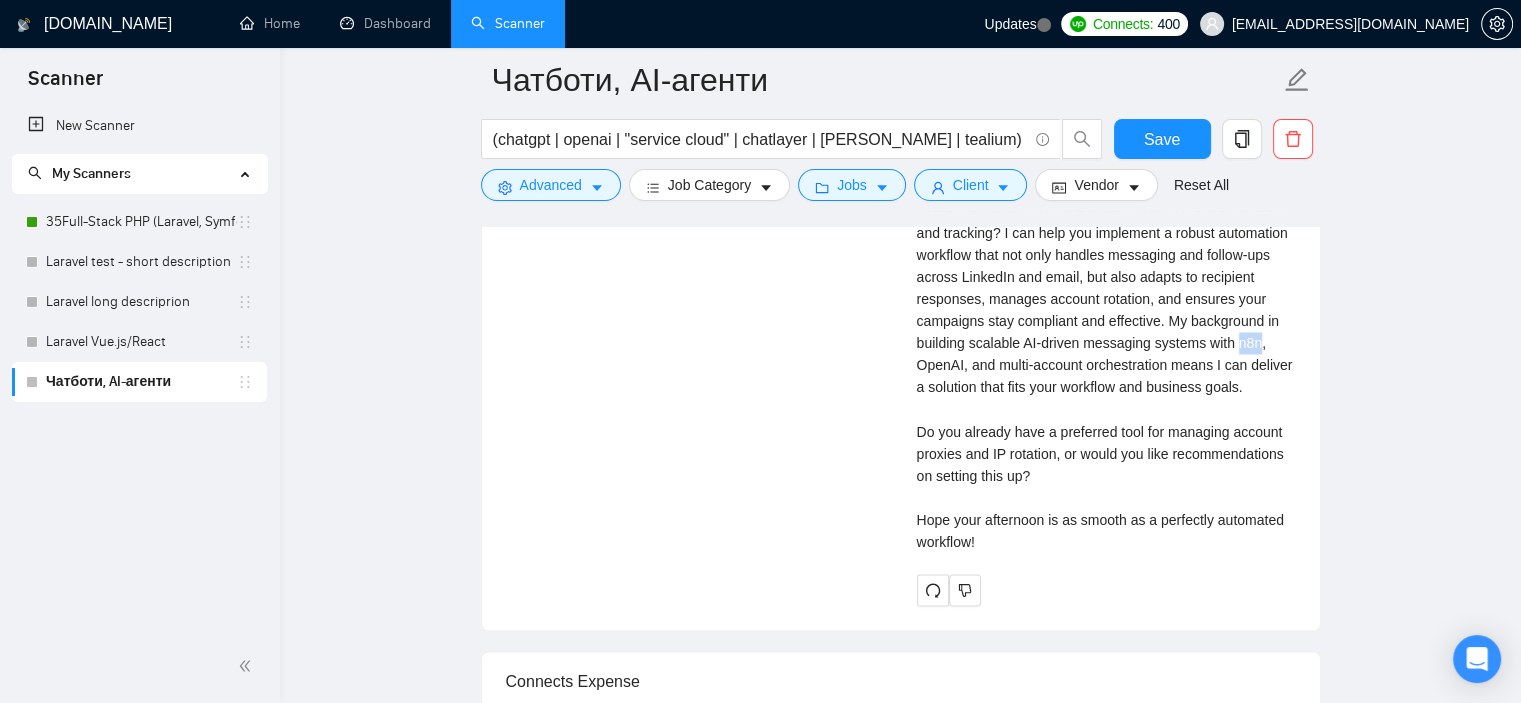 drag, startPoint x: 1253, startPoint y: 315, endPoint x: 1276, endPoint y: 312, distance: 23.194826 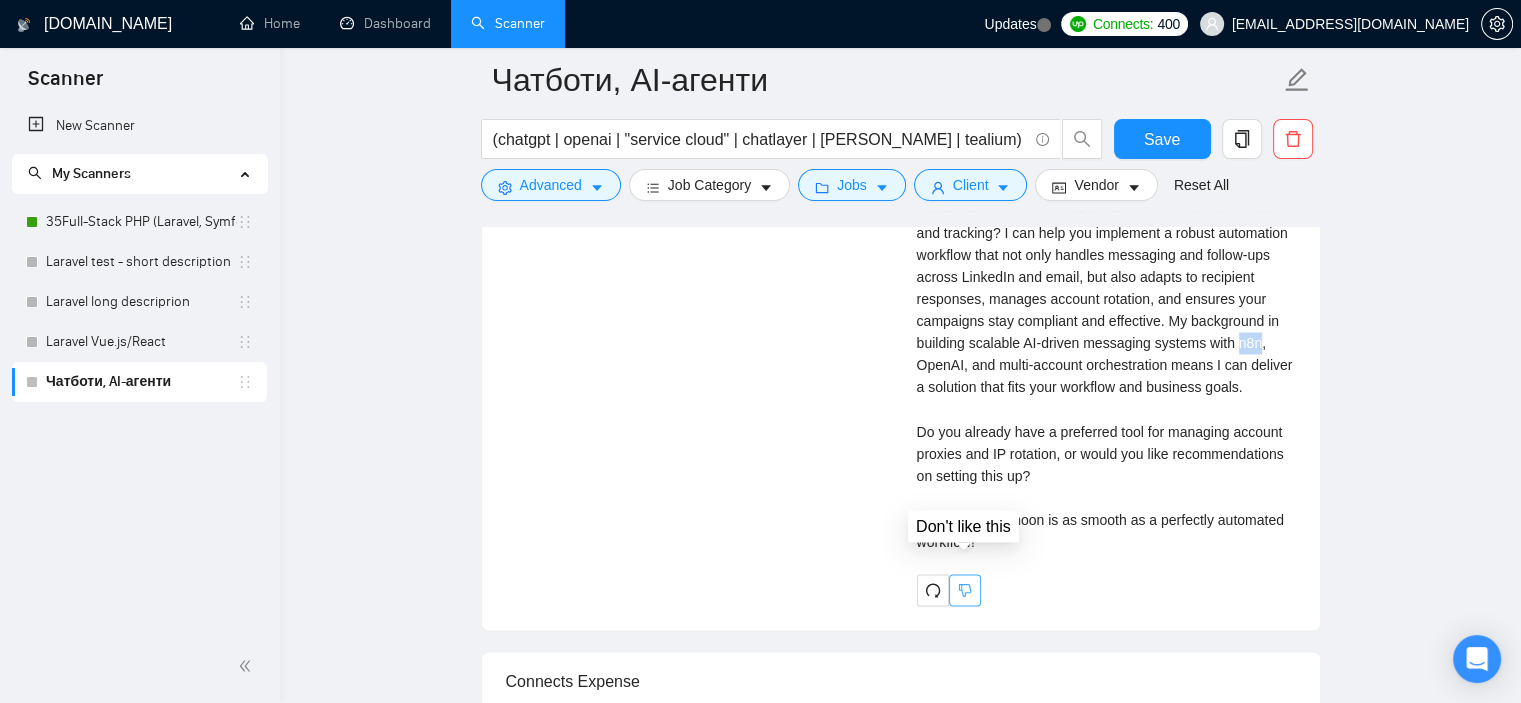 click at bounding box center [965, 590] 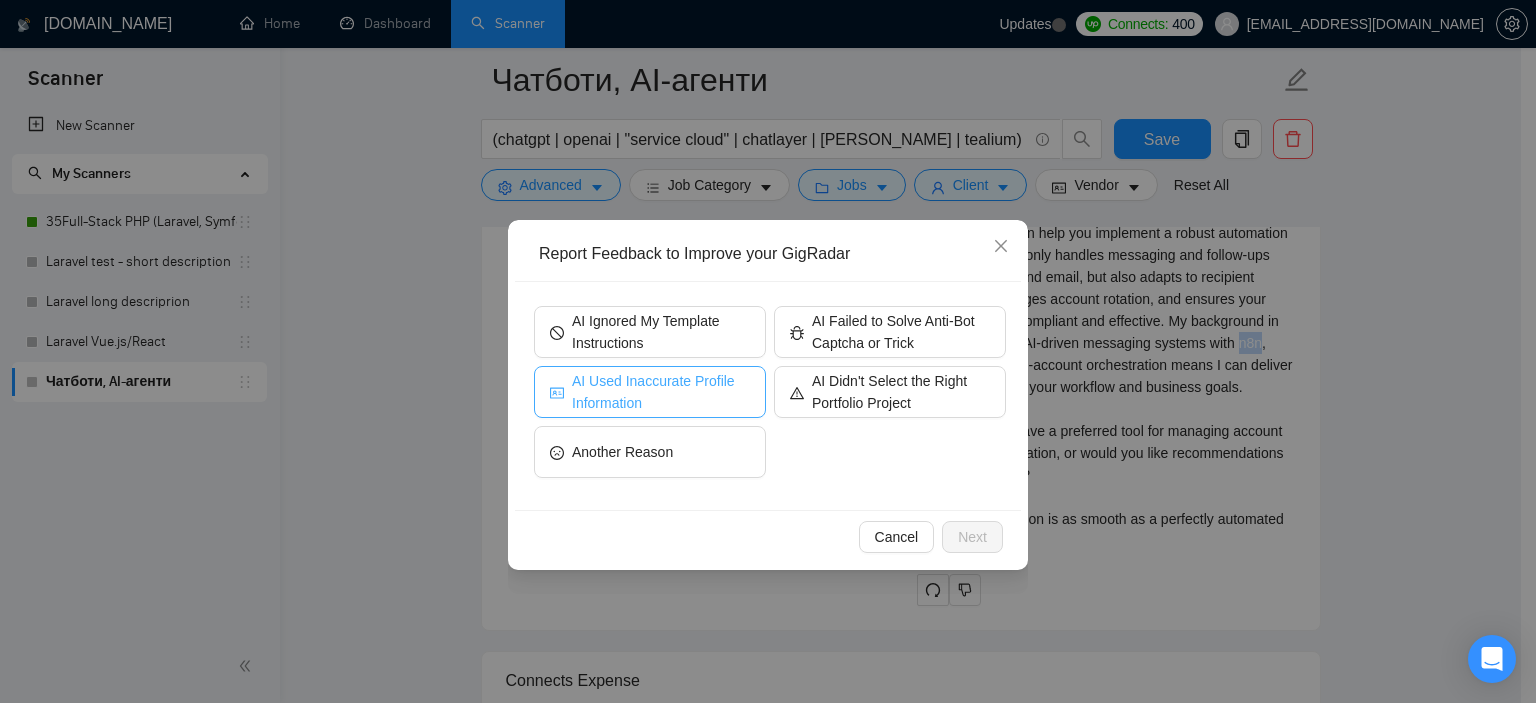 click on "AI Used Inaccurate Profile Information" at bounding box center (661, 392) 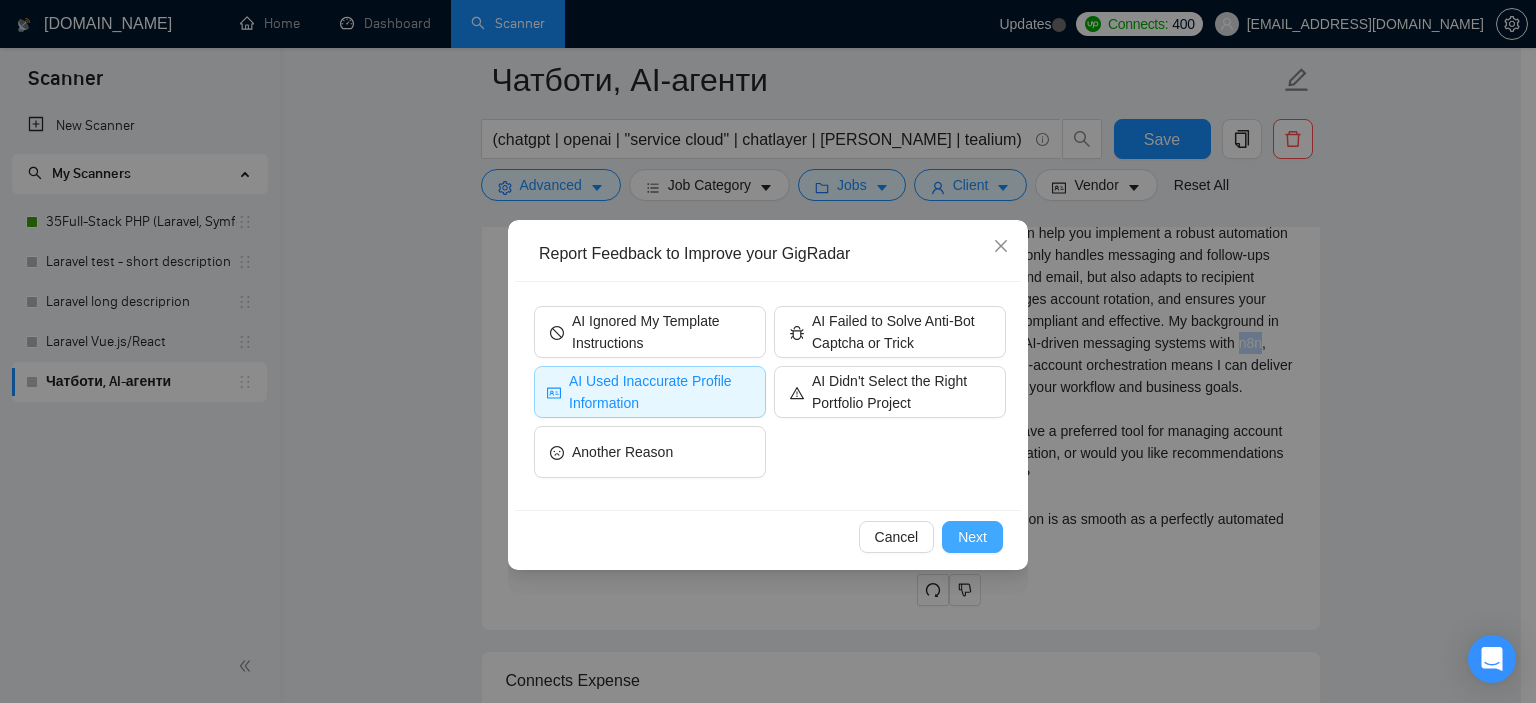 click on "Next" at bounding box center [972, 537] 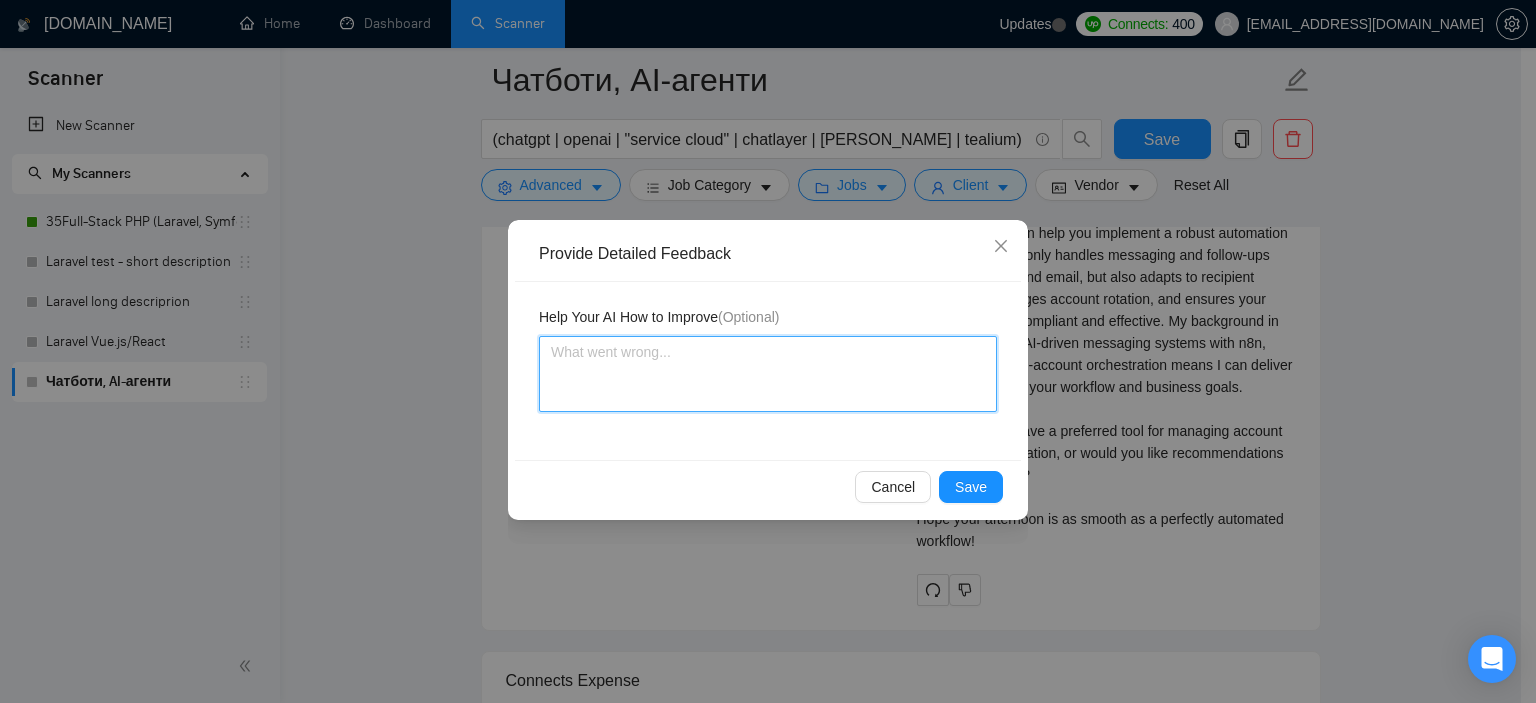 click at bounding box center [768, 374] 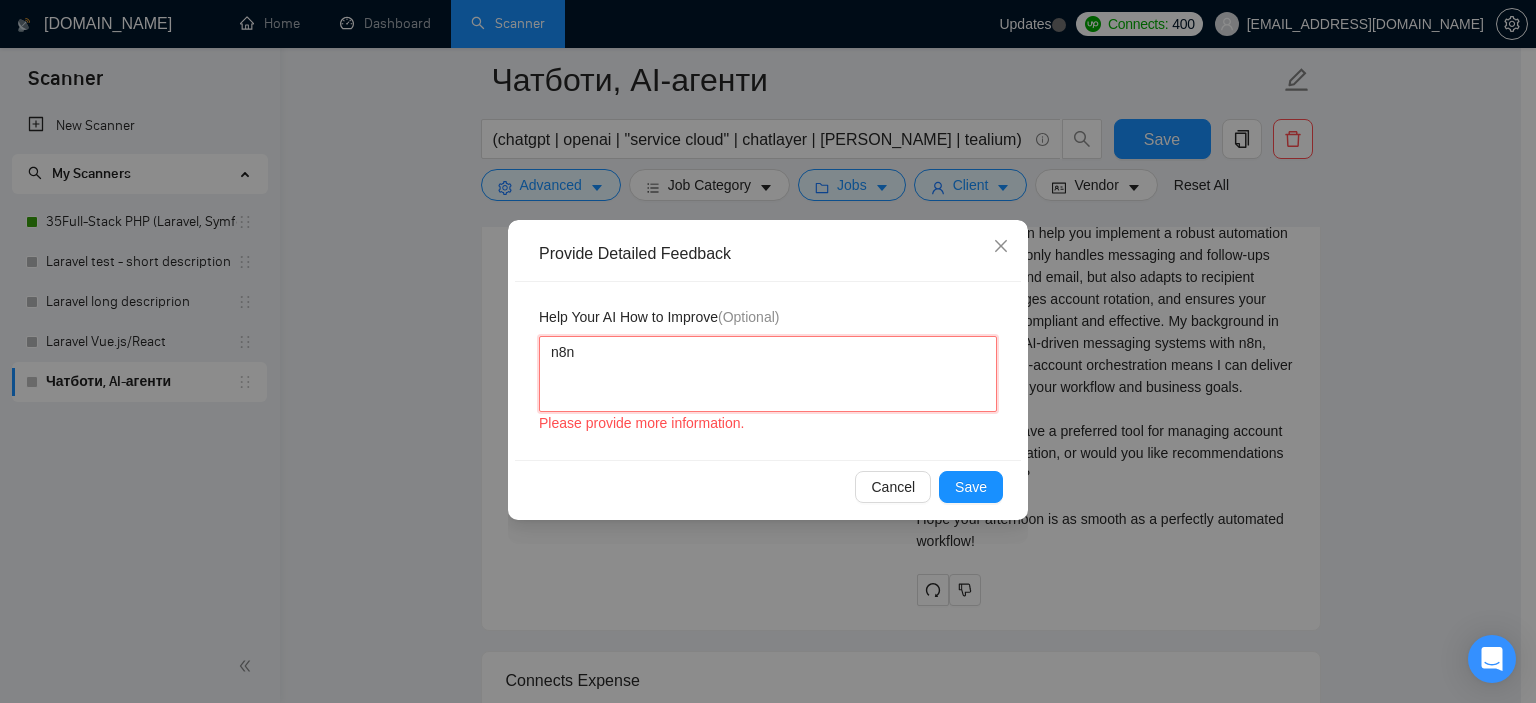 type 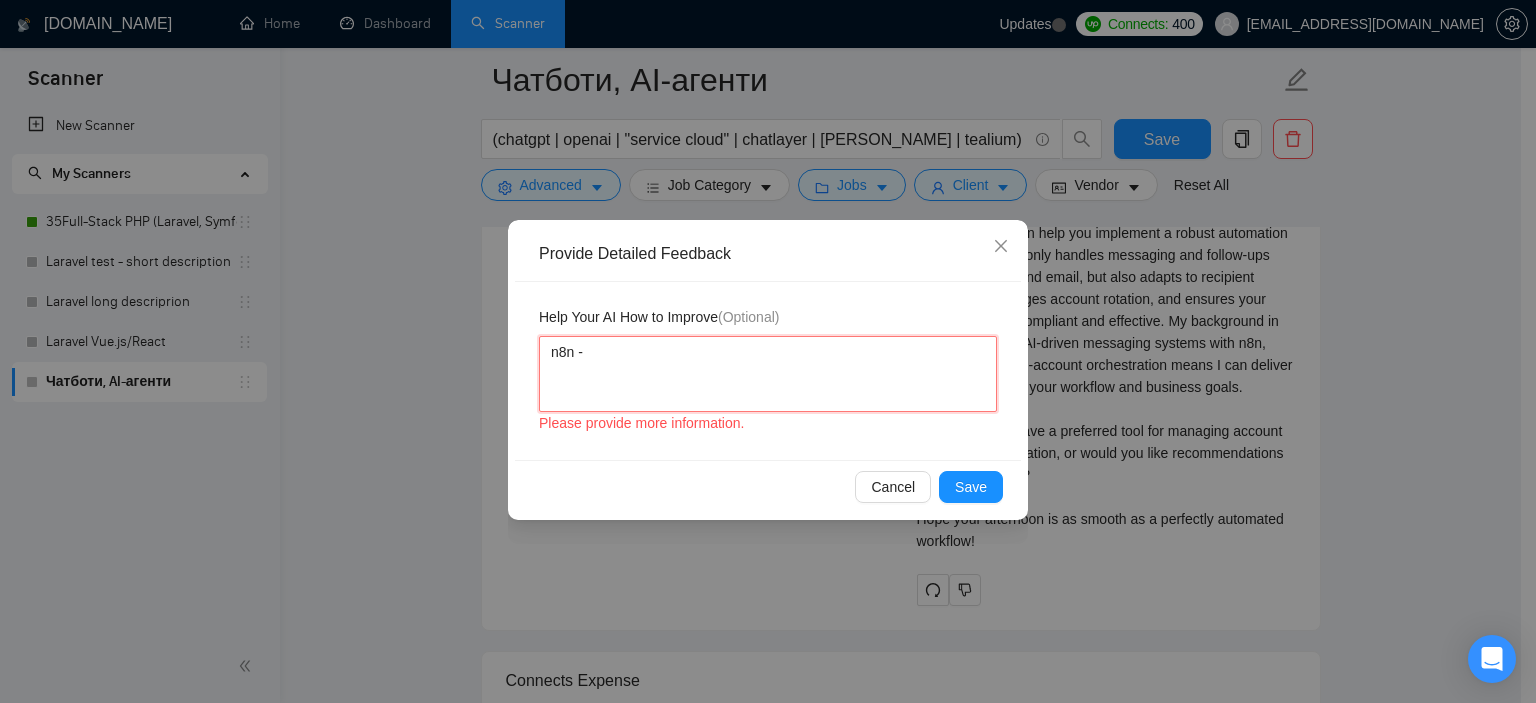type 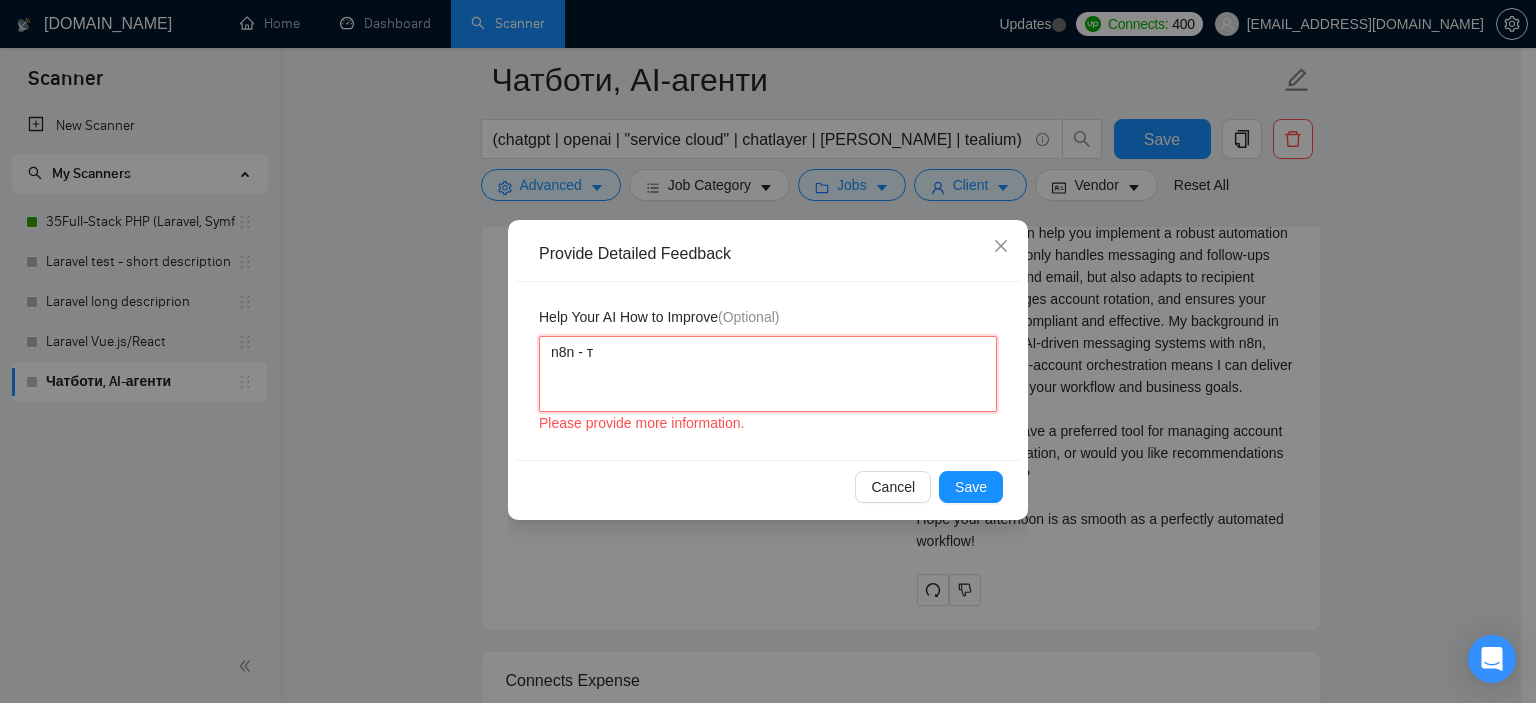 type 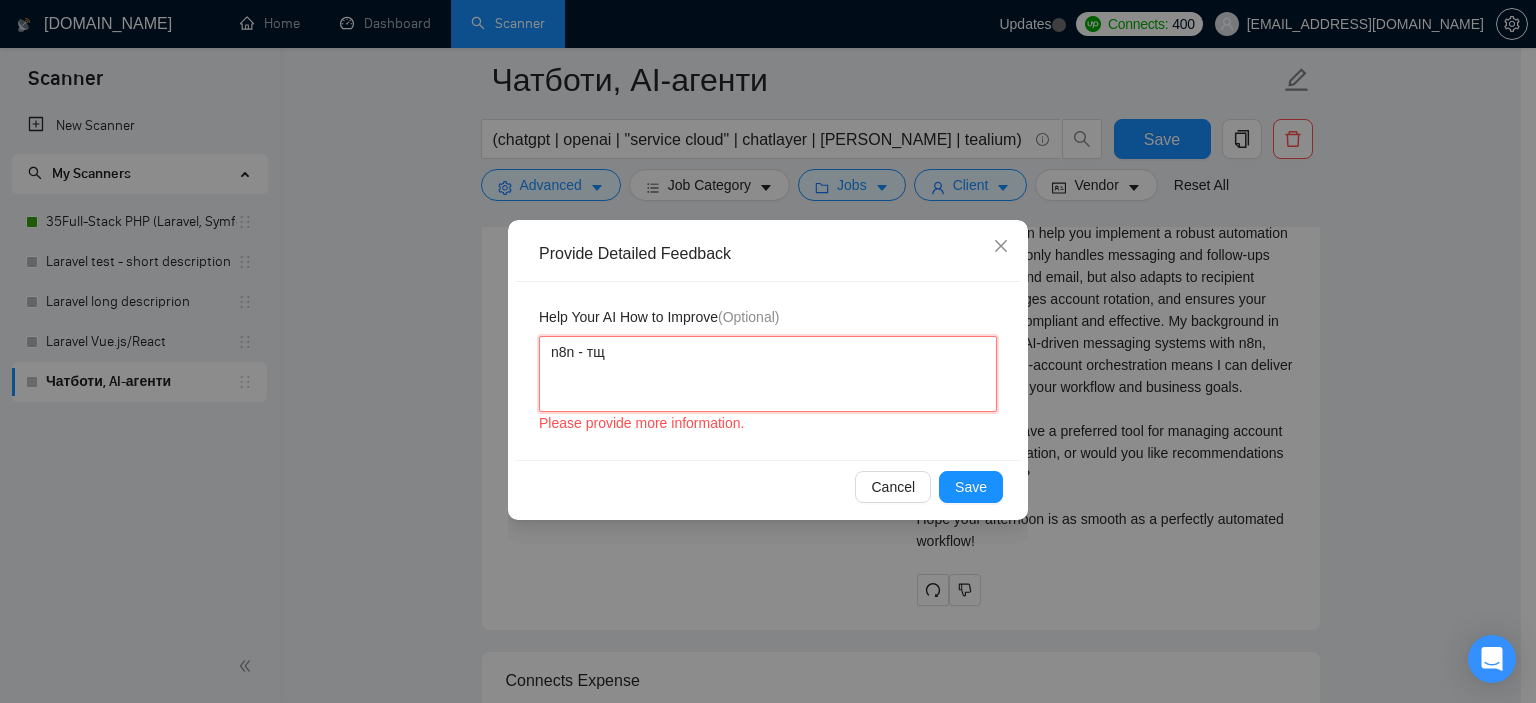 type 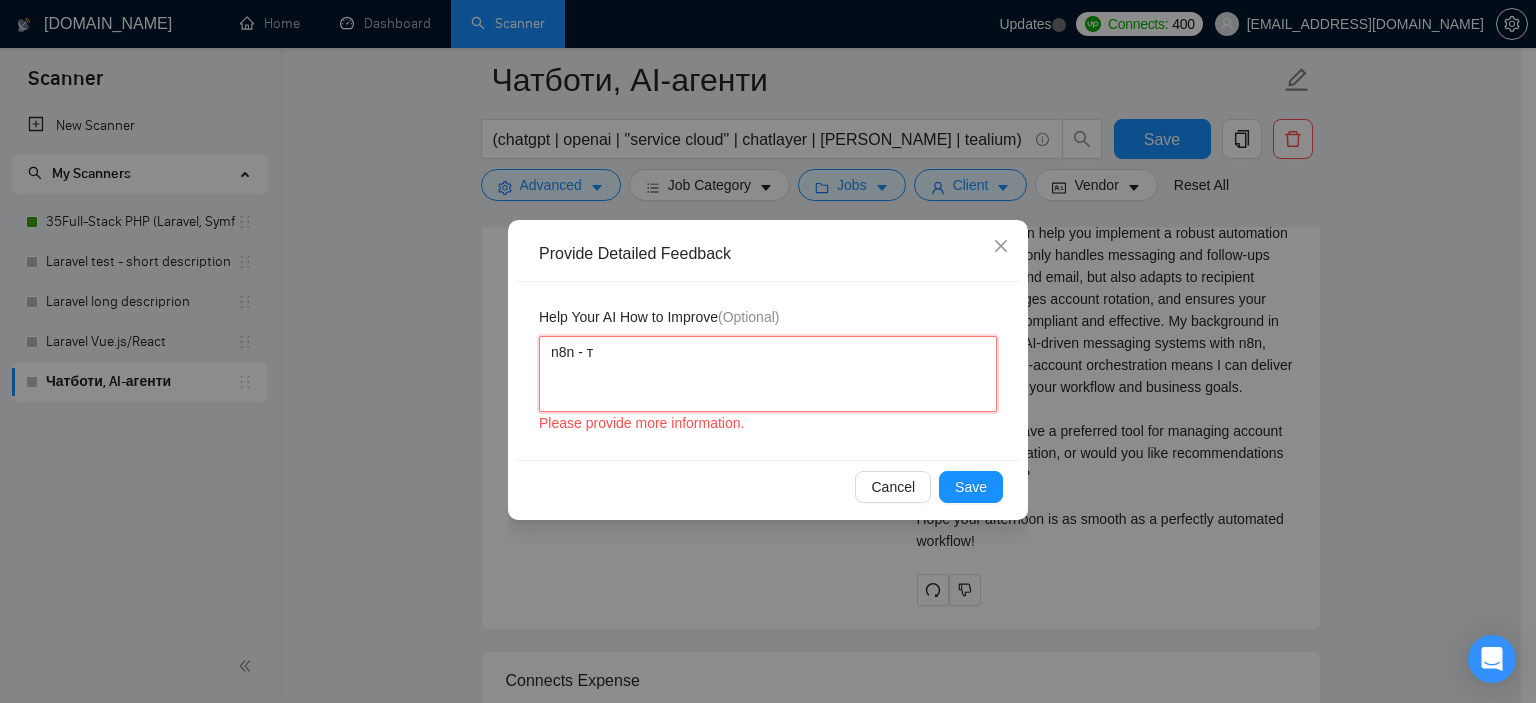 type 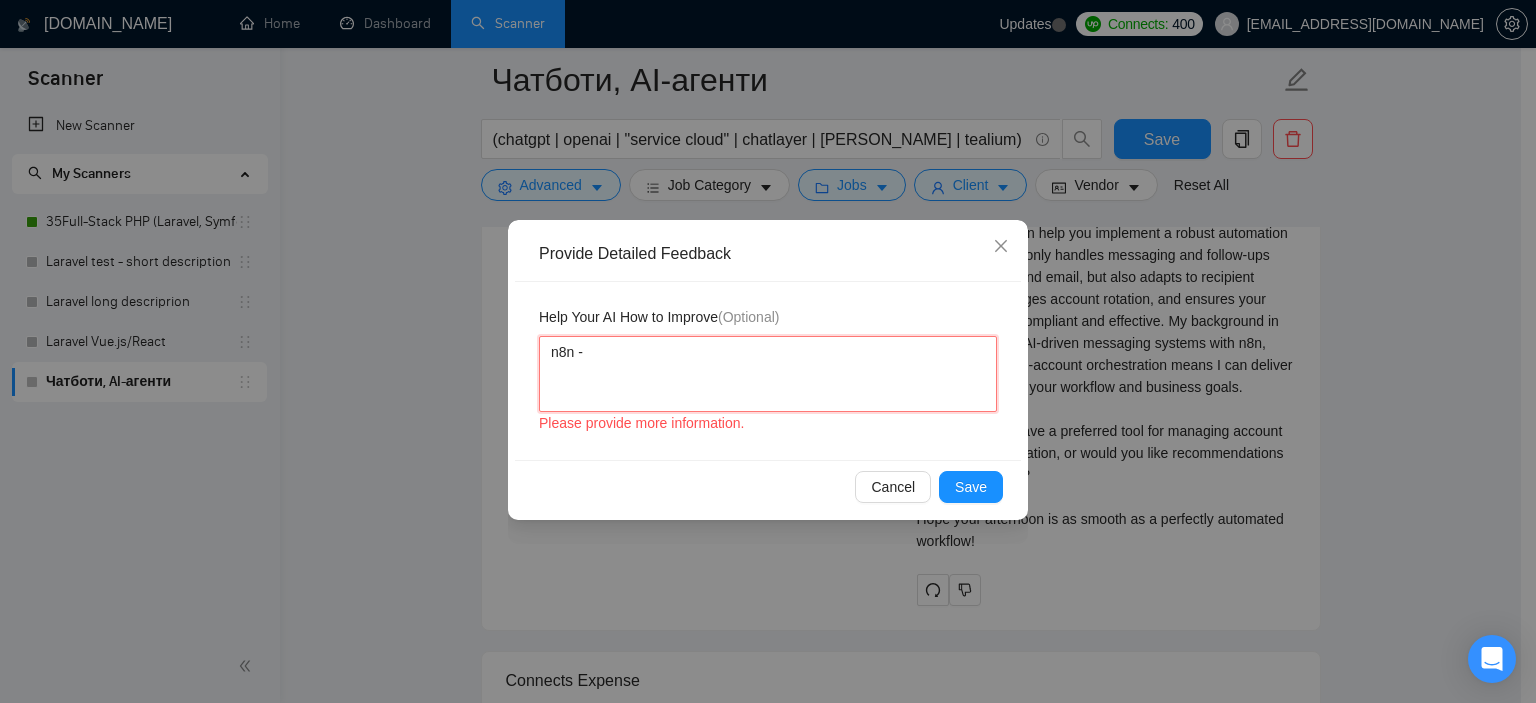 type 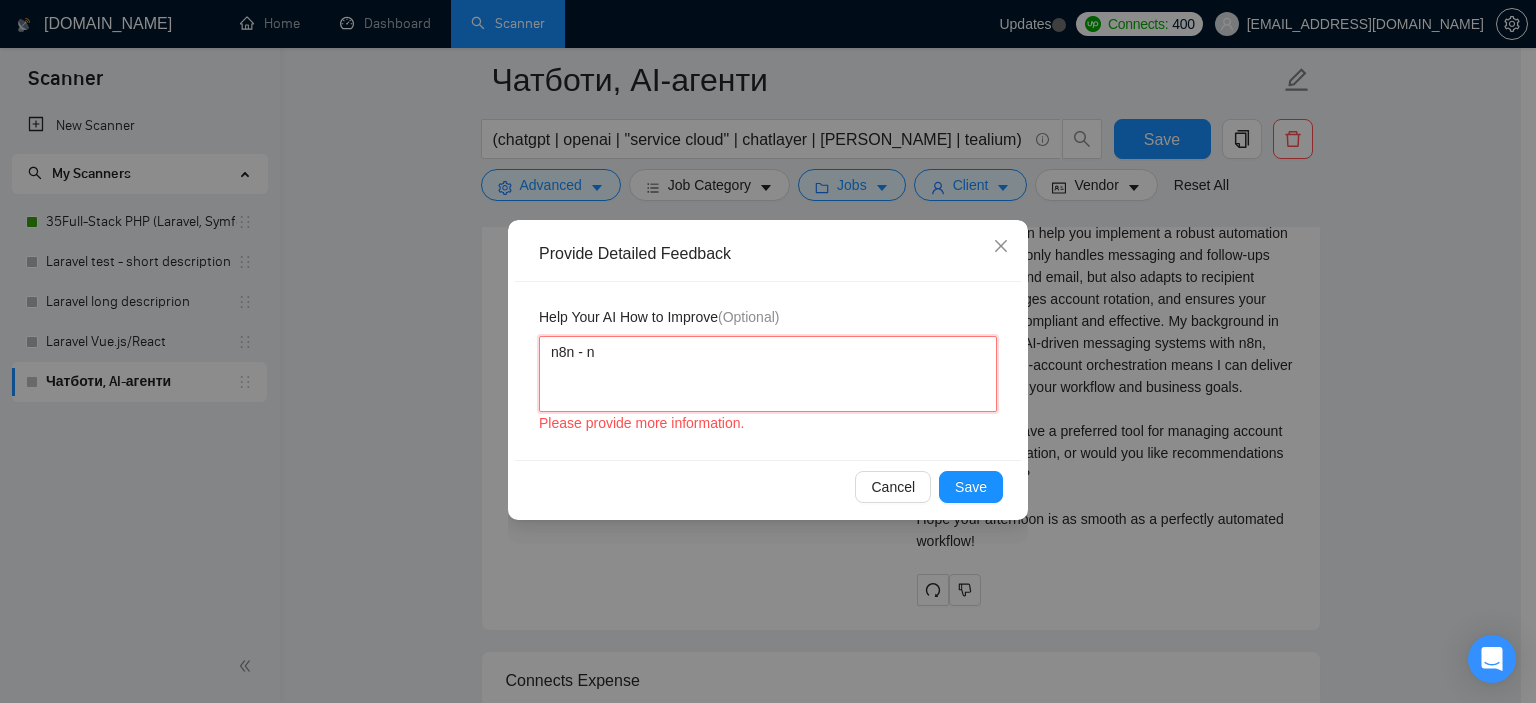 type 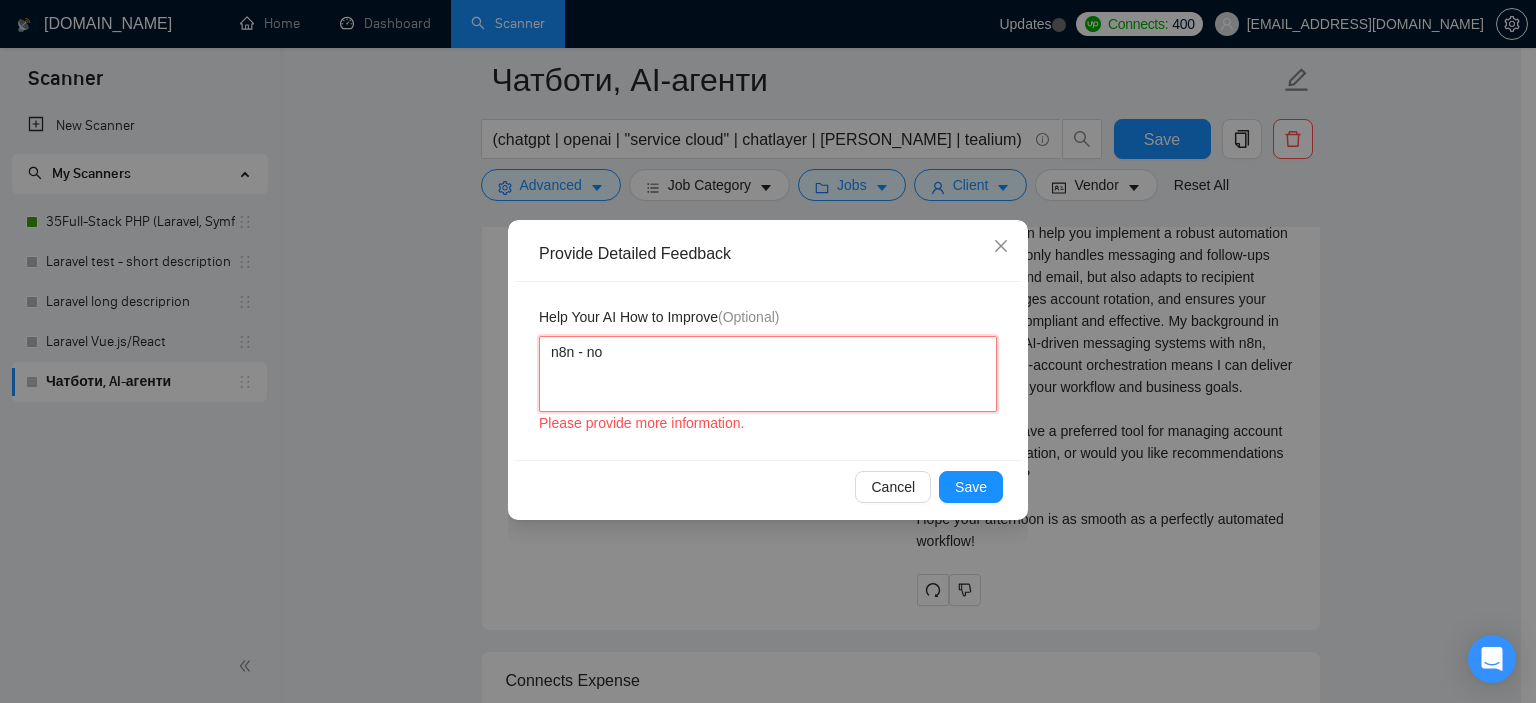 type 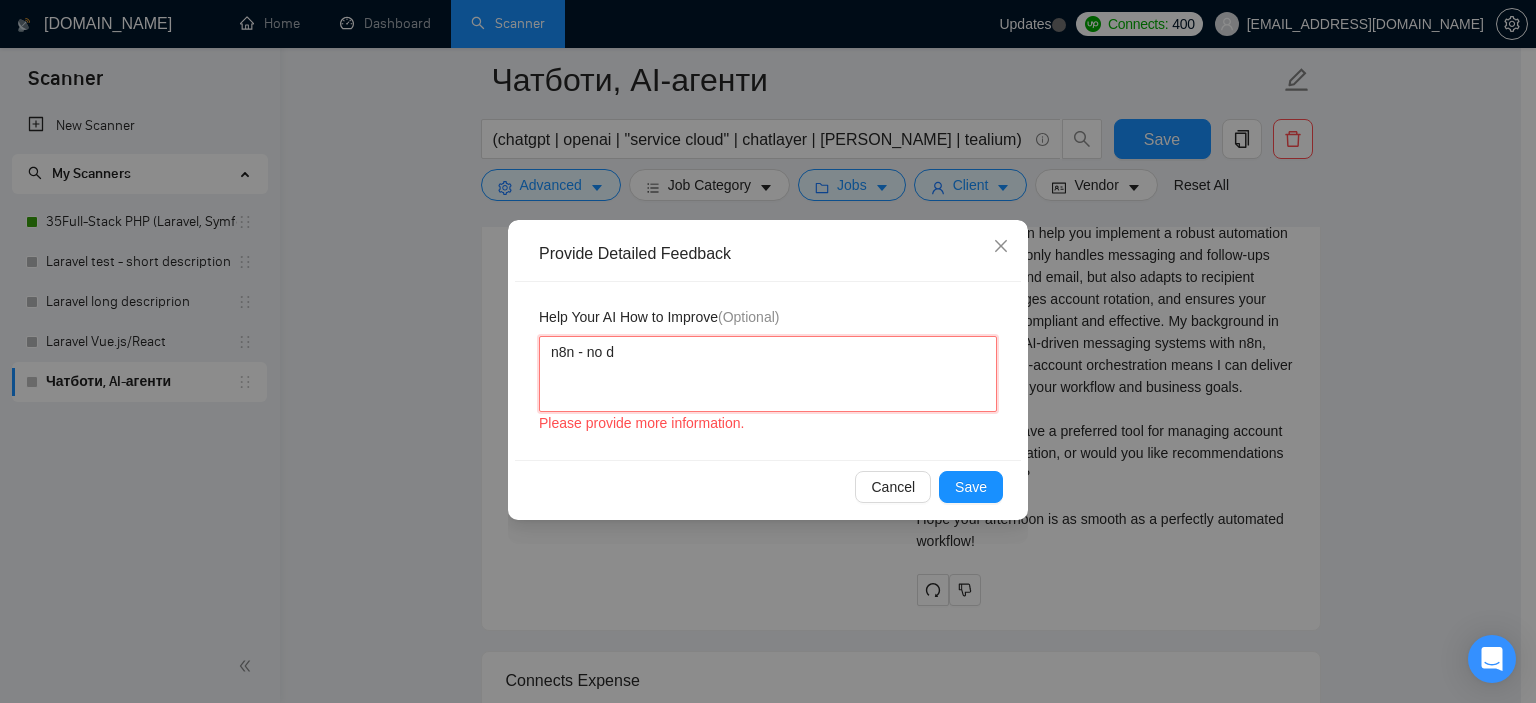type 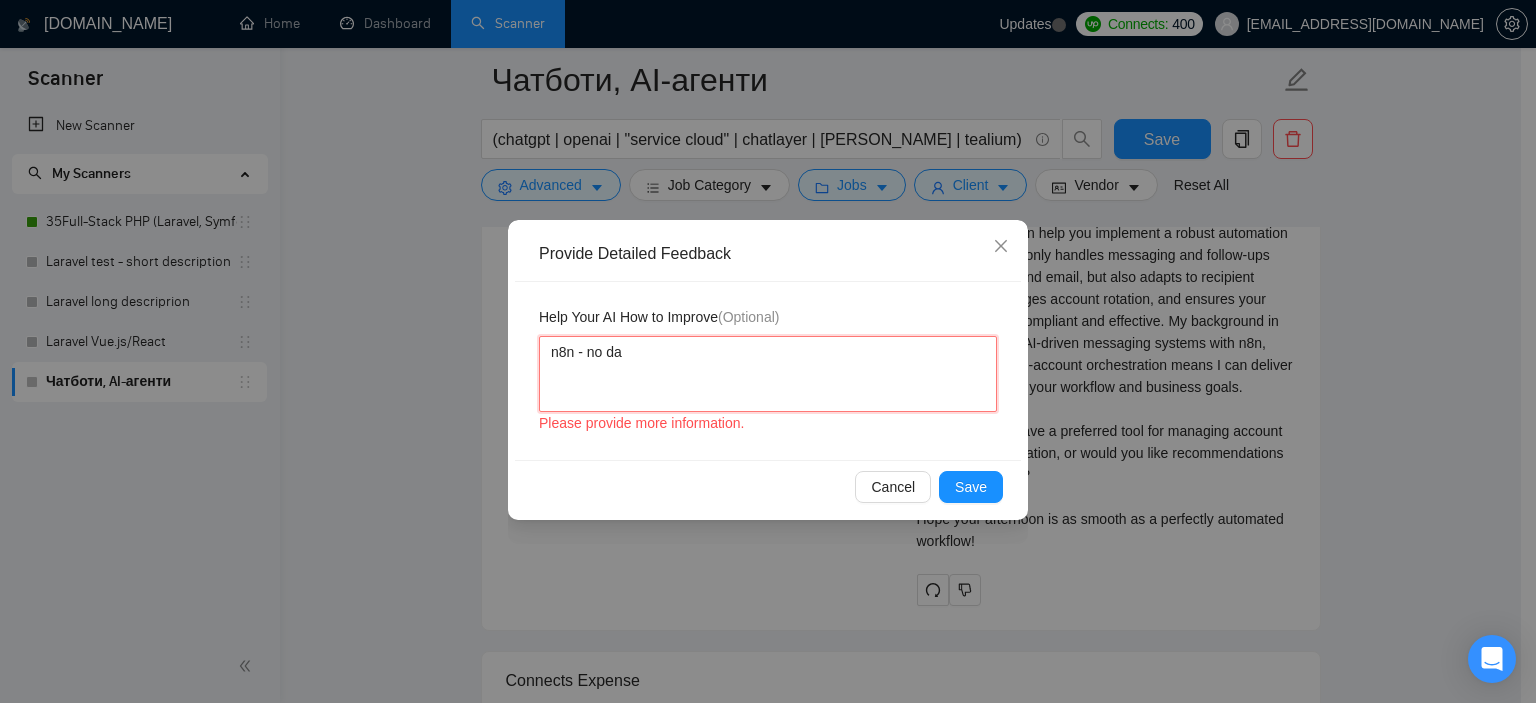 type 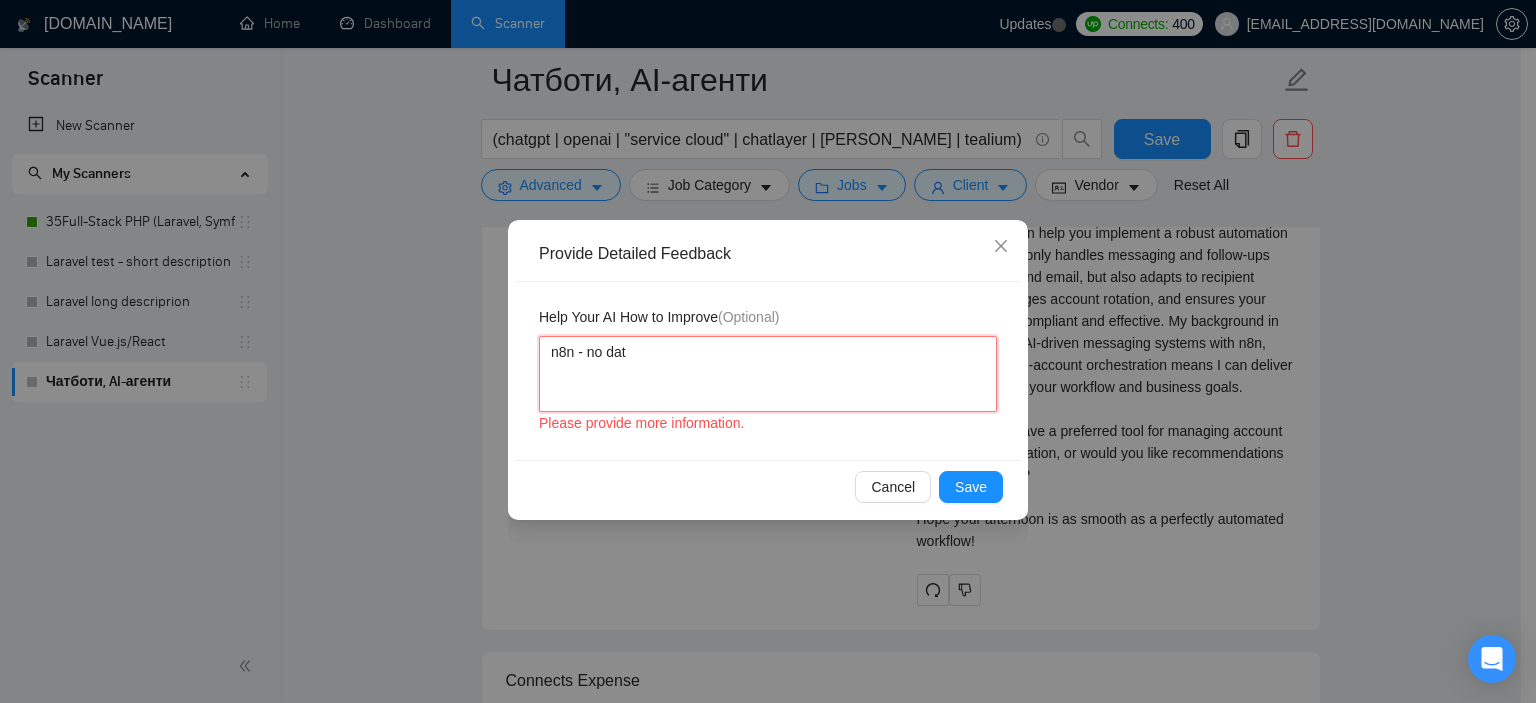 type 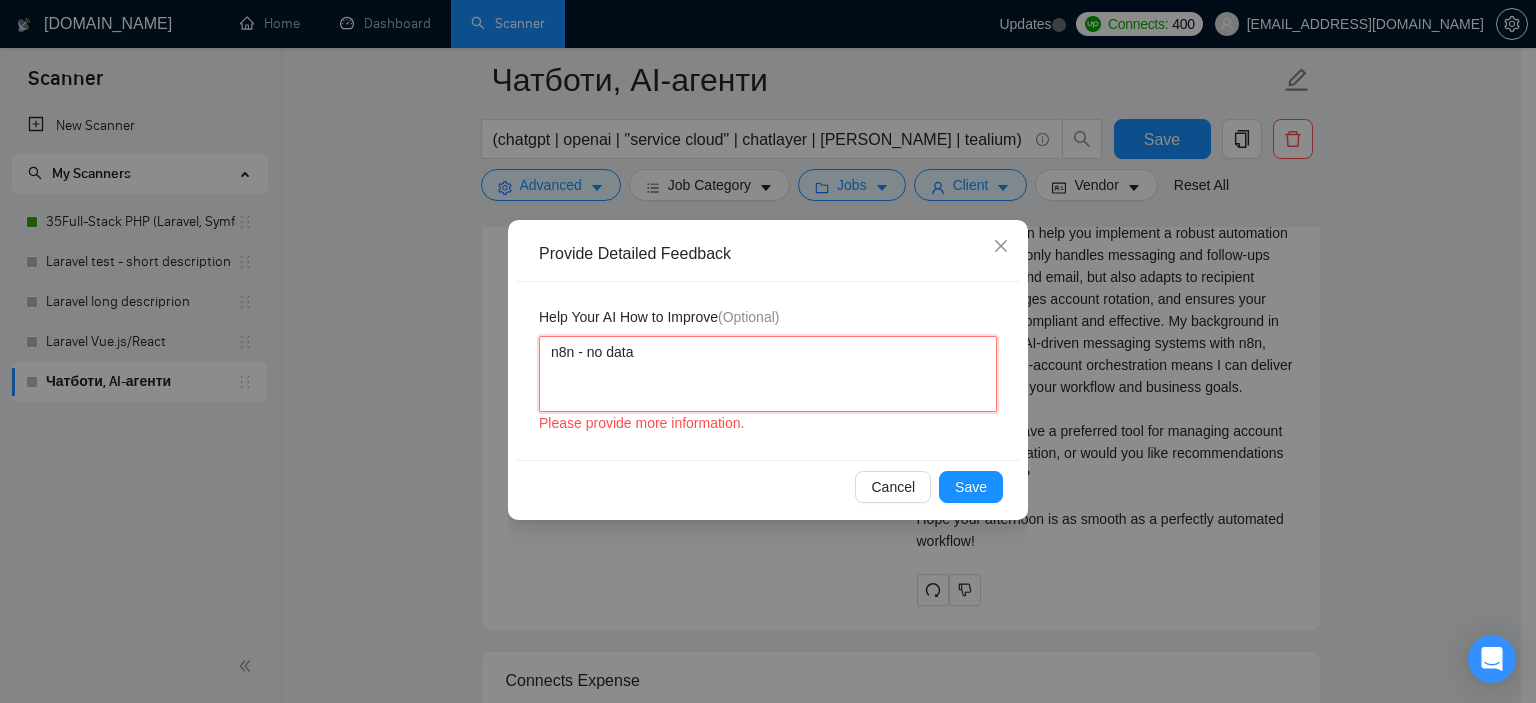 type 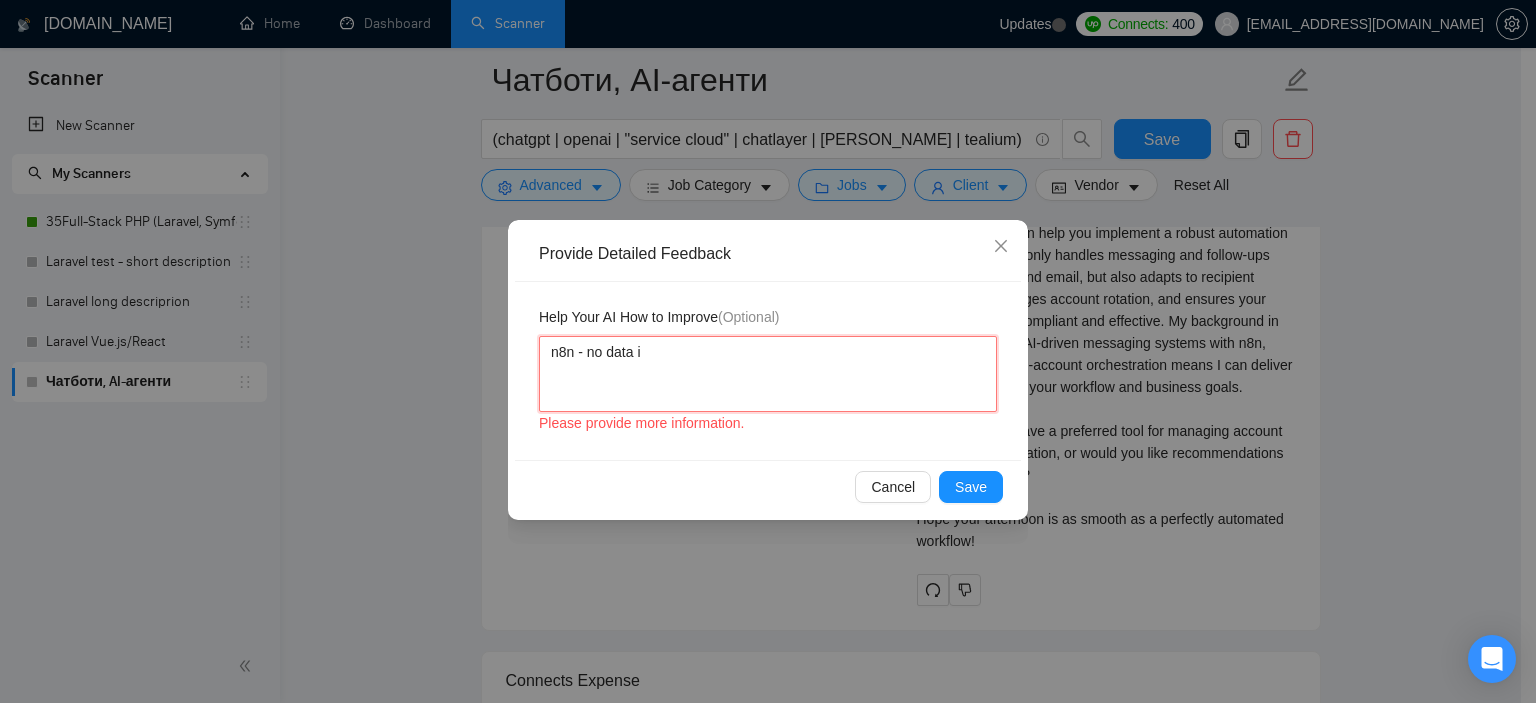 type 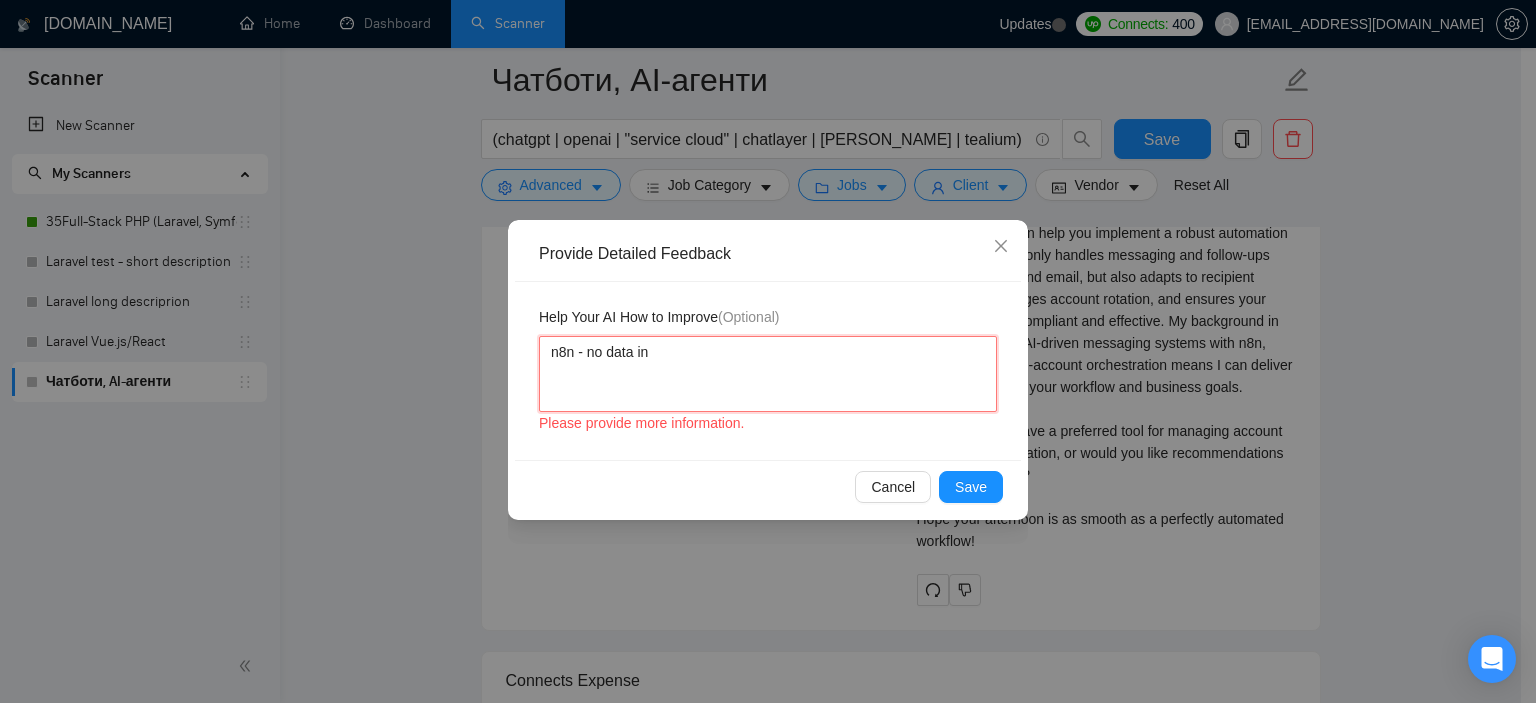 type 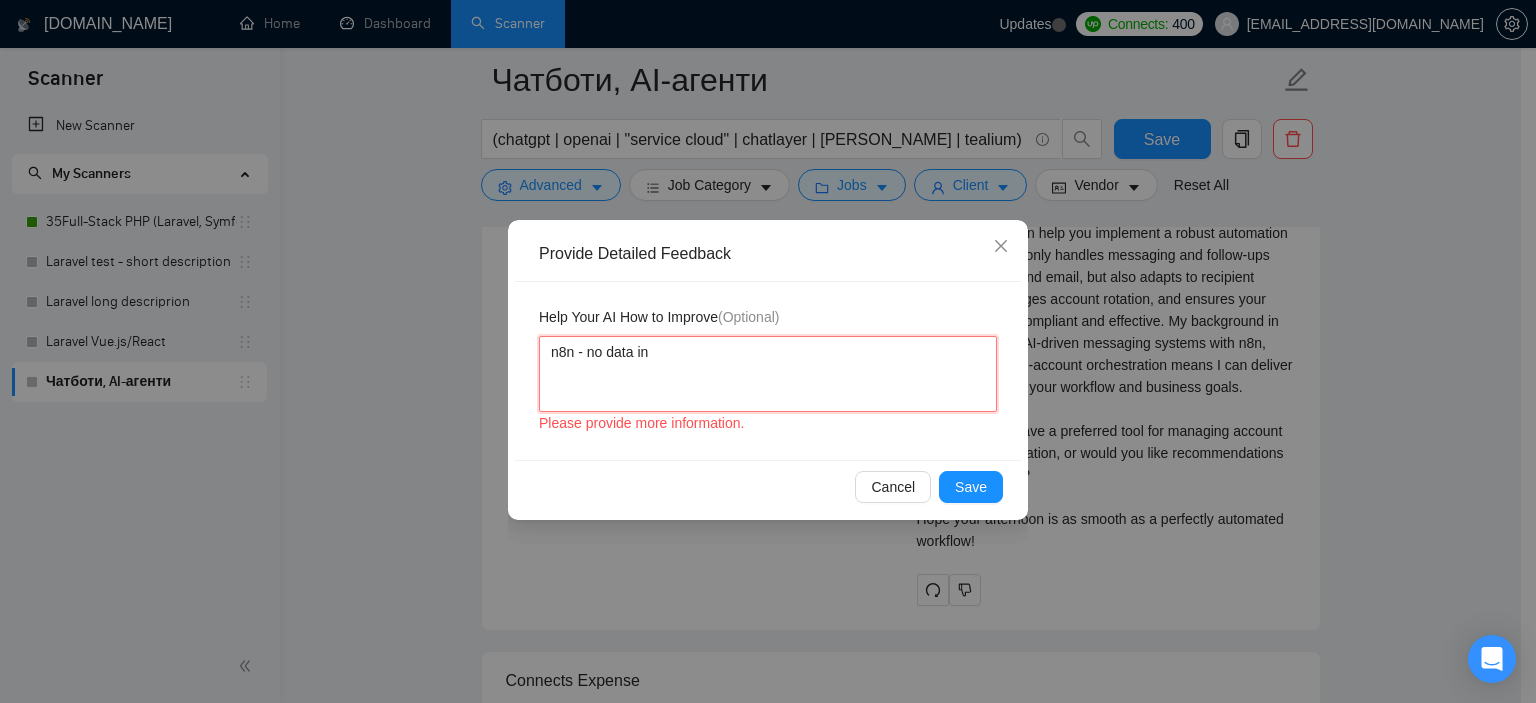 type 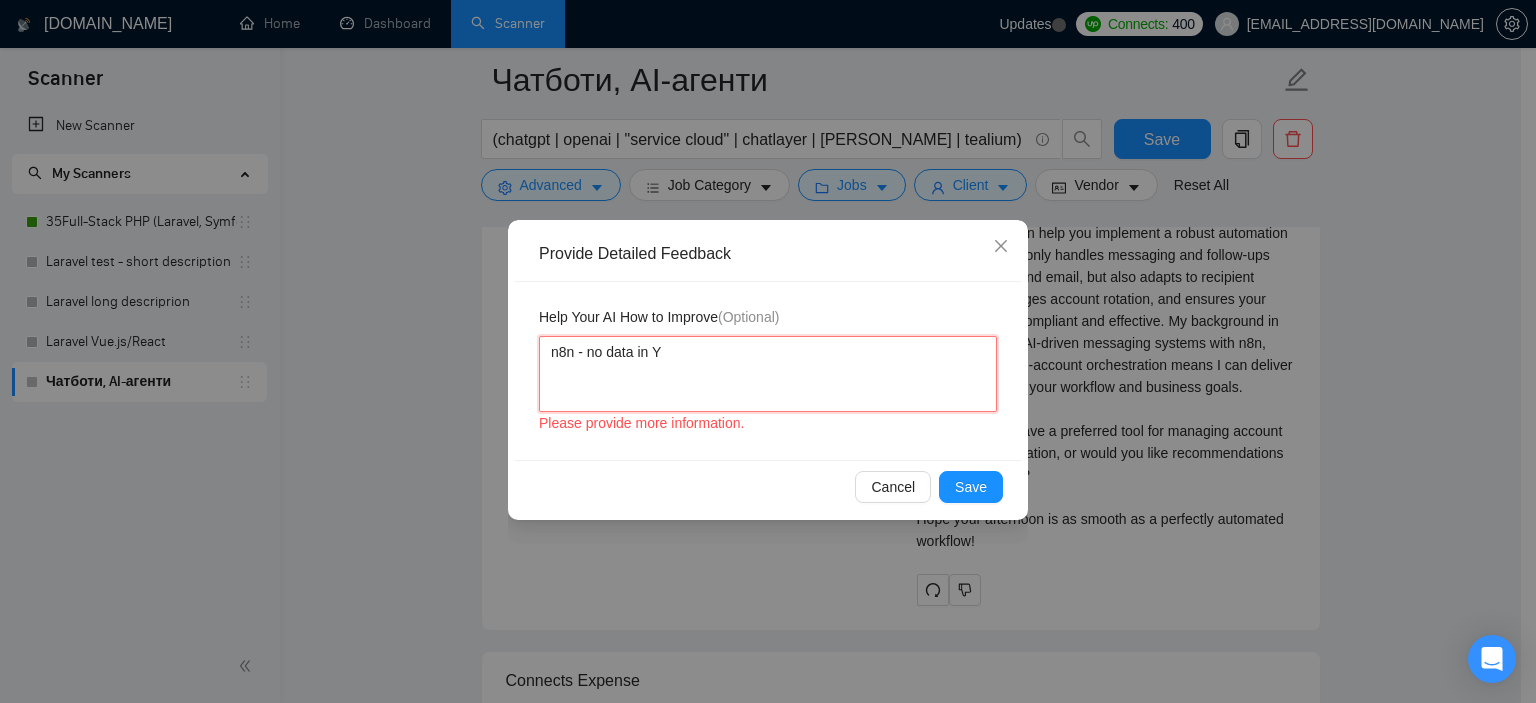 type 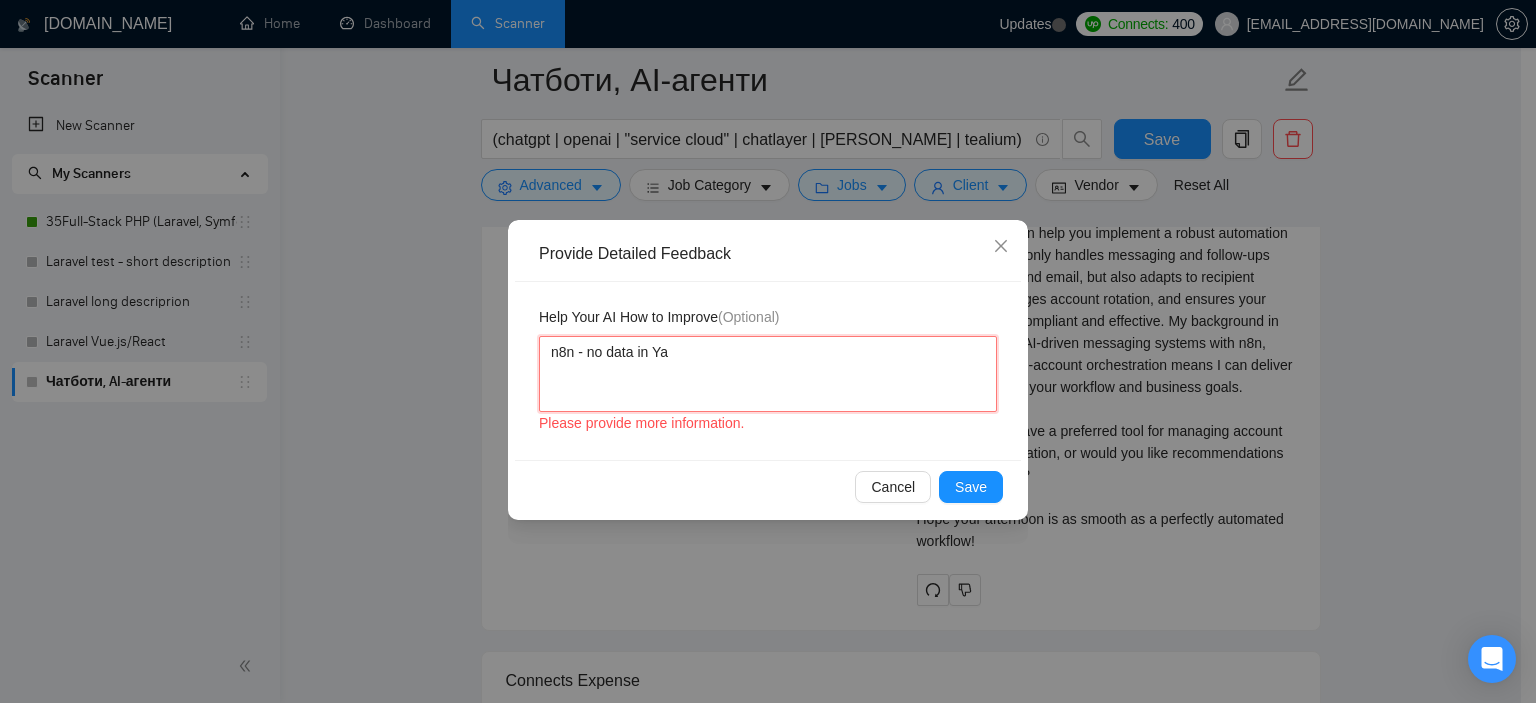 type 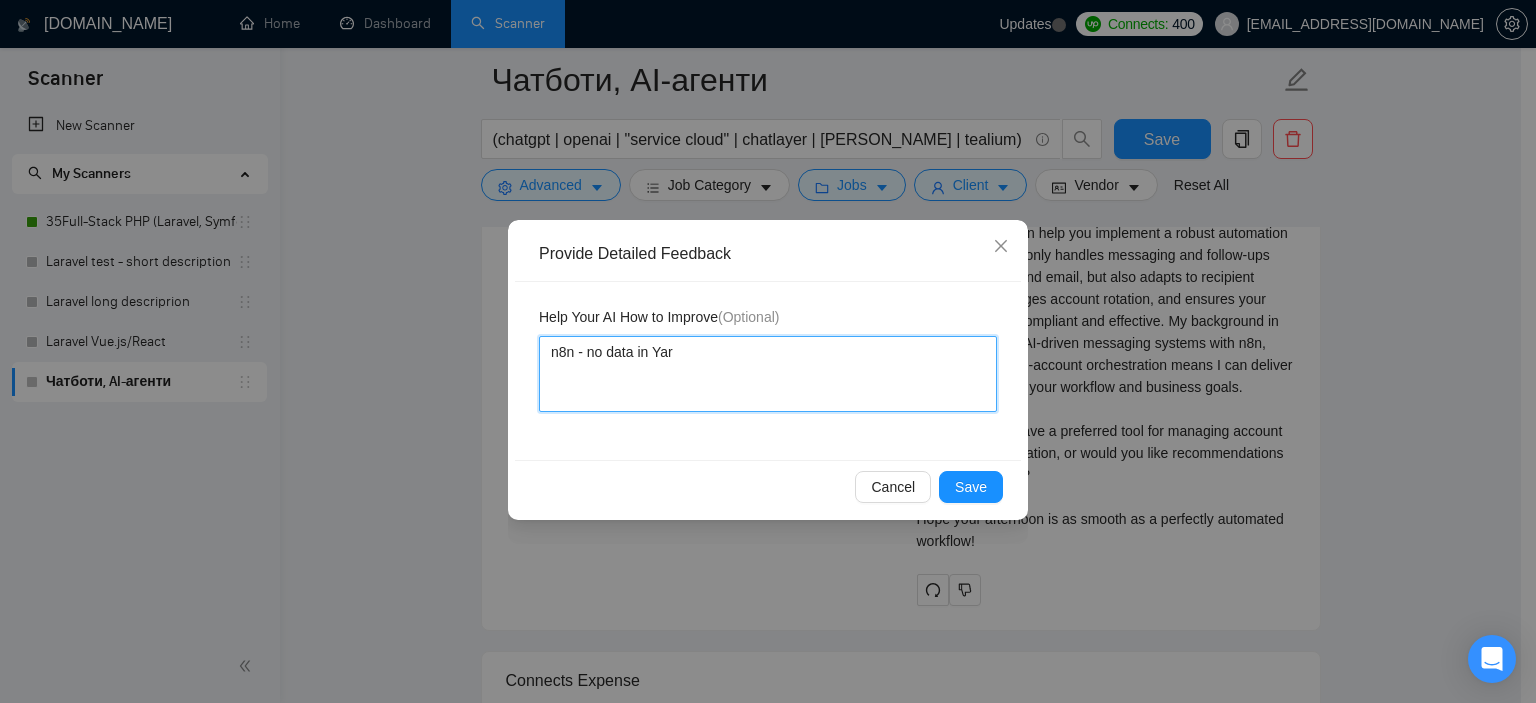 type 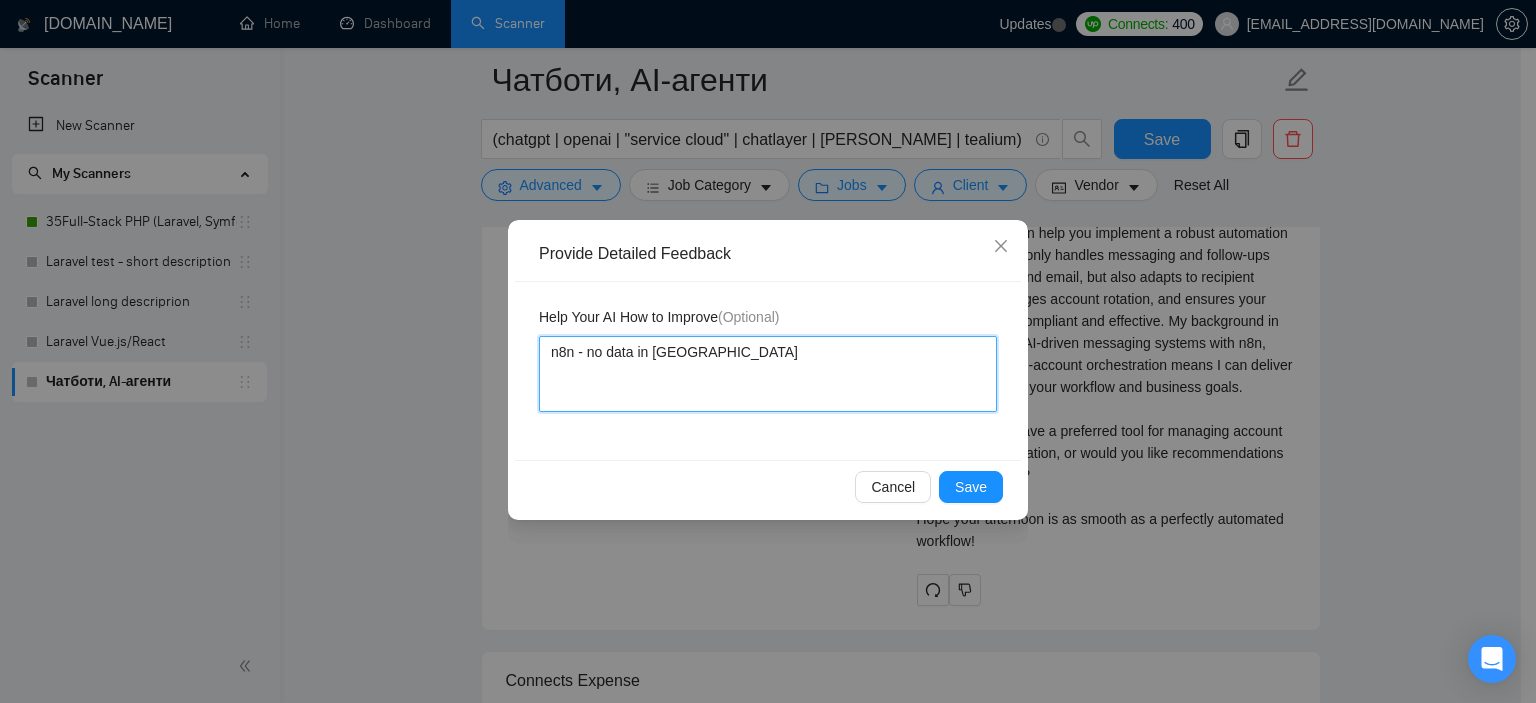 type 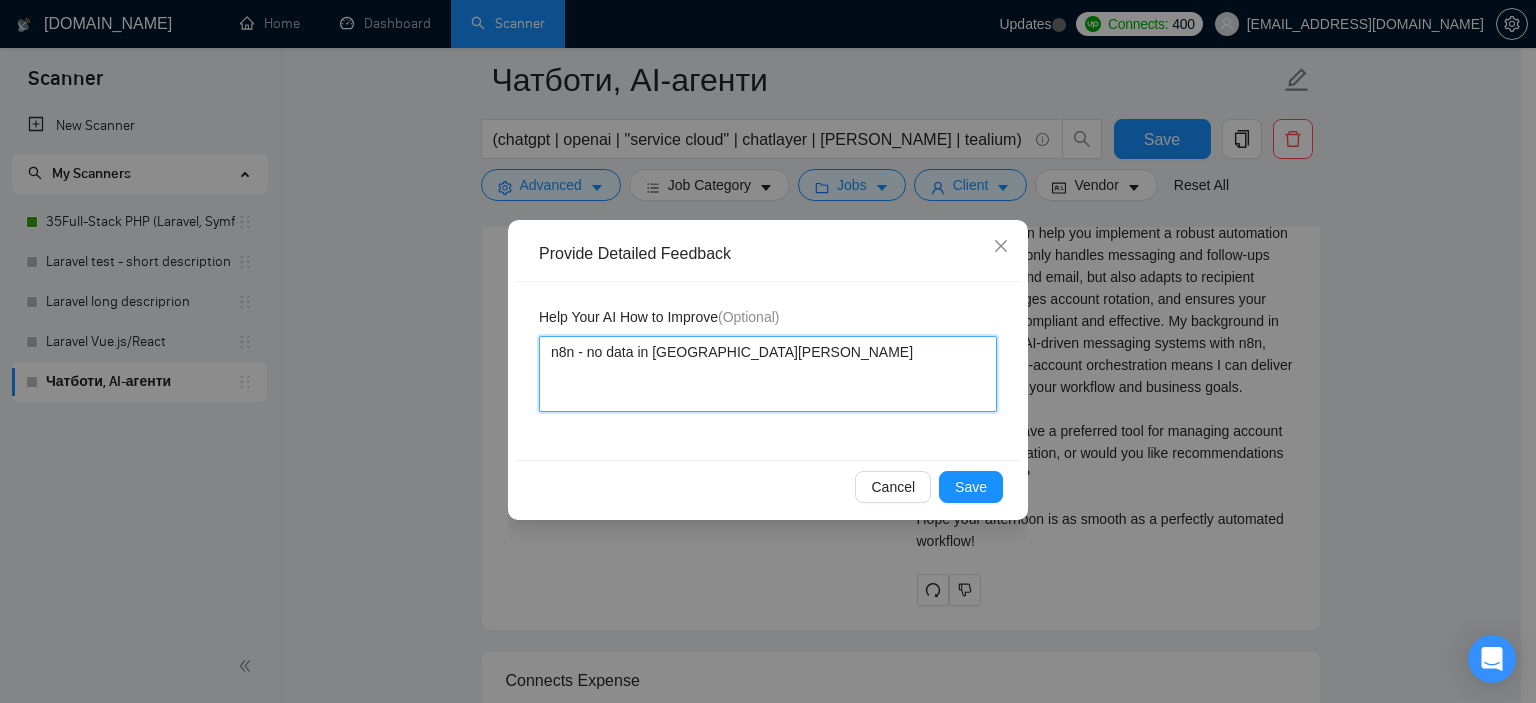 type 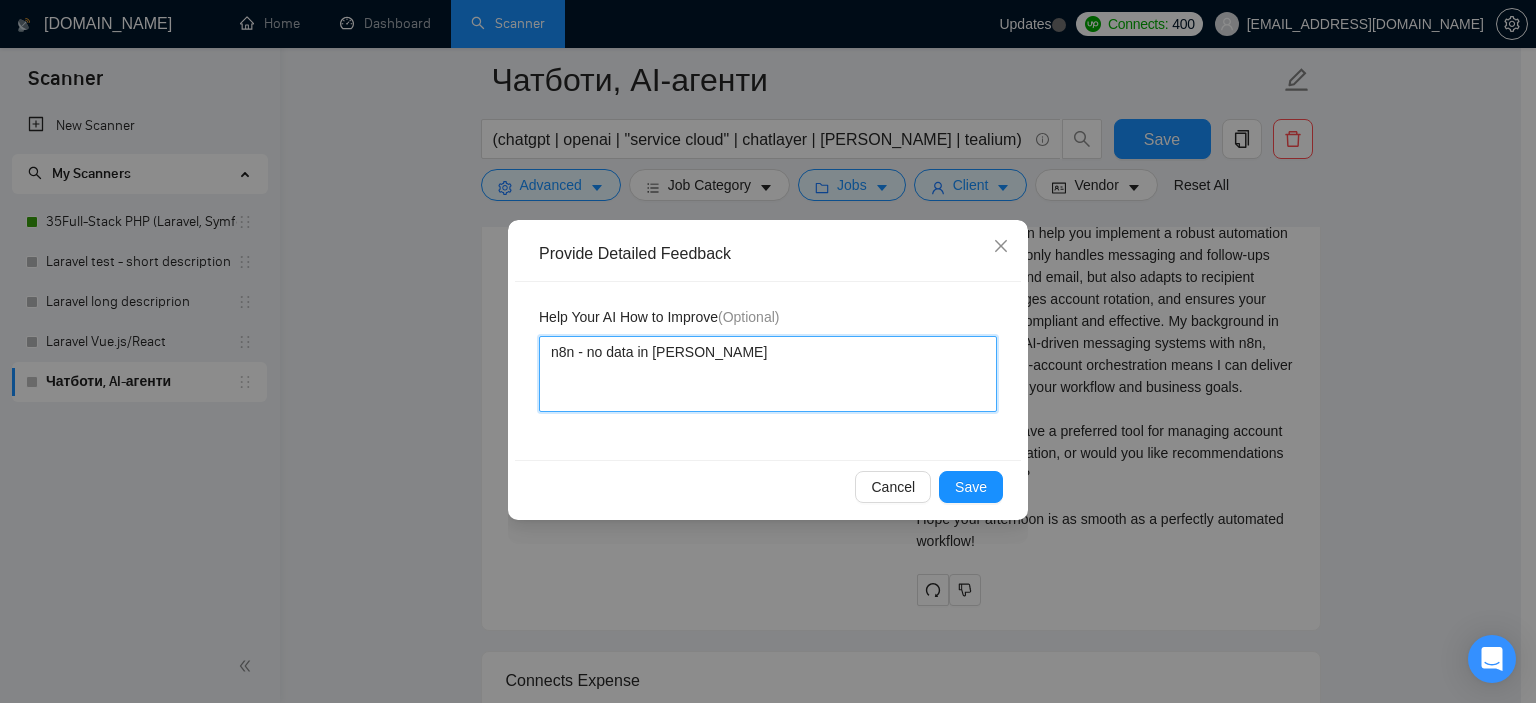 type 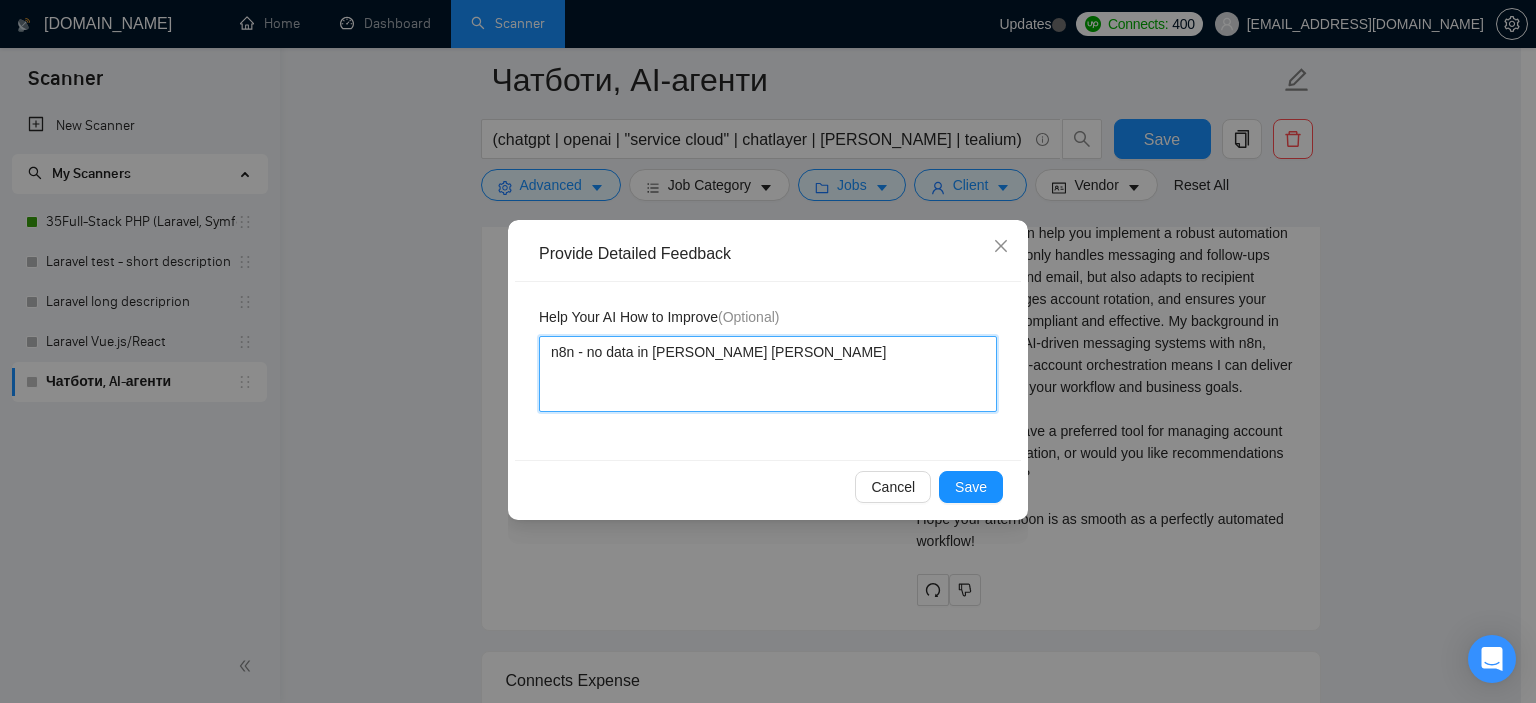 type 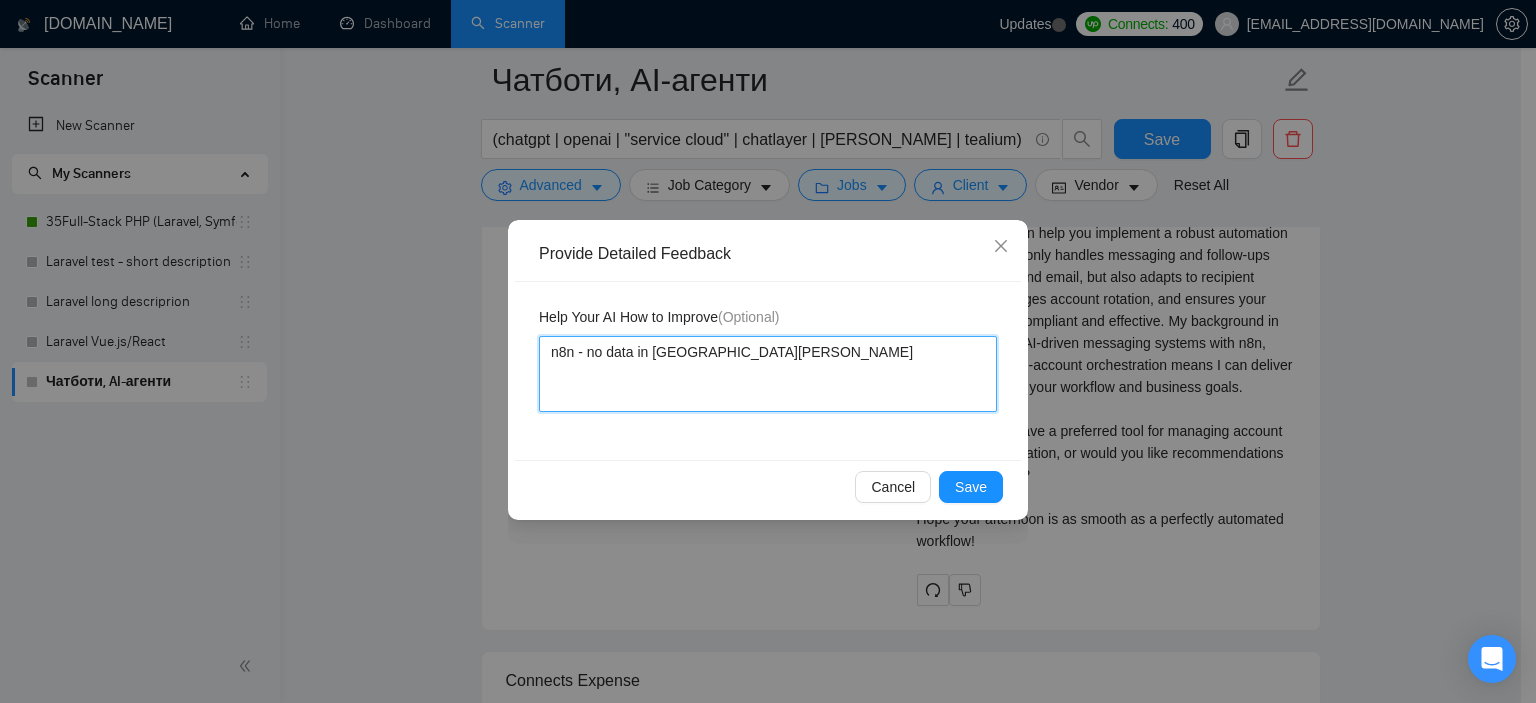 type 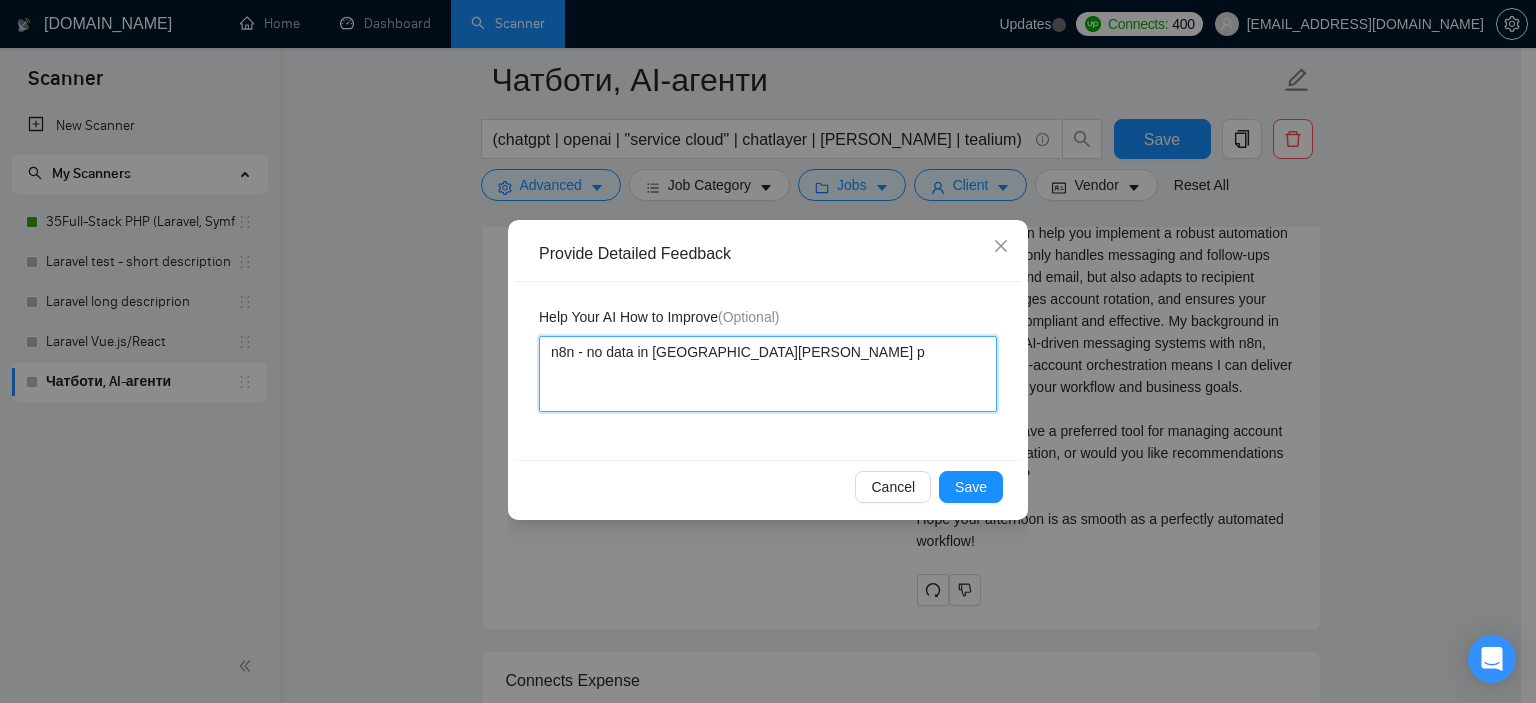 type 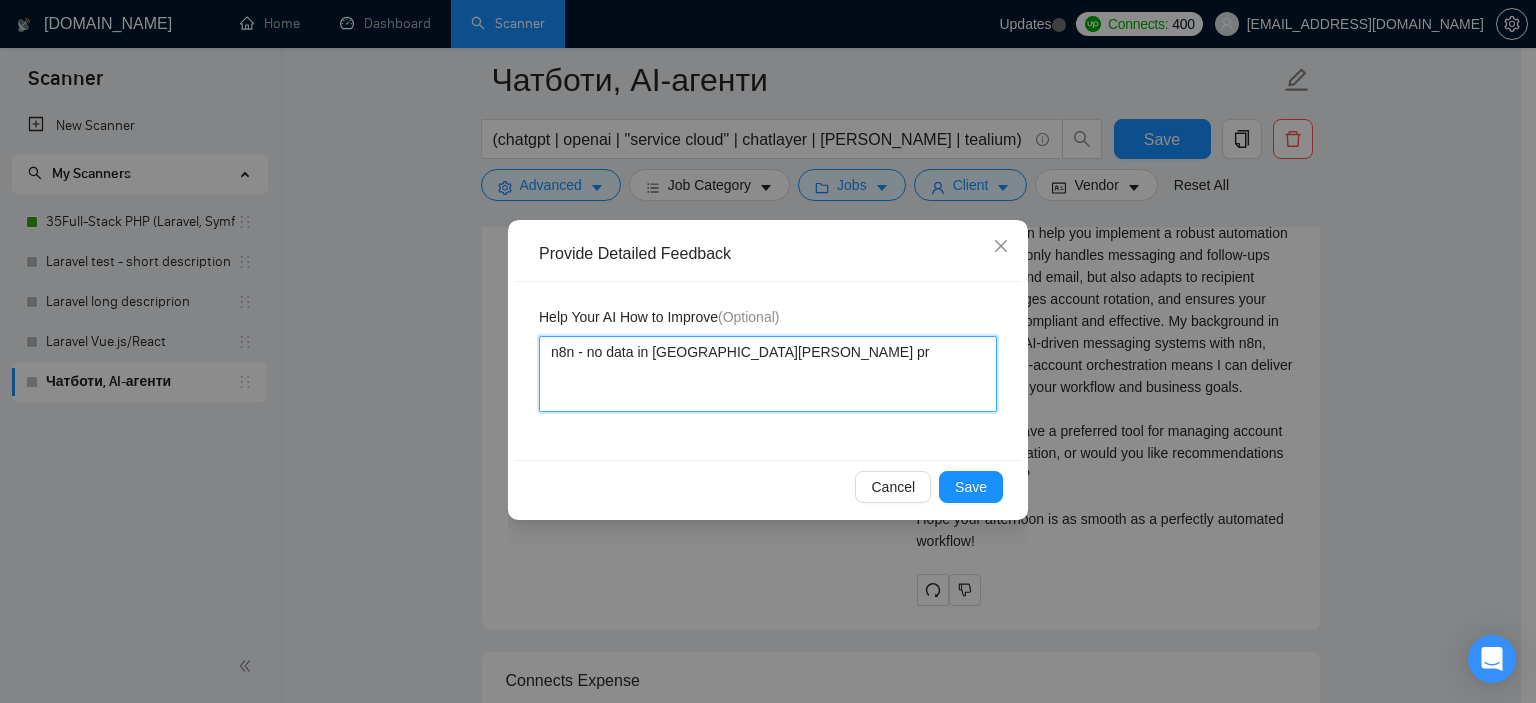 type 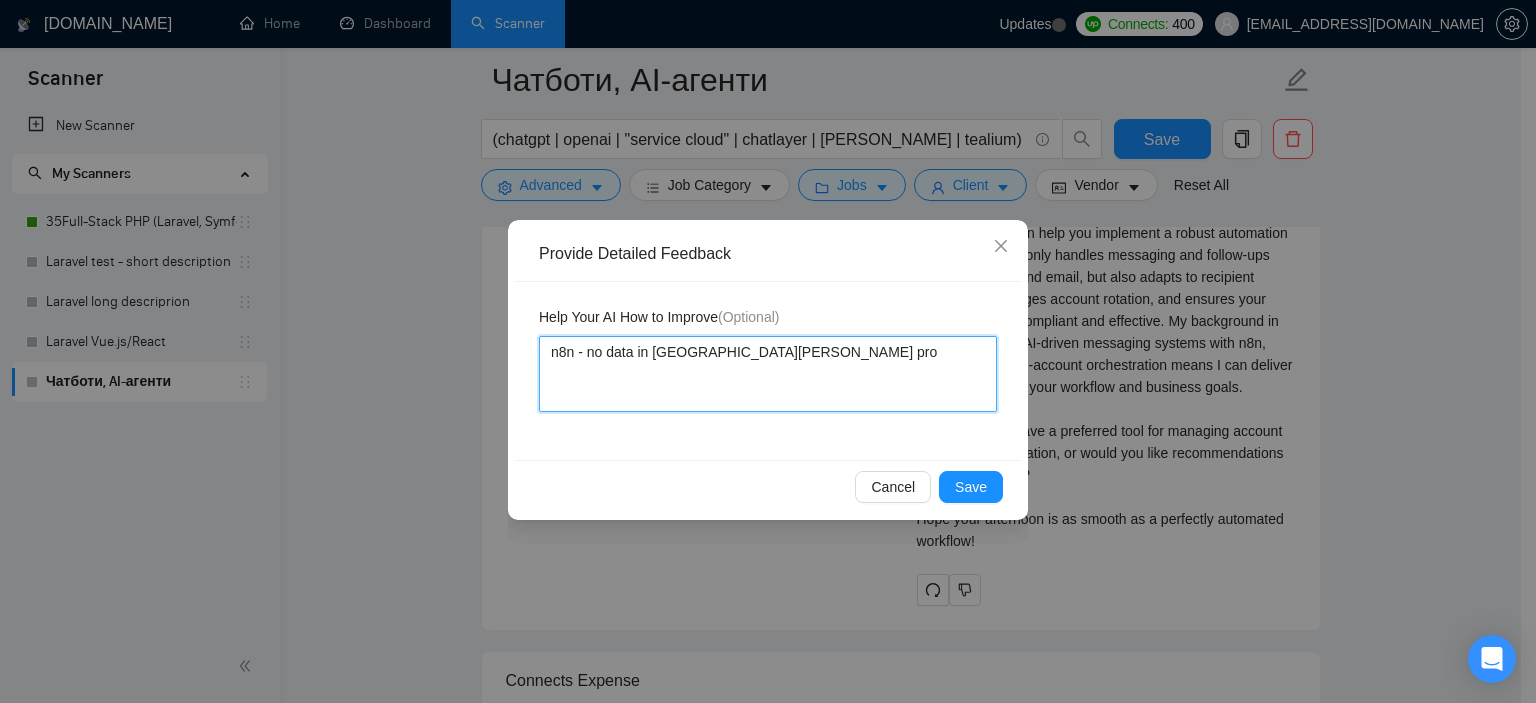 type 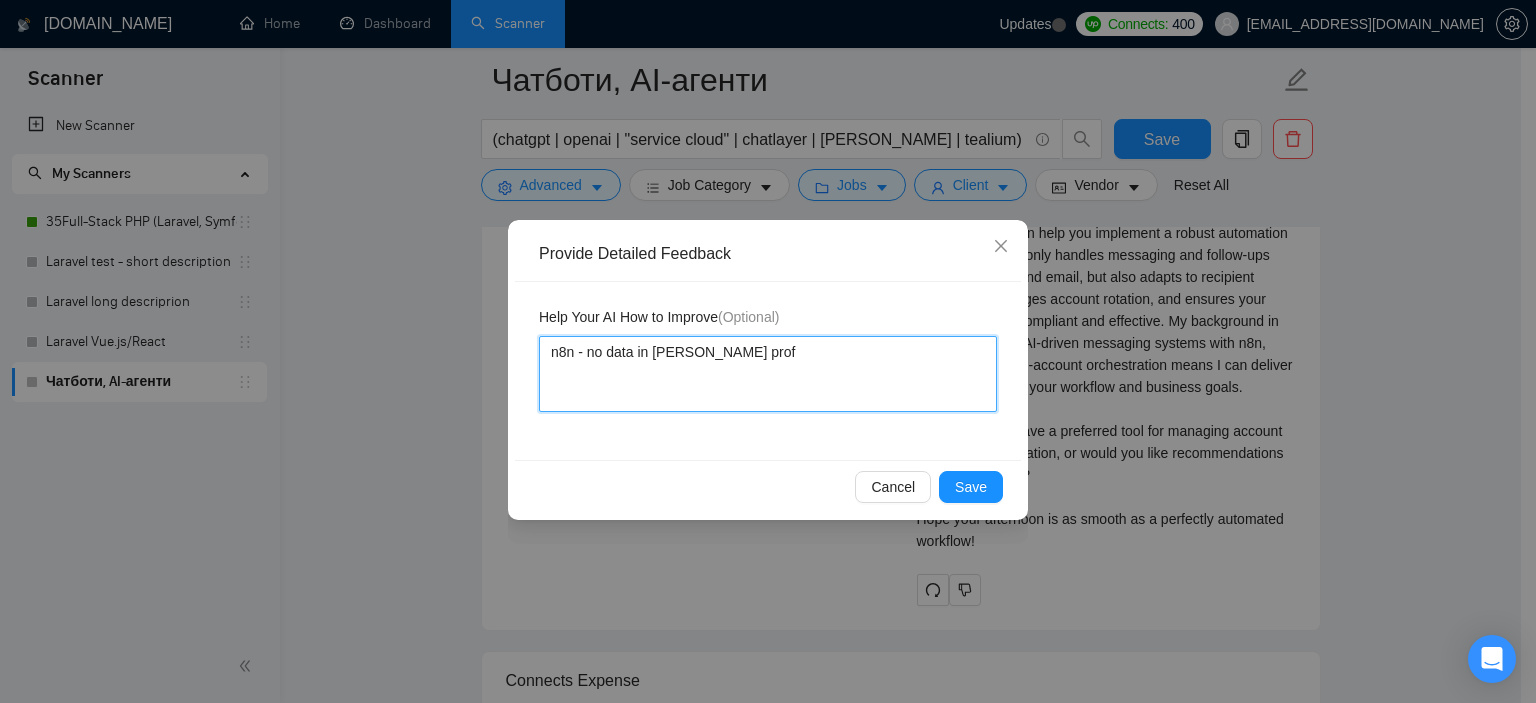 type 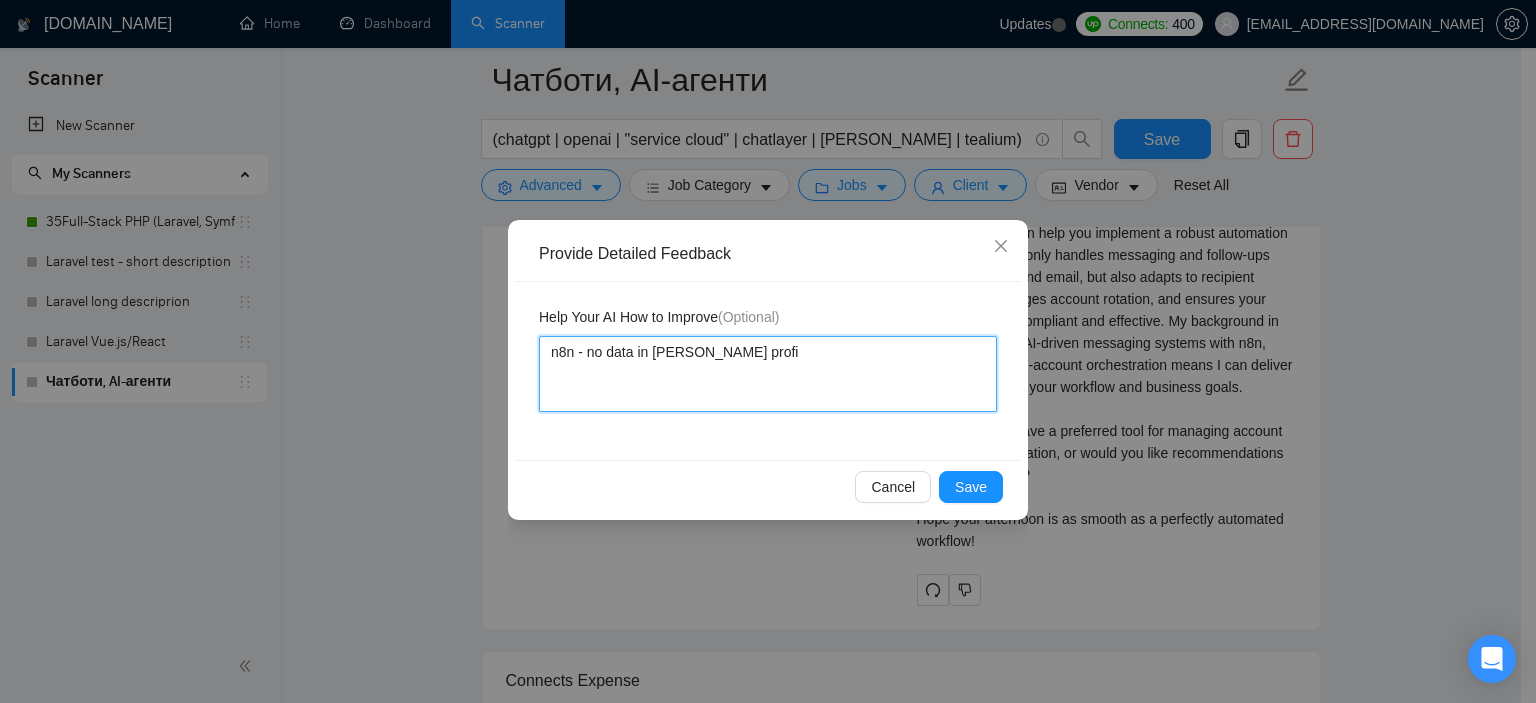 type 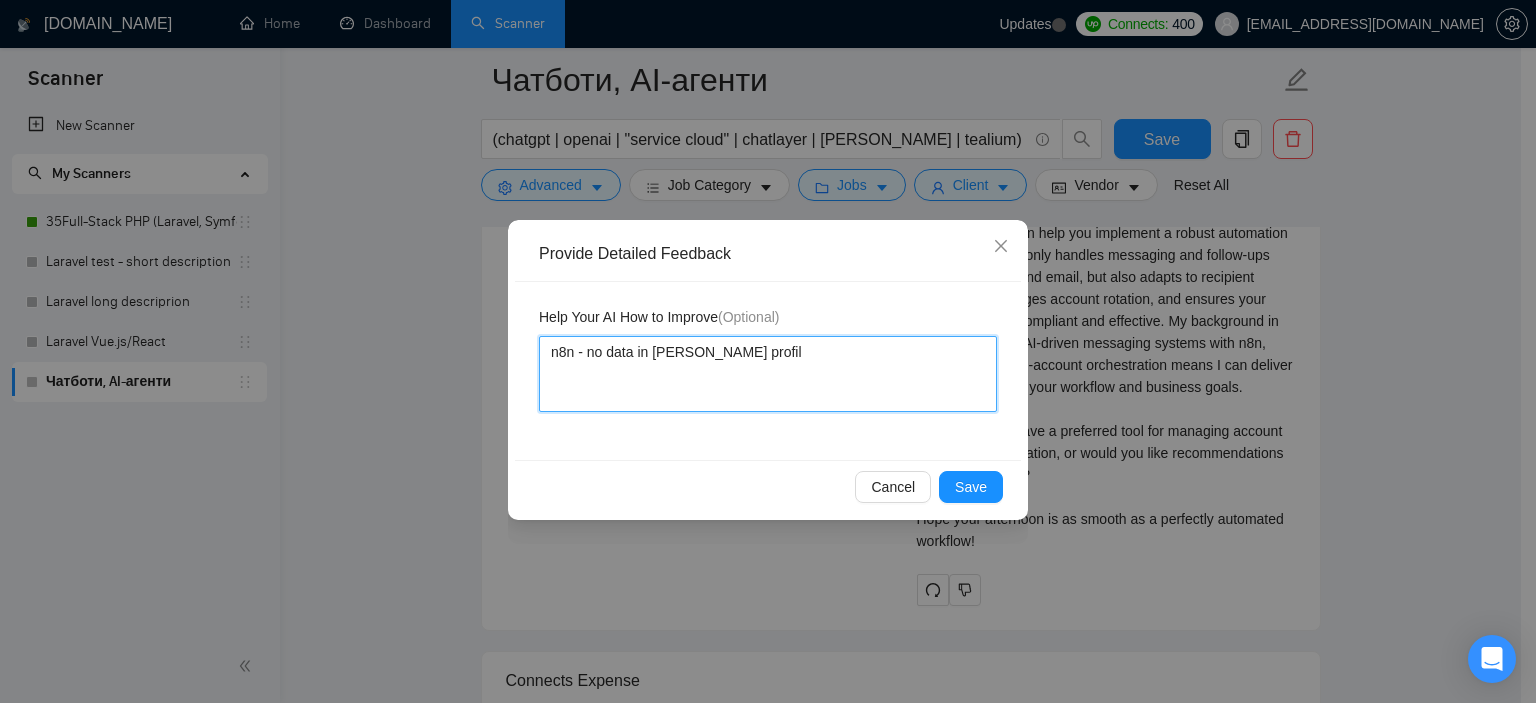 type 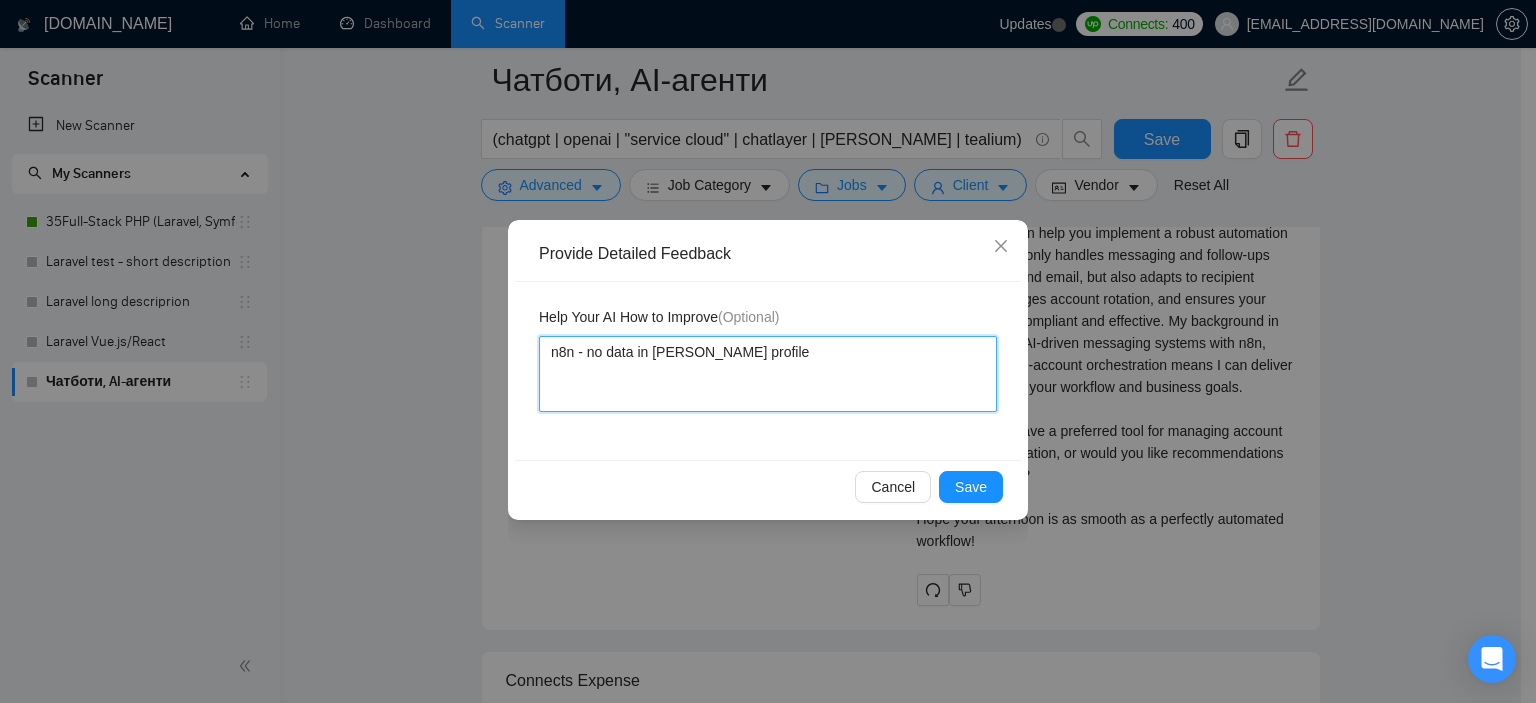 type 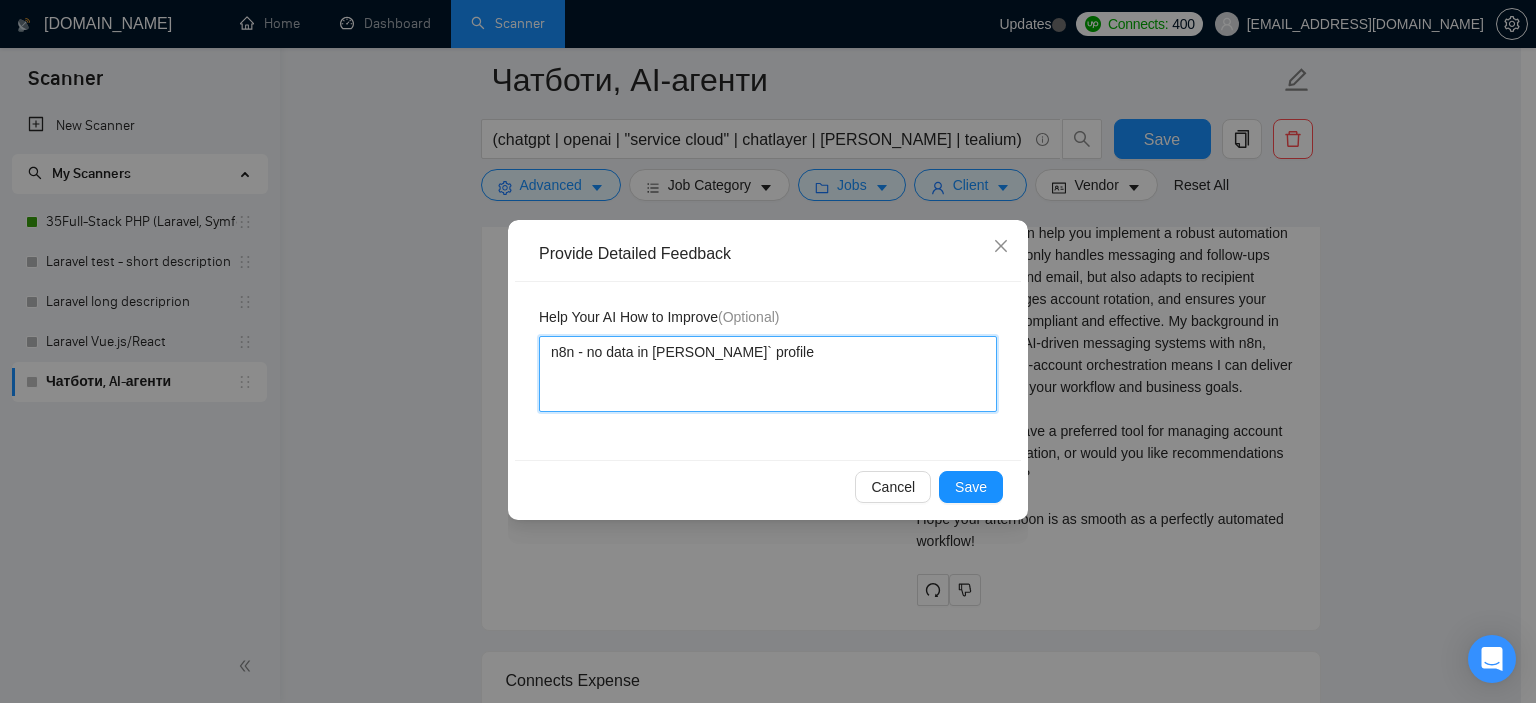 type 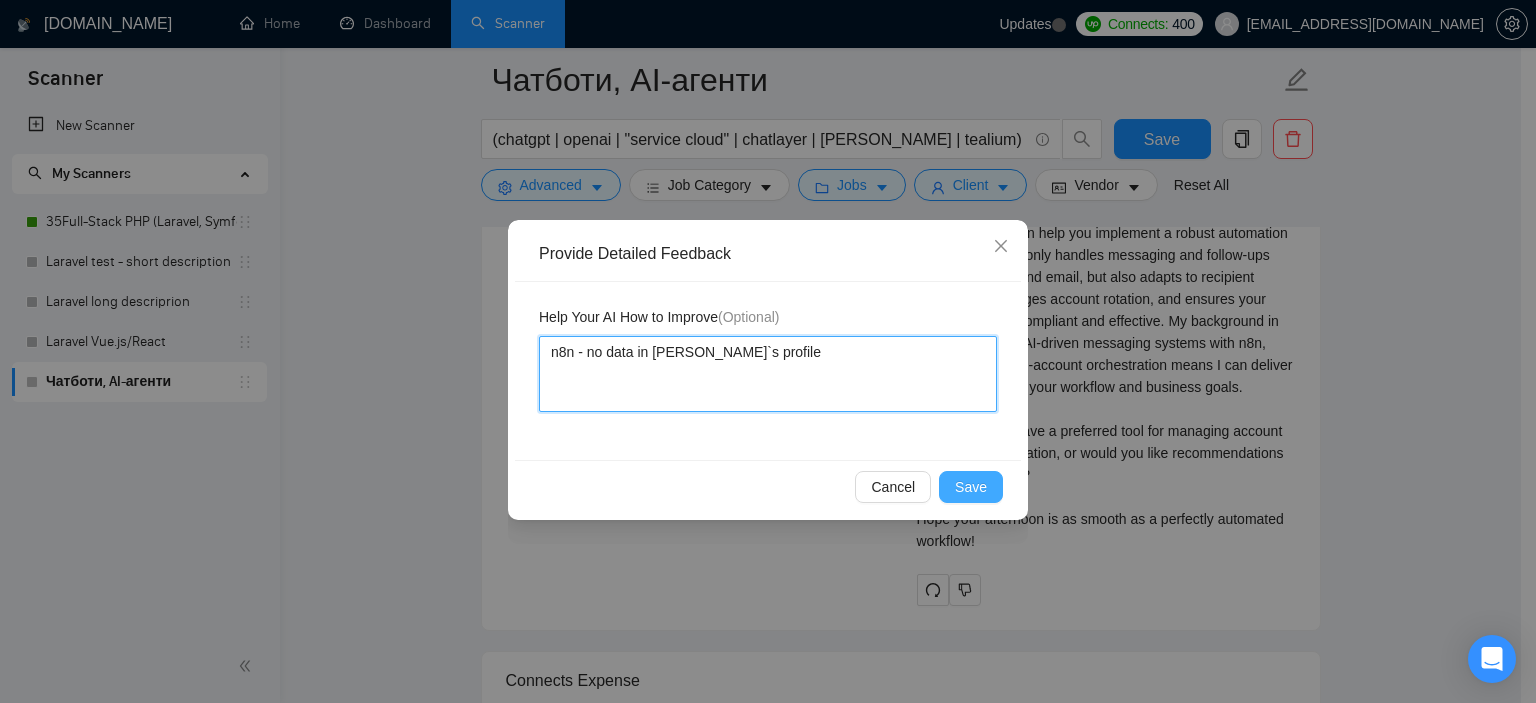 type on "n8n - no data in [PERSON_NAME]`s profile" 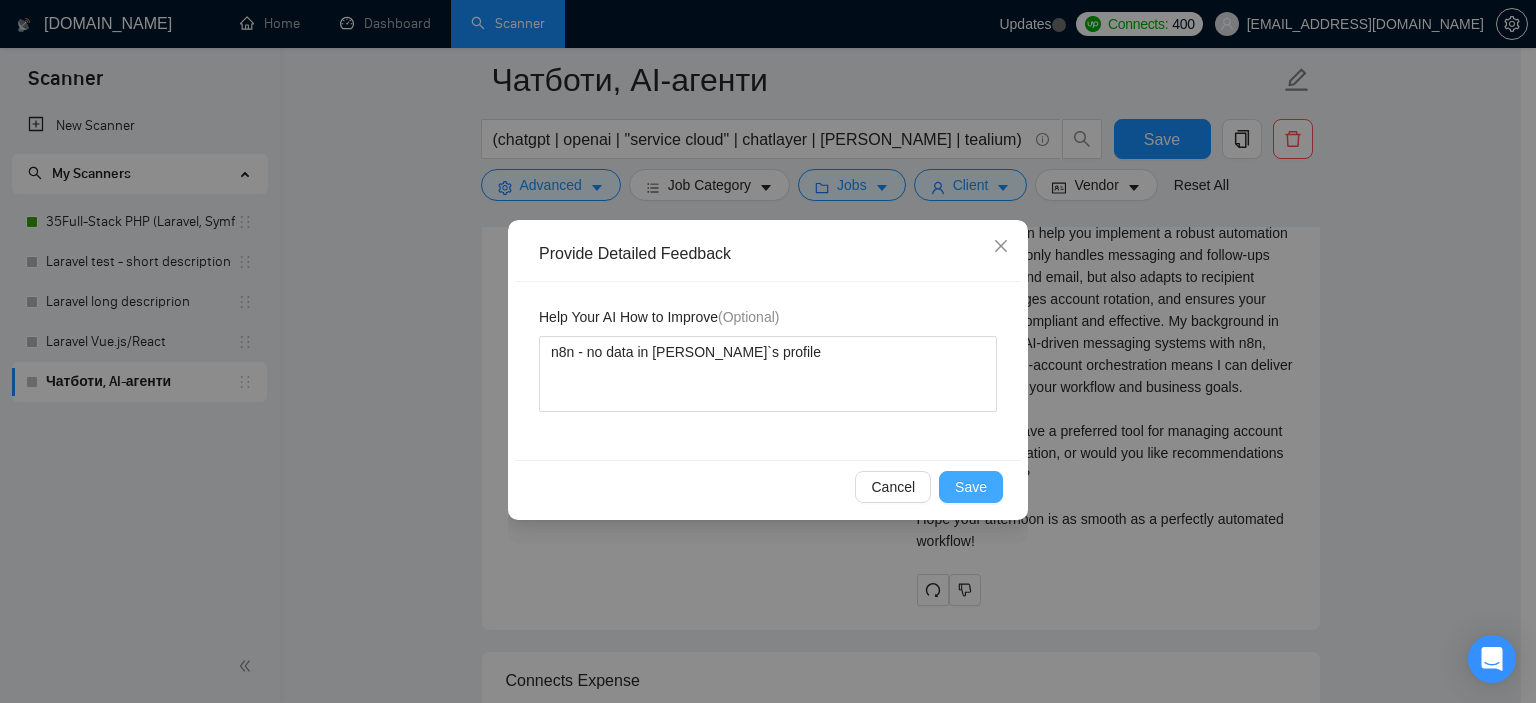 click on "Save" at bounding box center [971, 487] 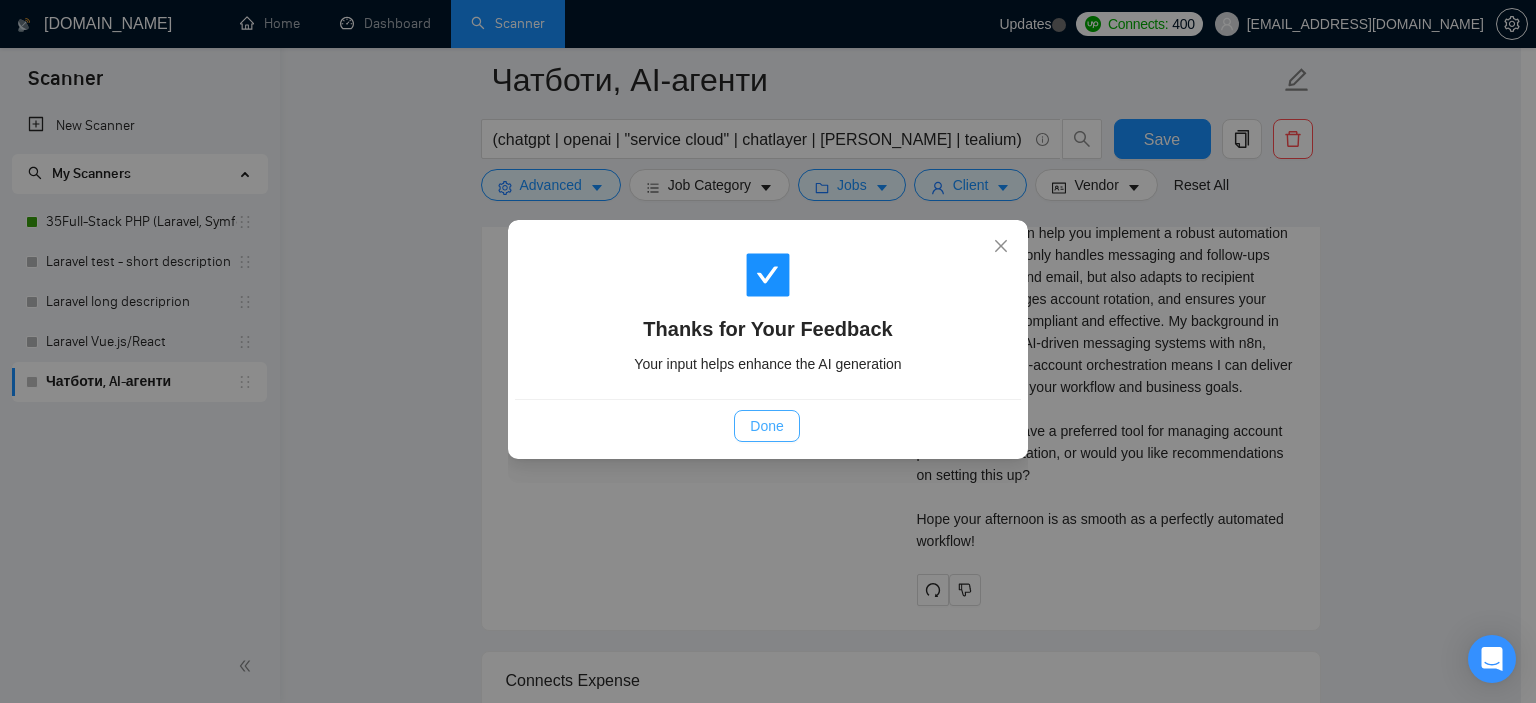 click on "Done" at bounding box center (766, 426) 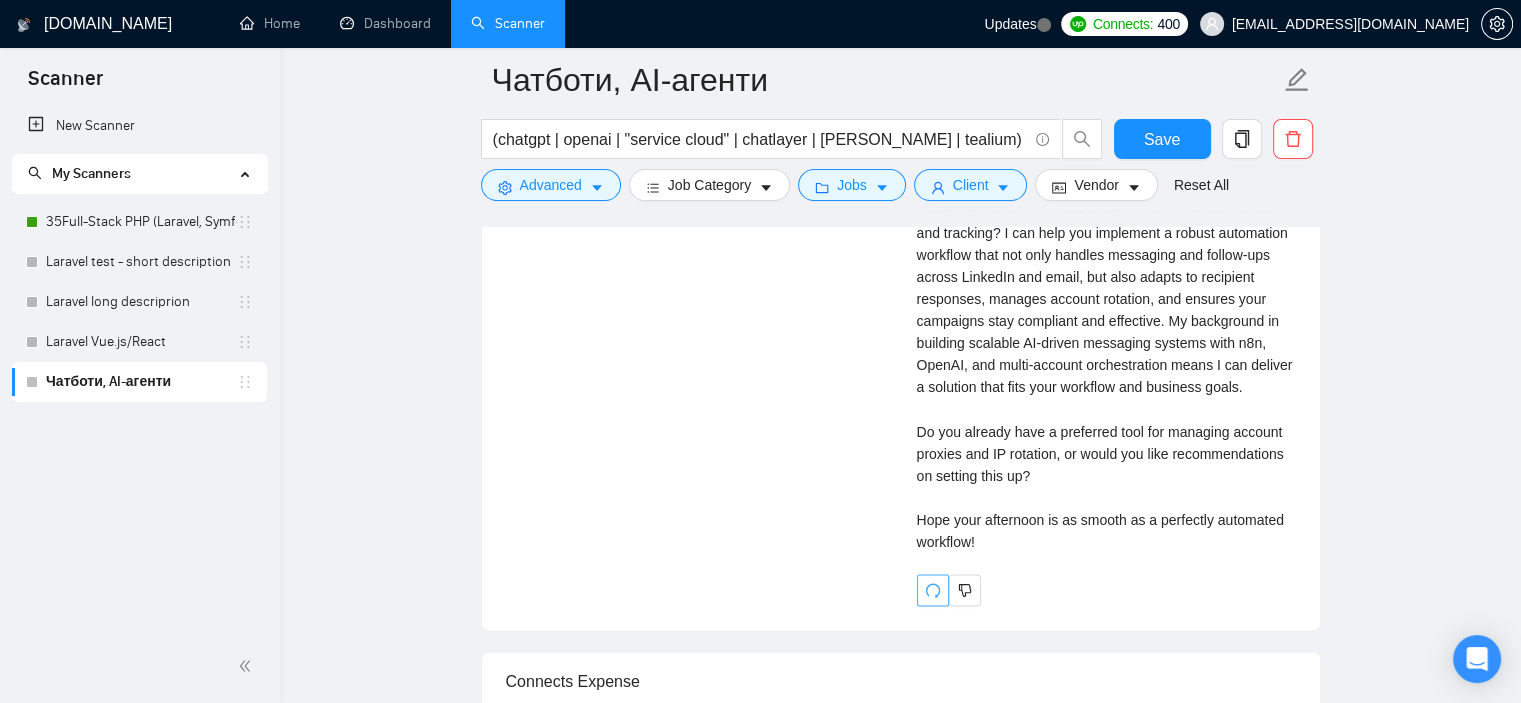 click 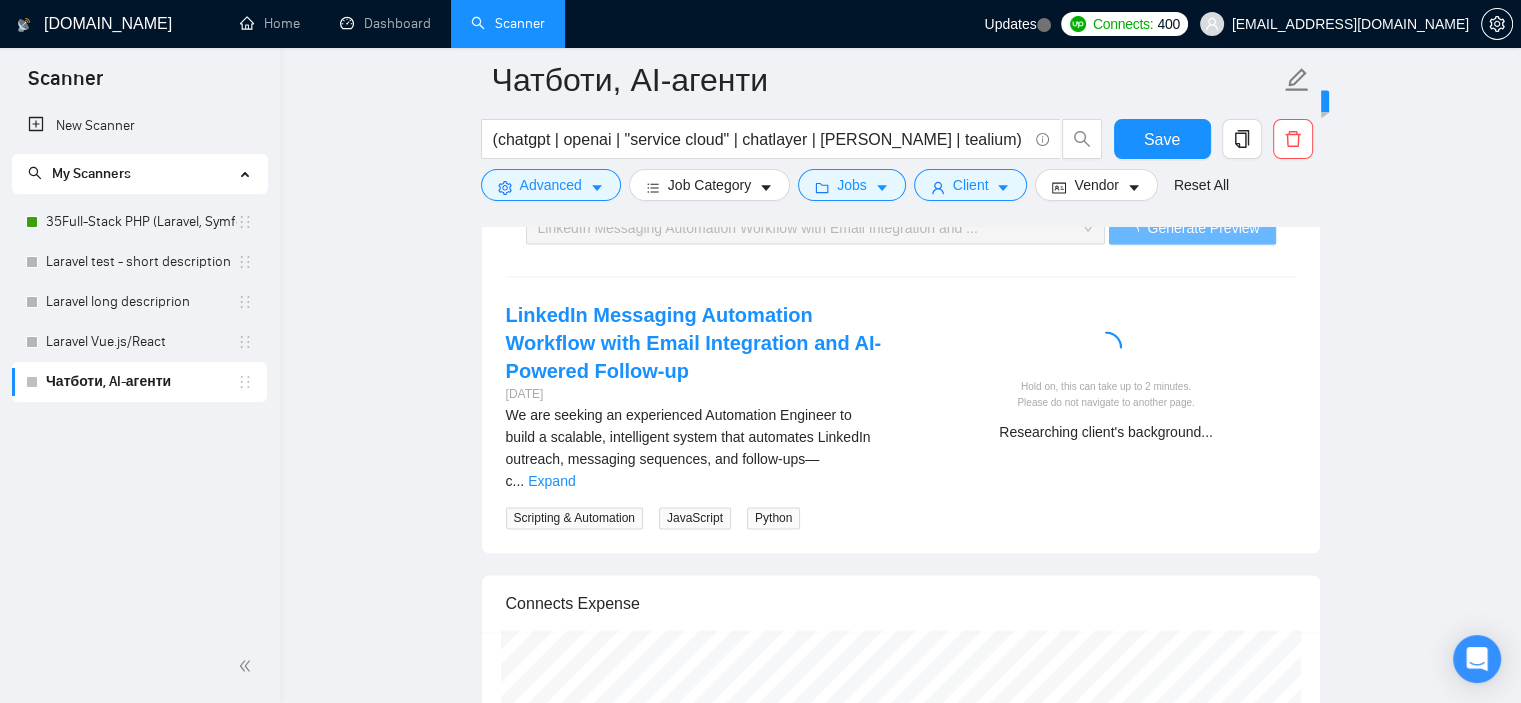 scroll, scrollTop: 3027, scrollLeft: 0, axis: vertical 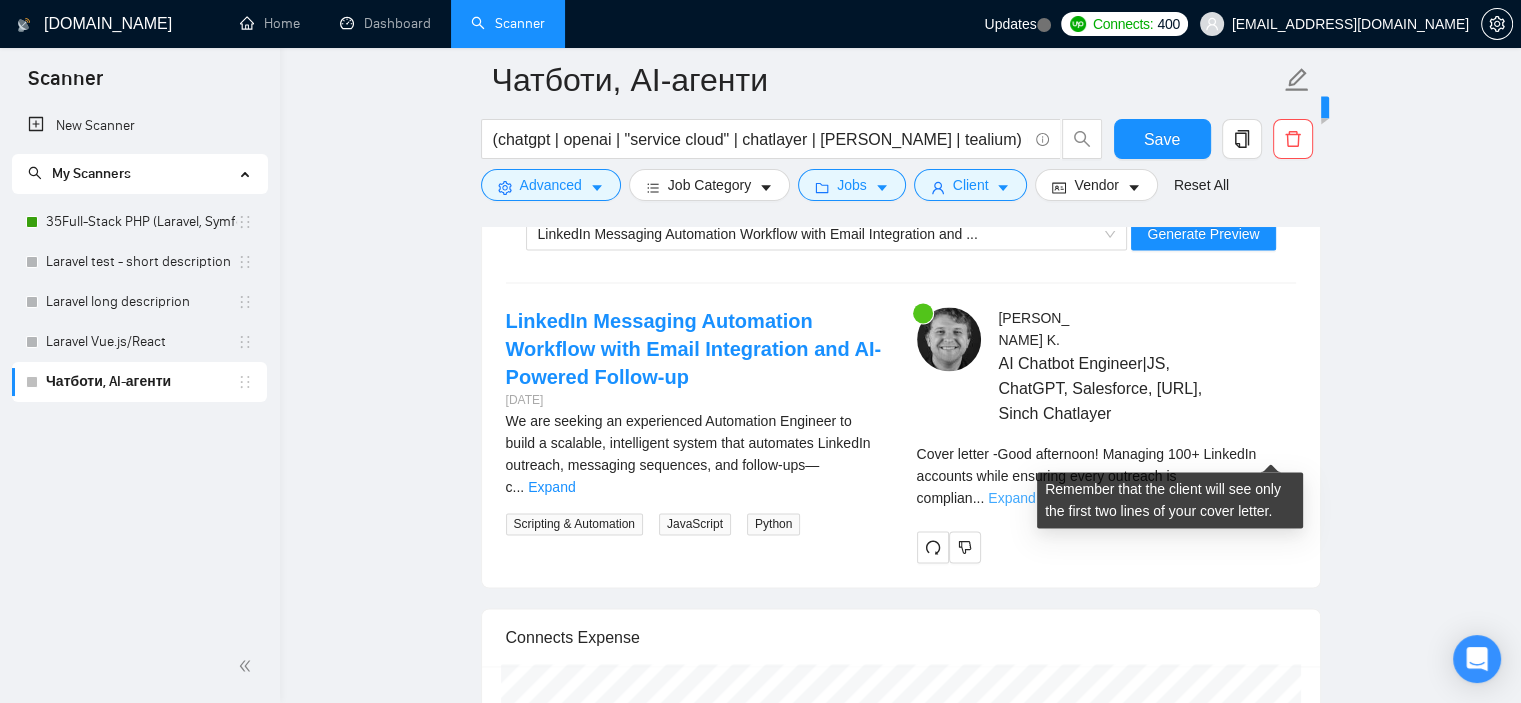 click on "Expand" at bounding box center [1011, 498] 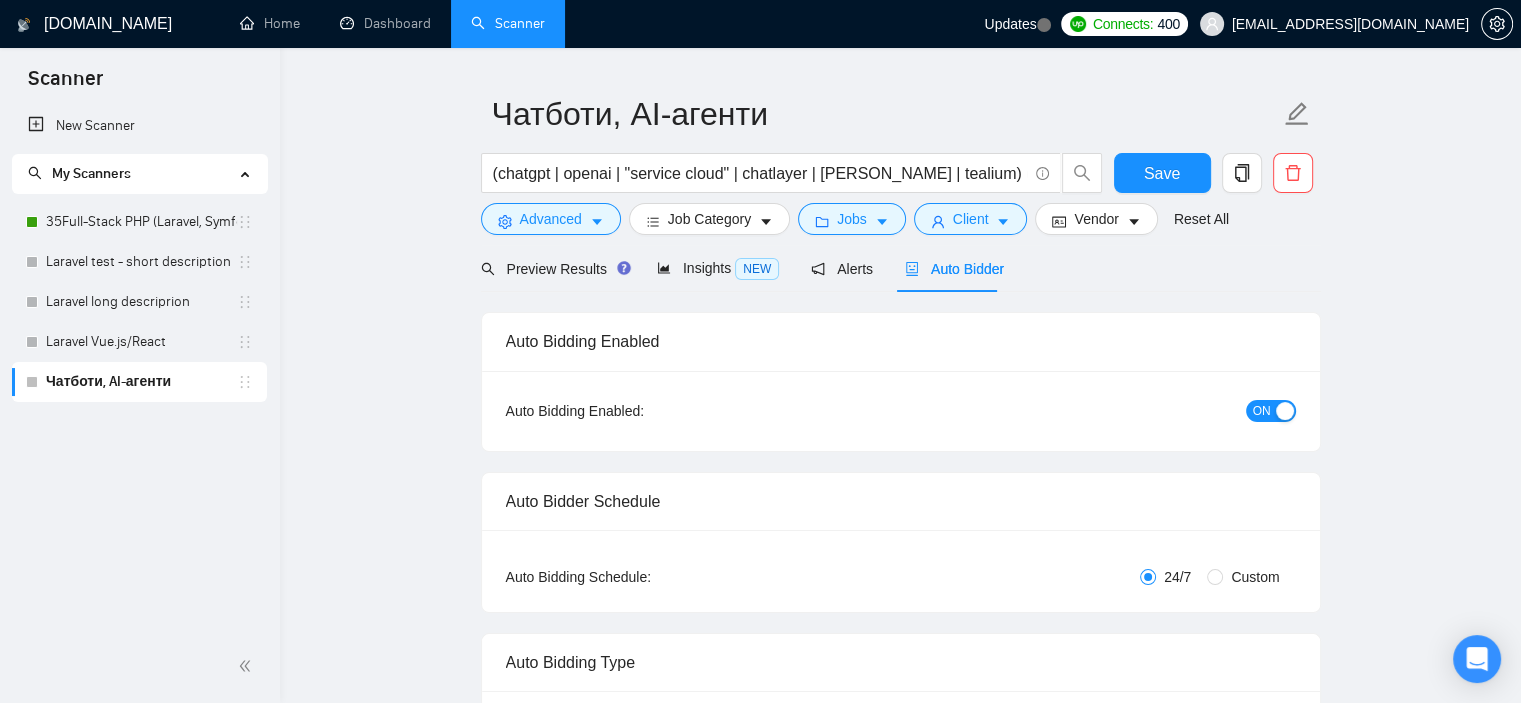 scroll, scrollTop: 0, scrollLeft: 0, axis: both 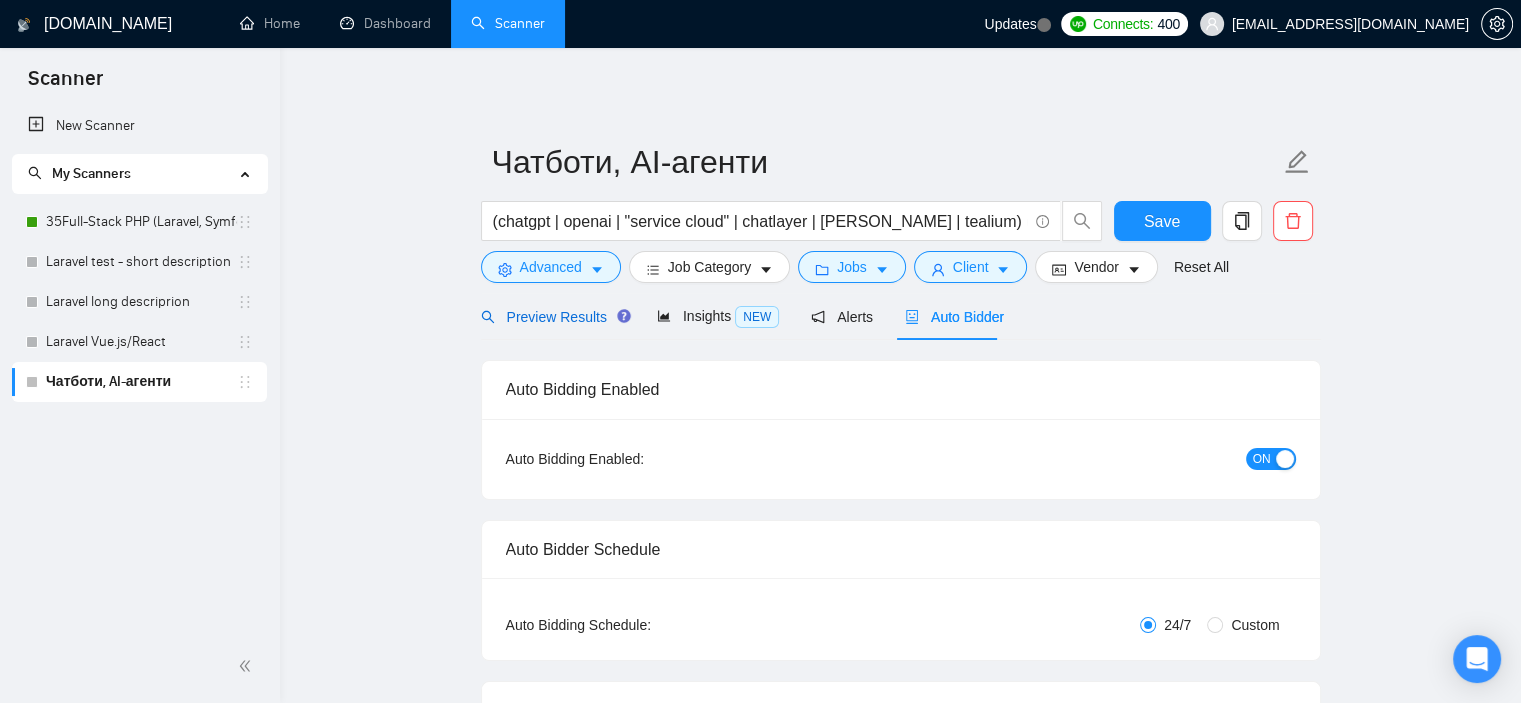 click on "Preview Results" at bounding box center (553, 317) 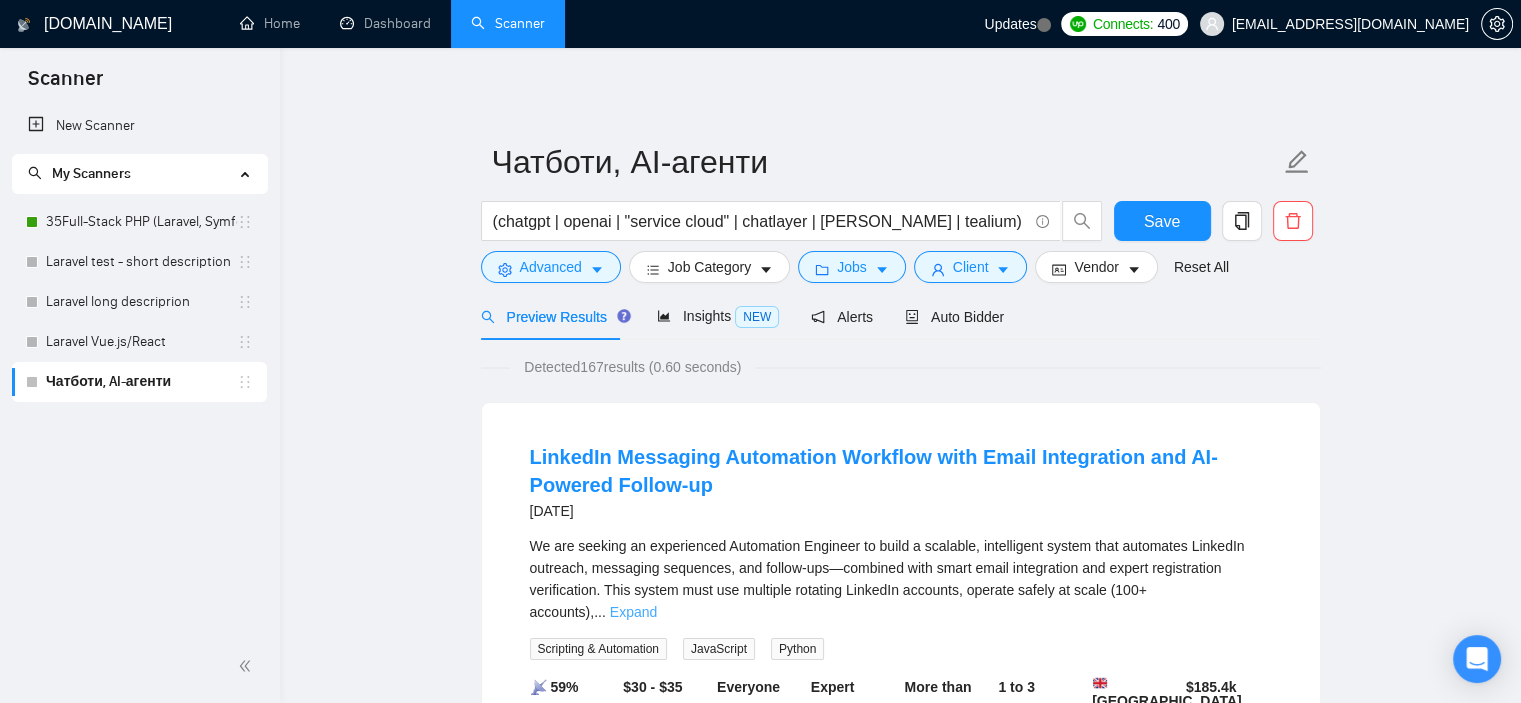click on "Expand" at bounding box center [633, 612] 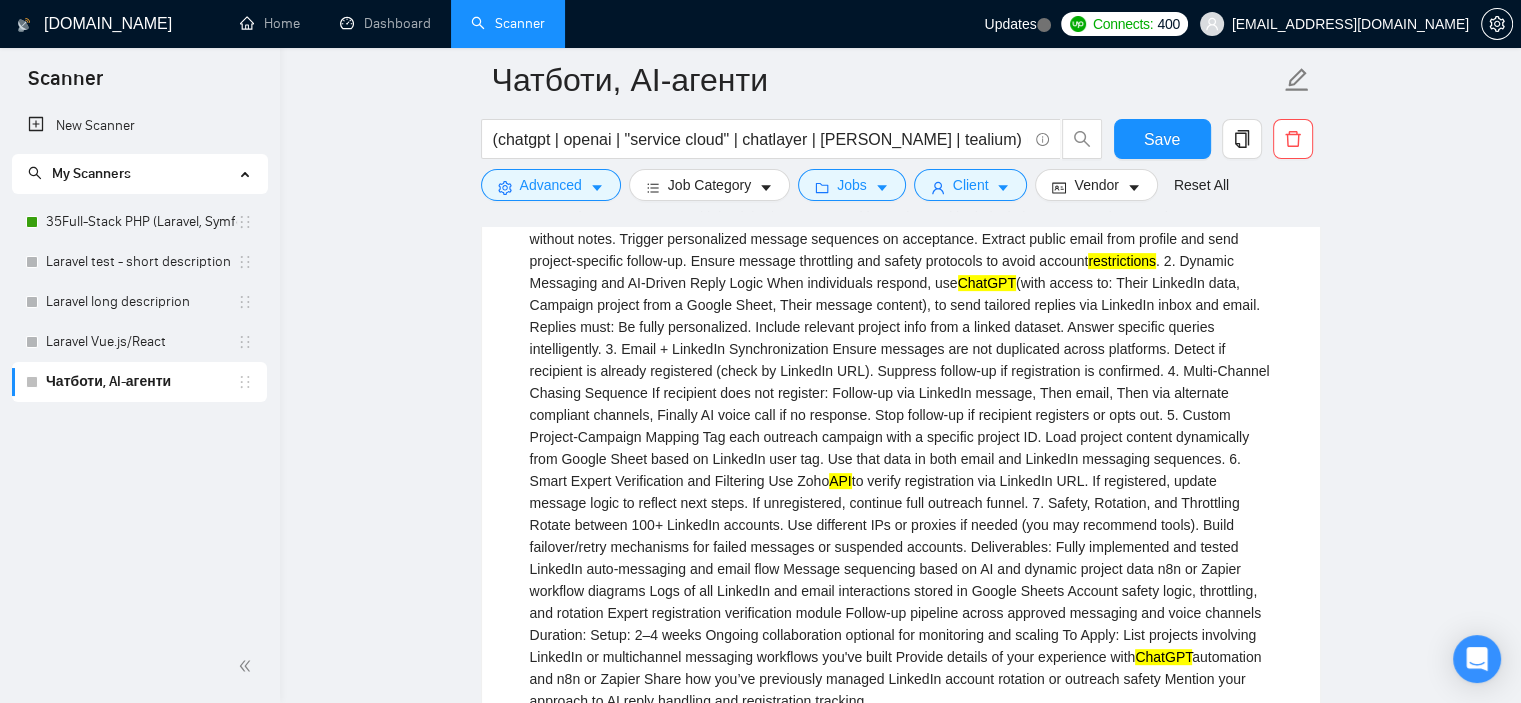 scroll, scrollTop: 674, scrollLeft: 0, axis: vertical 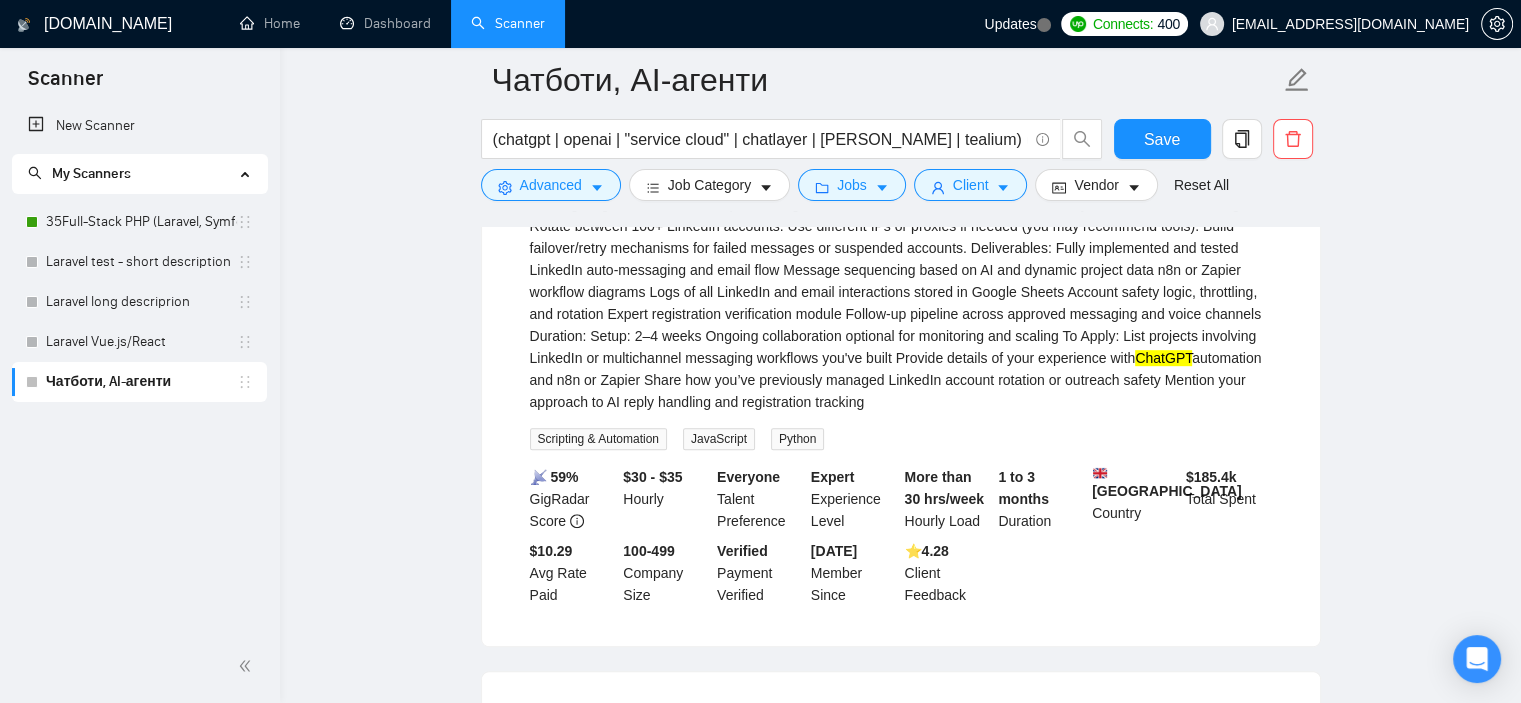 click on "We are seeking an experienced Automation Engineer to build a scalable, intelligent system that automates LinkedIn outreach, messaging sequences, and follow-ups—combined with smart email integration and expert registration verification. This system must use multiple rotating LinkedIn accounts, operate safely at scale (100+ accounts), and respond to recipient interactions using AI logic tied to dynamic campaign and profile data.
This is a high-volume outbound communication workflow linked to project-specific data and must operate within defined compliance standards while dynamically responding to user replies across LinkedIn and email. Each LinkedIn interaction will relate to a distinct project (recorded in Google Sheets), and follow-ups will depend on whether the person has already registered in our system.
All implementations must use emulators,  JavaScript API  for parsing responses and crafting personalized replies
LinkedIn automation platform (e.g., compatible with a browser automation or  API API API" at bounding box center (901, 13) 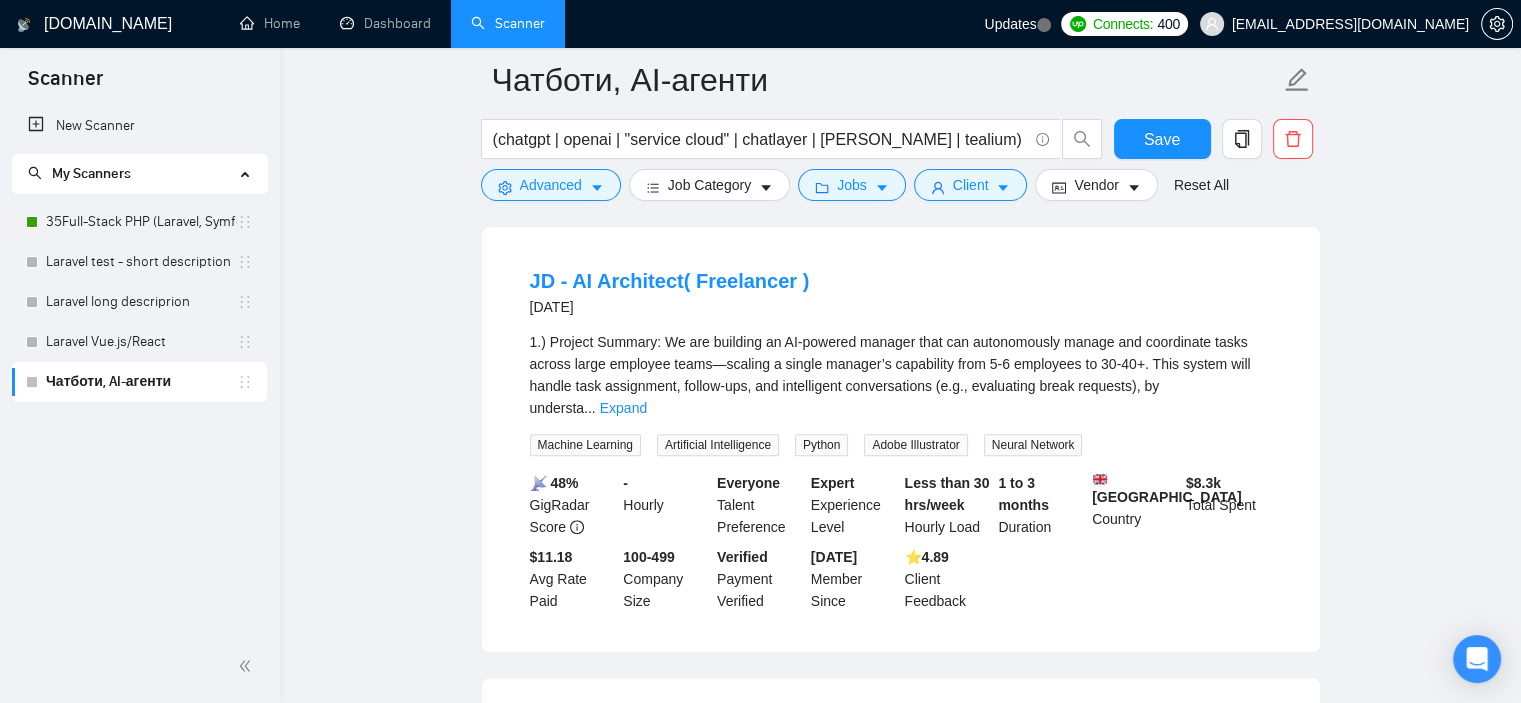 scroll, scrollTop: 1420, scrollLeft: 0, axis: vertical 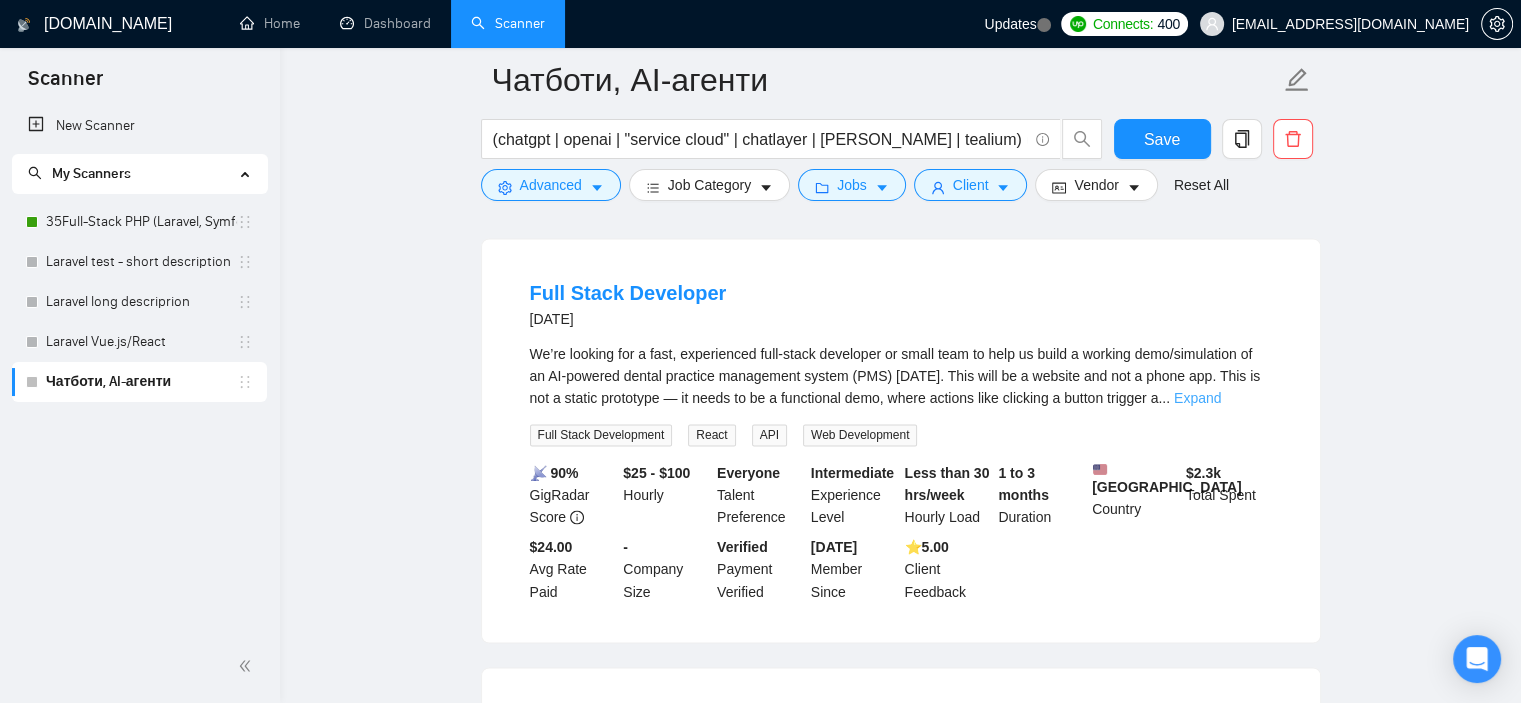 click on "Expand" at bounding box center (1197, 398) 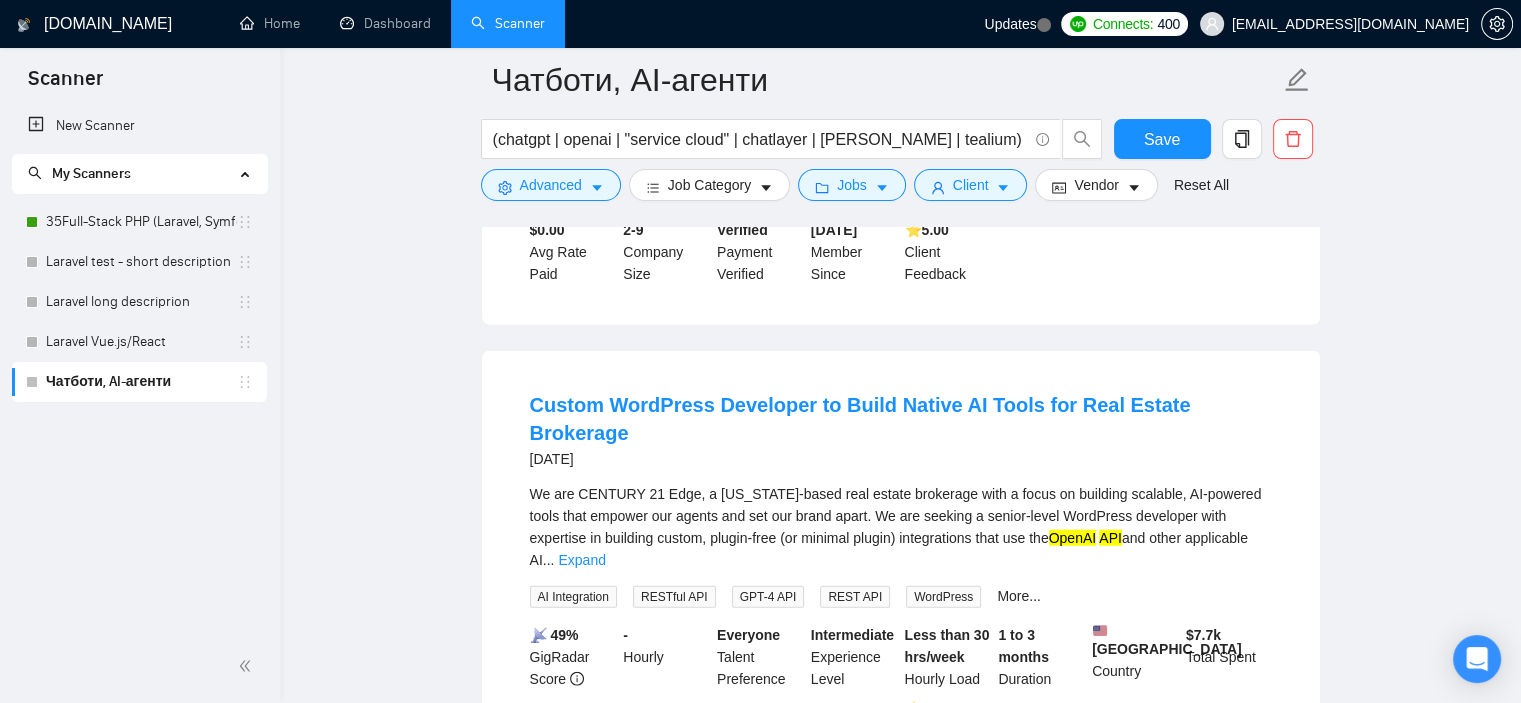 scroll, scrollTop: 4691, scrollLeft: 0, axis: vertical 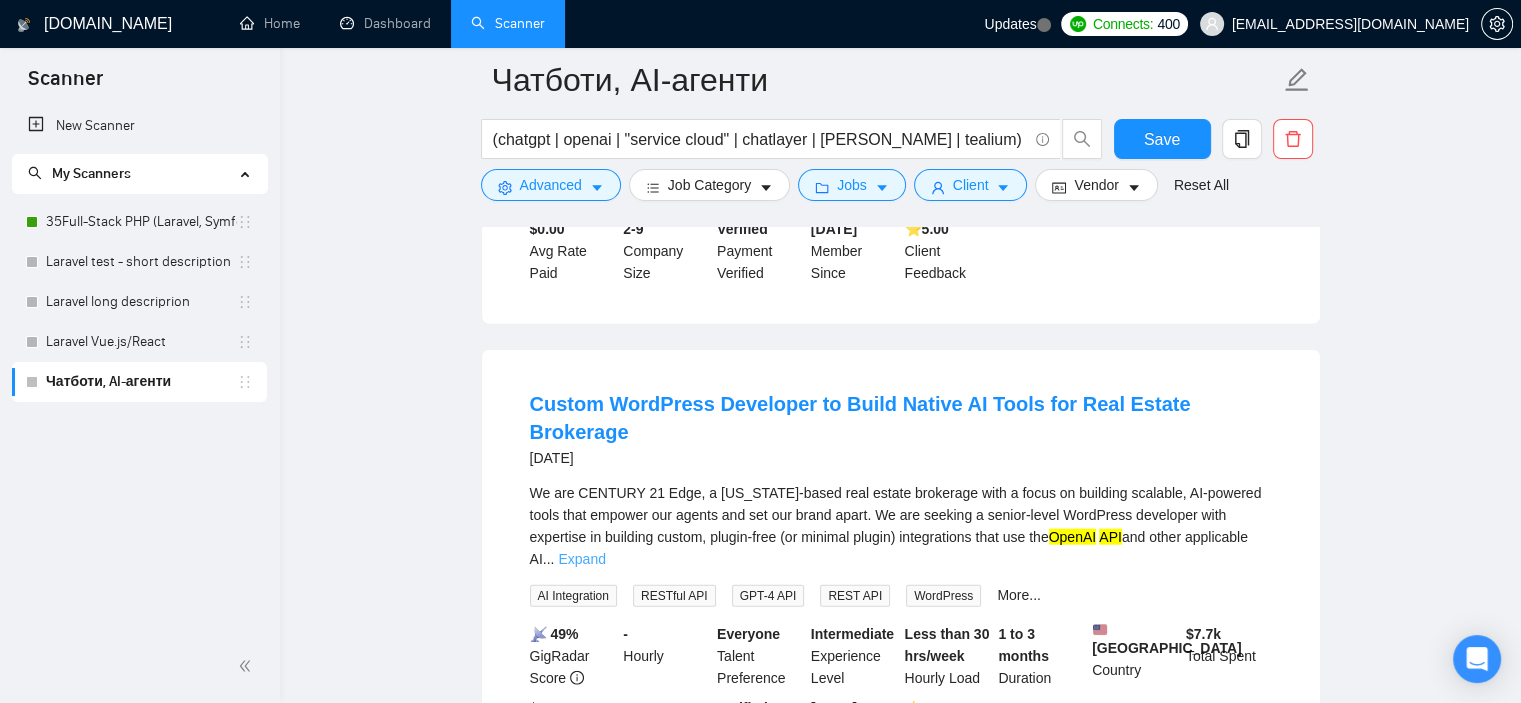click on "Expand" at bounding box center (581, 559) 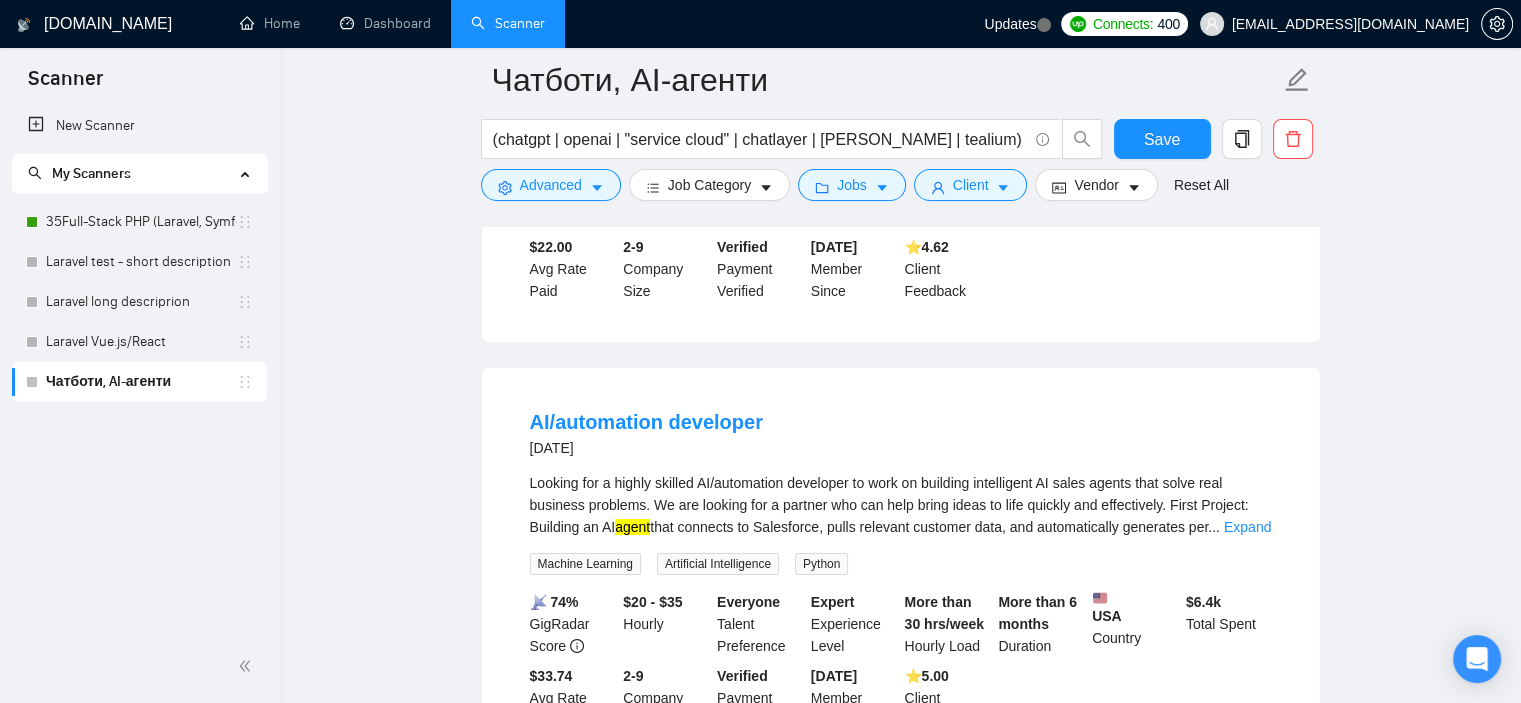 scroll, scrollTop: 7159, scrollLeft: 0, axis: vertical 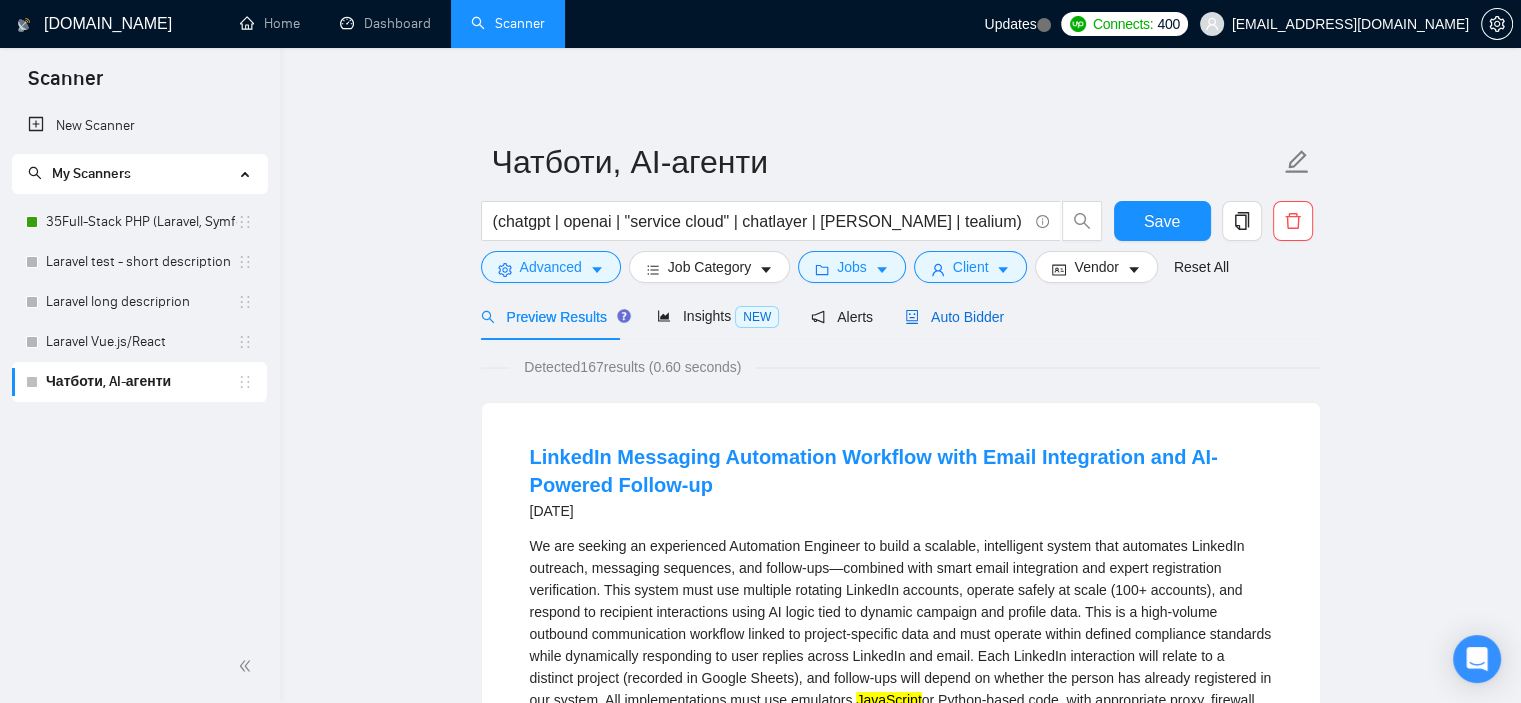 click on "Auto Bidder" at bounding box center (954, 317) 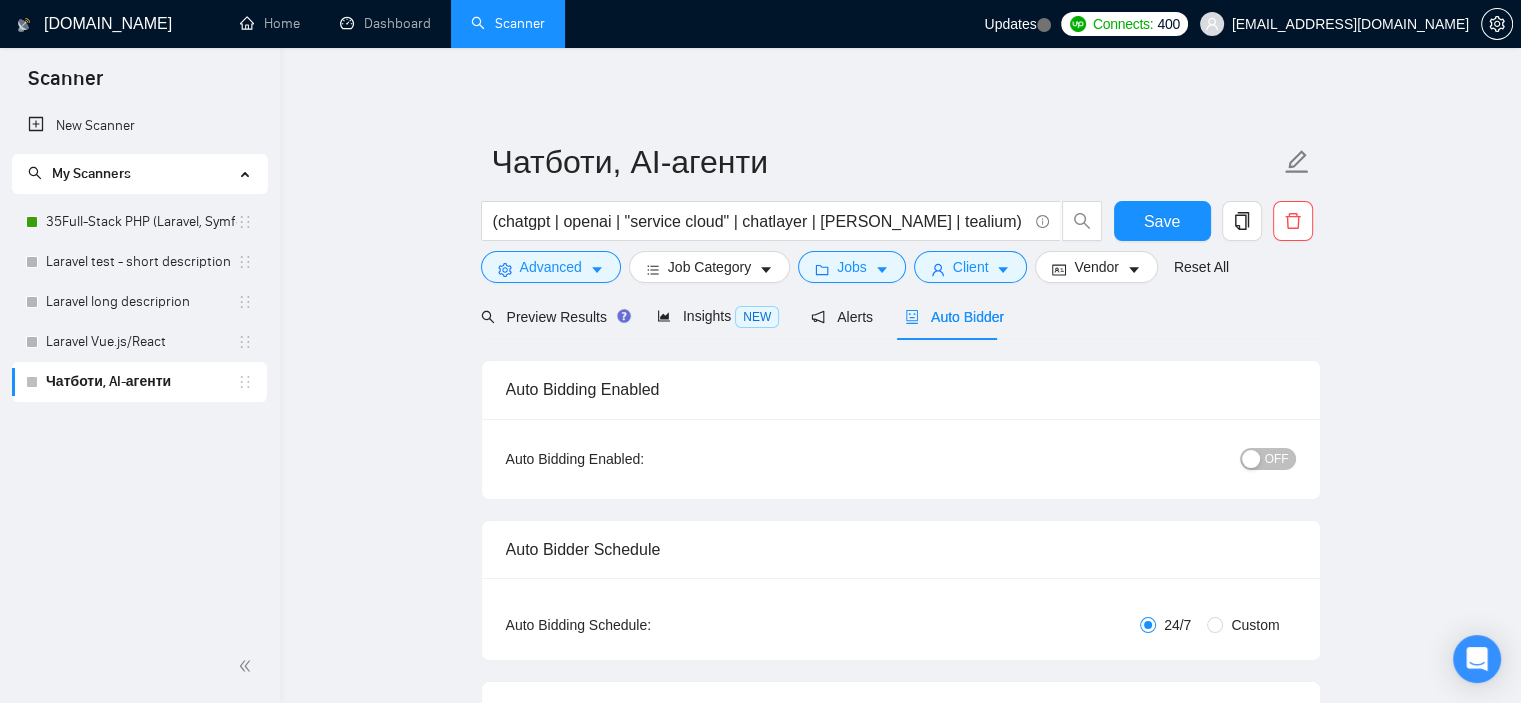 type 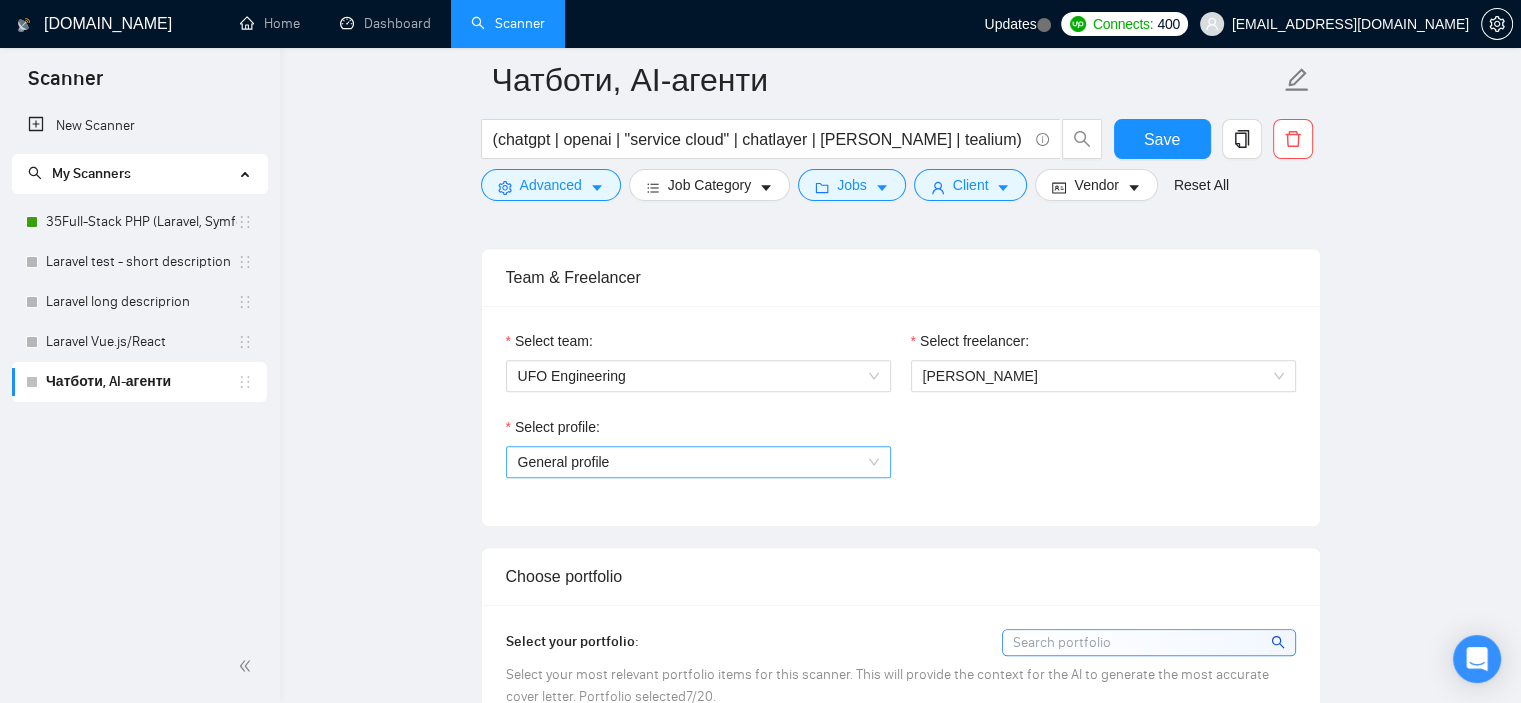 scroll, scrollTop: 998, scrollLeft: 0, axis: vertical 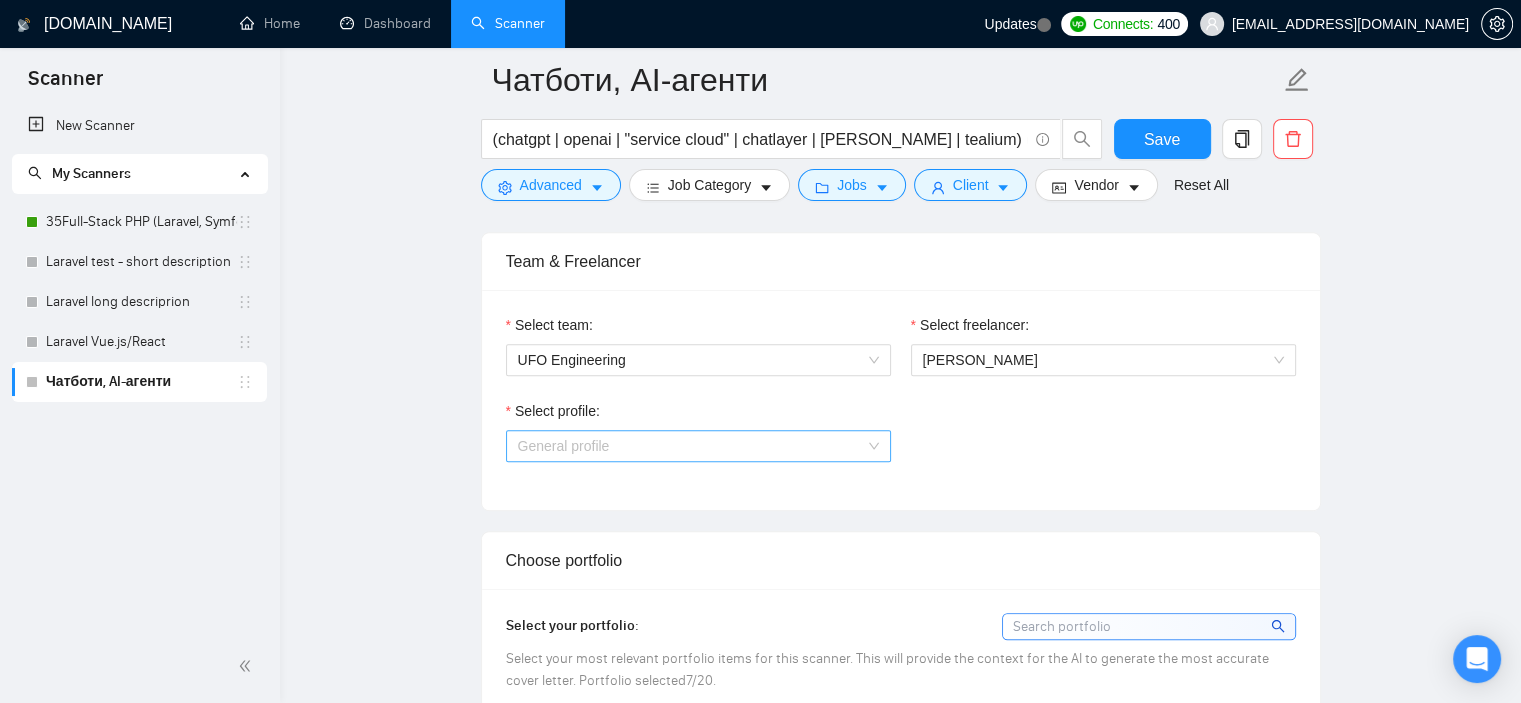 click on "General profile" at bounding box center [698, 446] 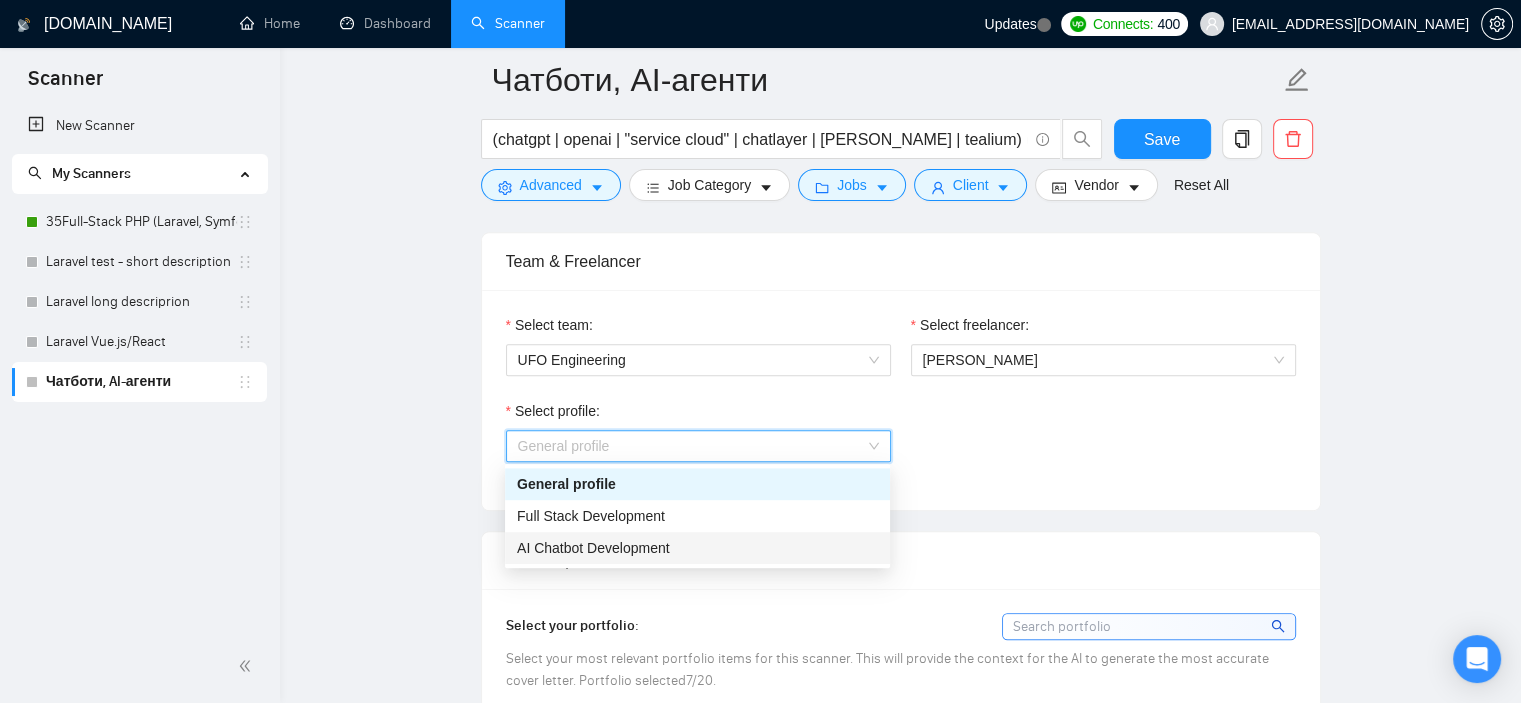 click on "AI Chatbot Development" at bounding box center [697, 548] 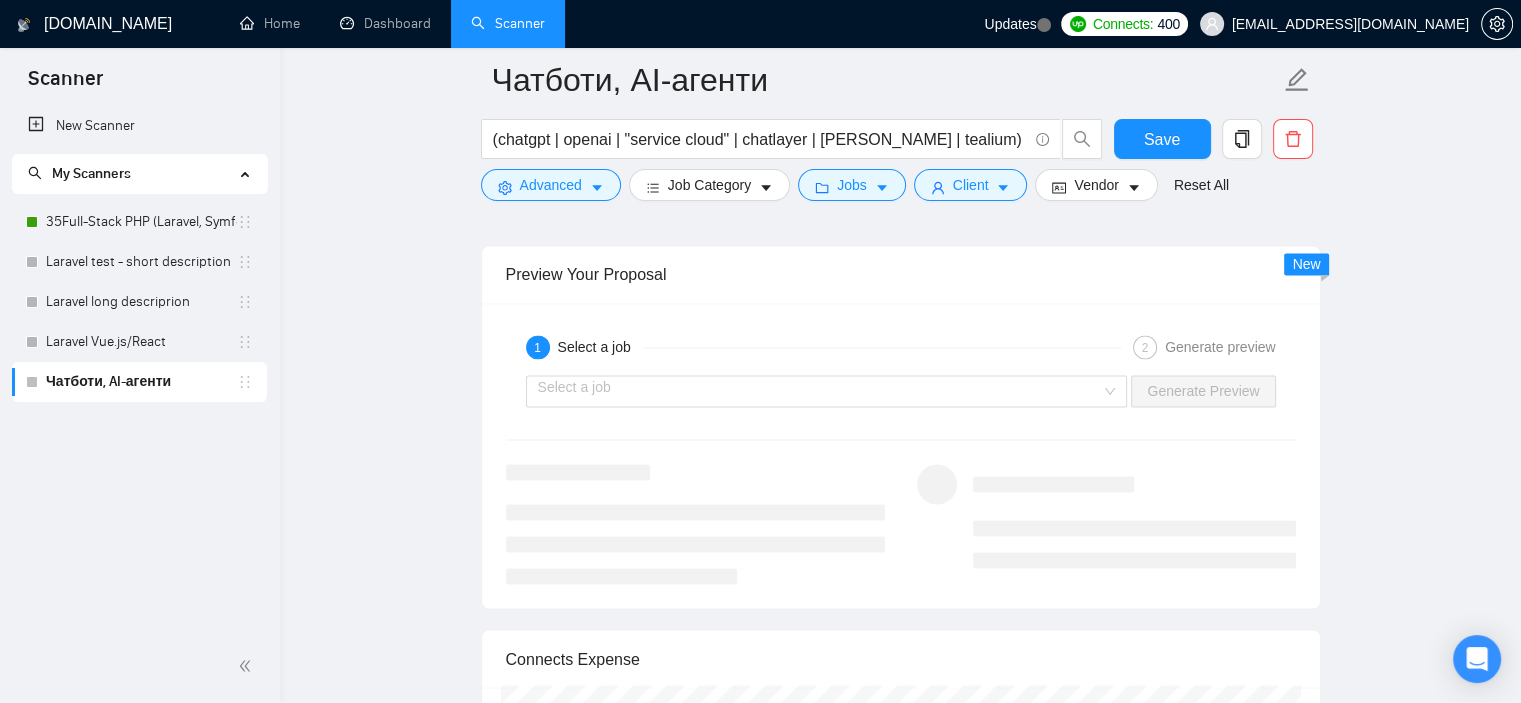 scroll, scrollTop: 3240, scrollLeft: 0, axis: vertical 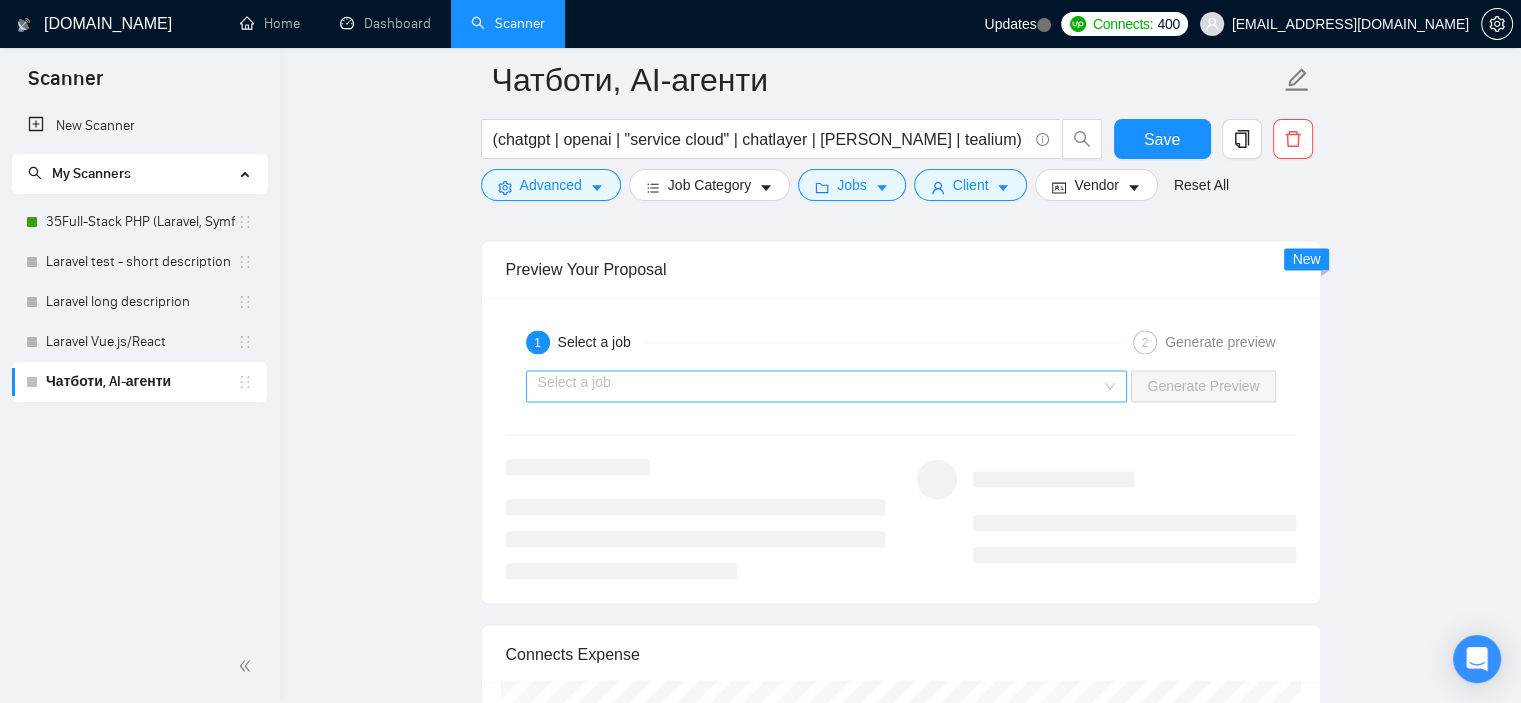 click at bounding box center [820, 386] 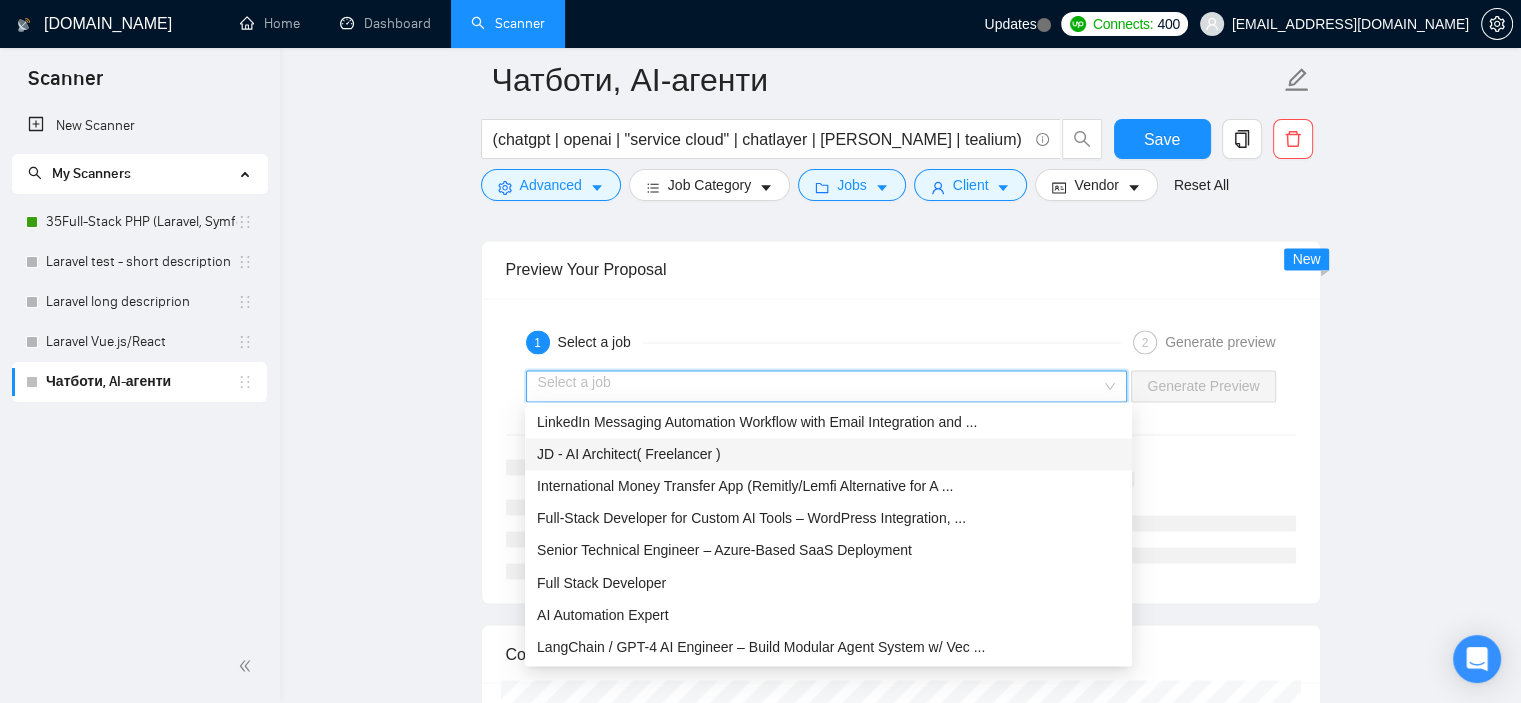 click on "JD - AI Architect( Freelancer )" at bounding box center (828, 454) 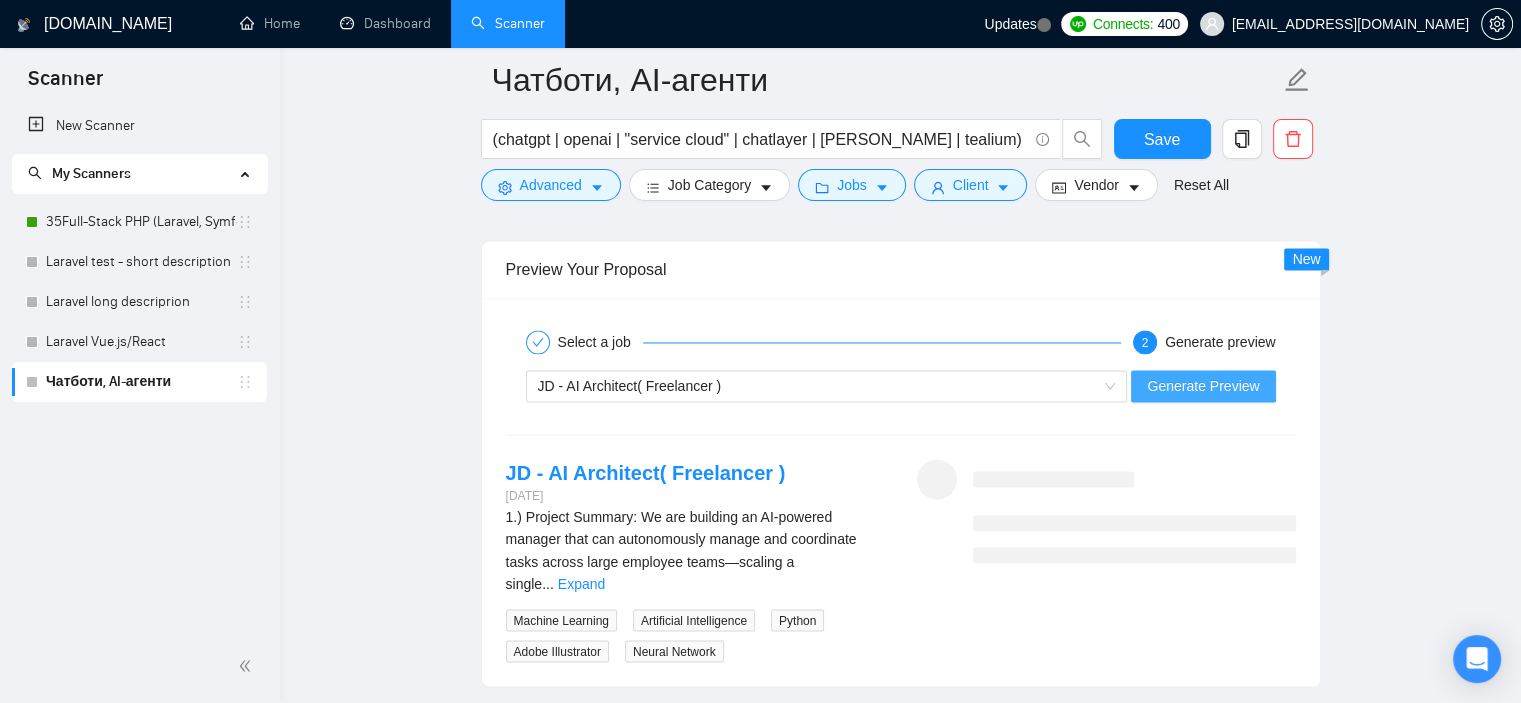 click on "Generate Preview" at bounding box center (1203, 386) 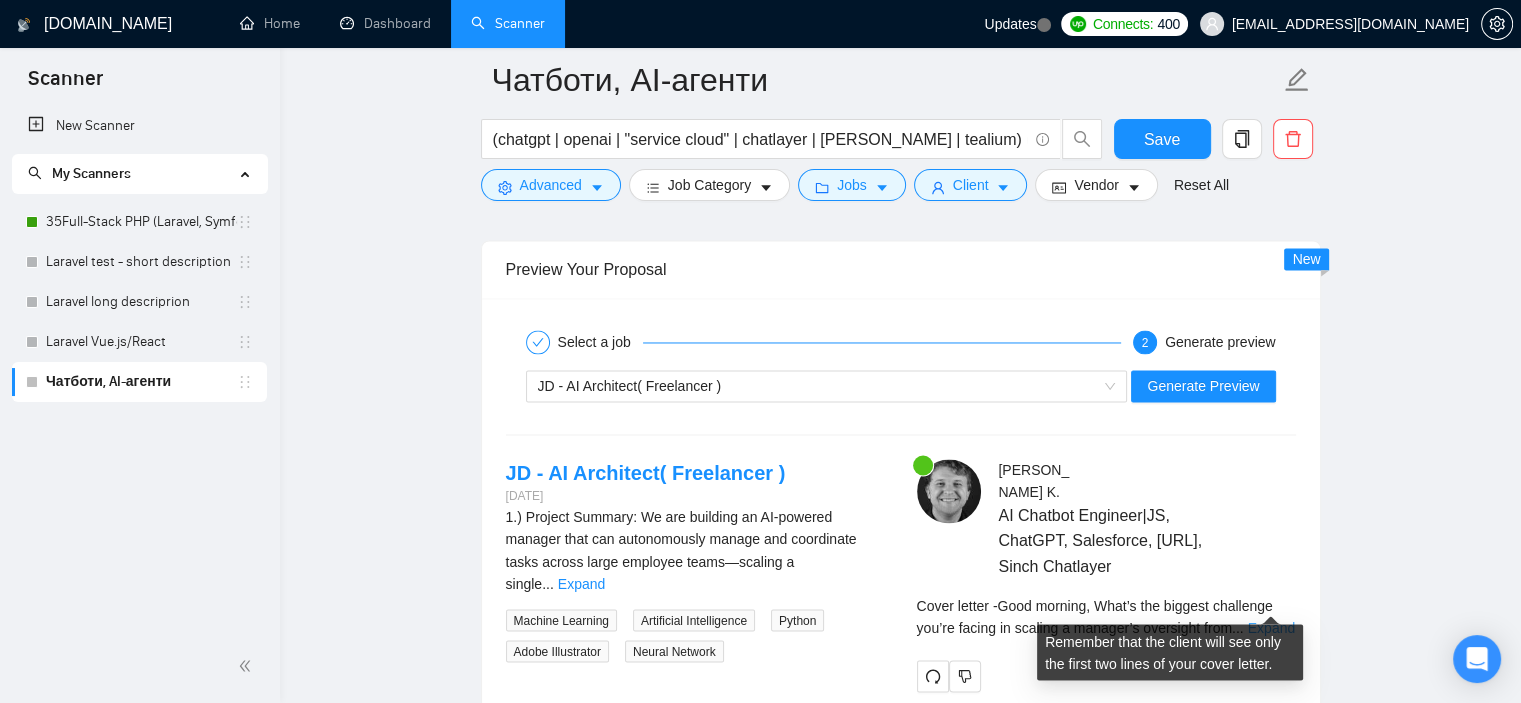 click on "Expand" at bounding box center [1271, 627] 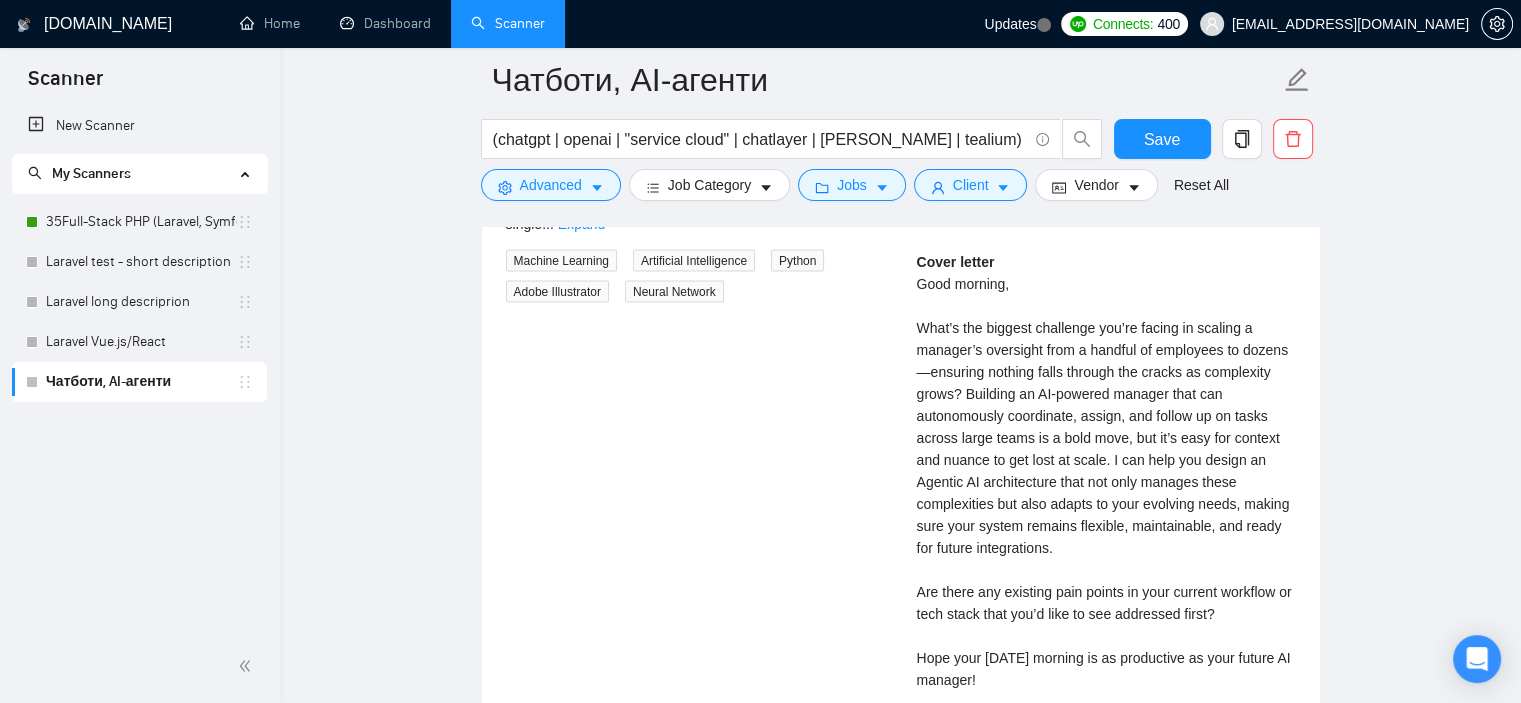 scroll, scrollTop: 3596, scrollLeft: 0, axis: vertical 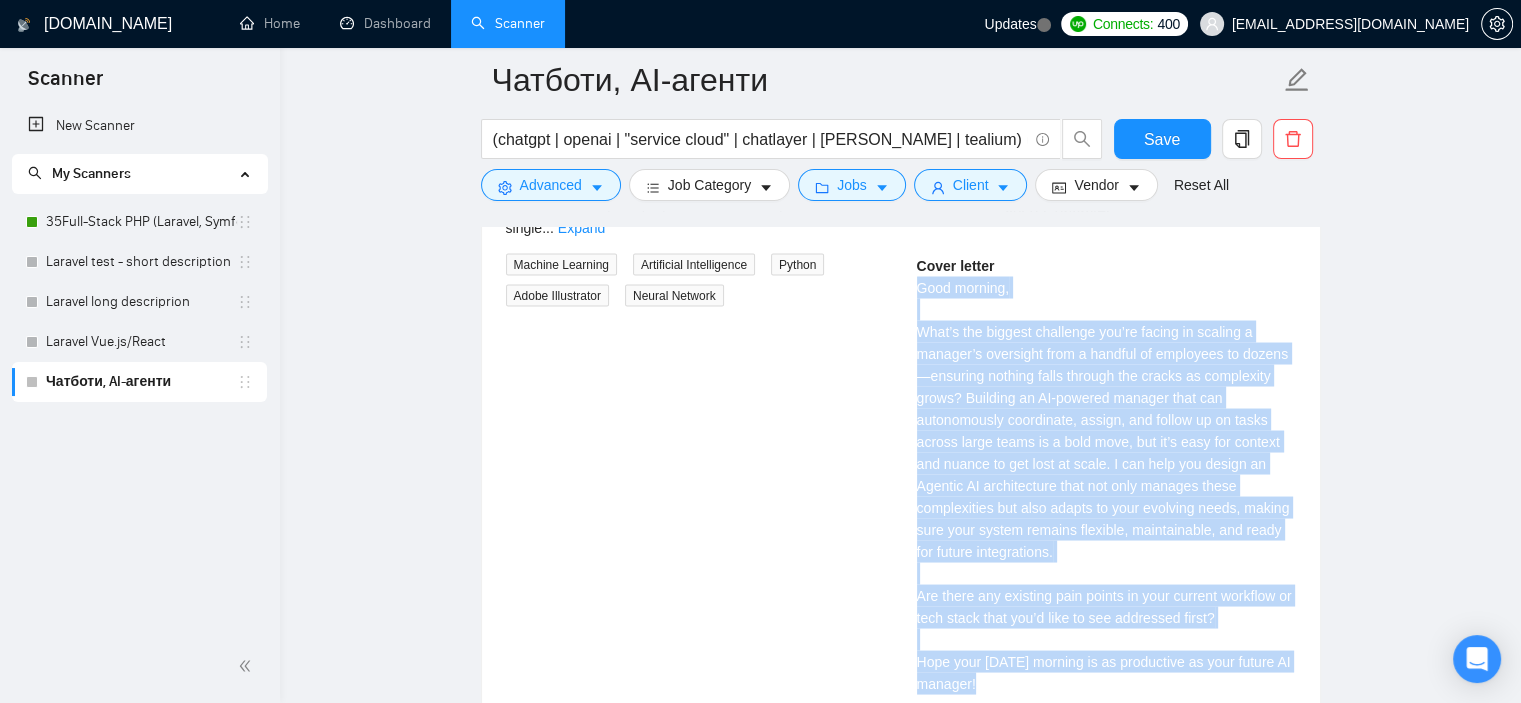 drag, startPoint x: 917, startPoint y: 265, endPoint x: 1107, endPoint y: 650, distance: 429.33087 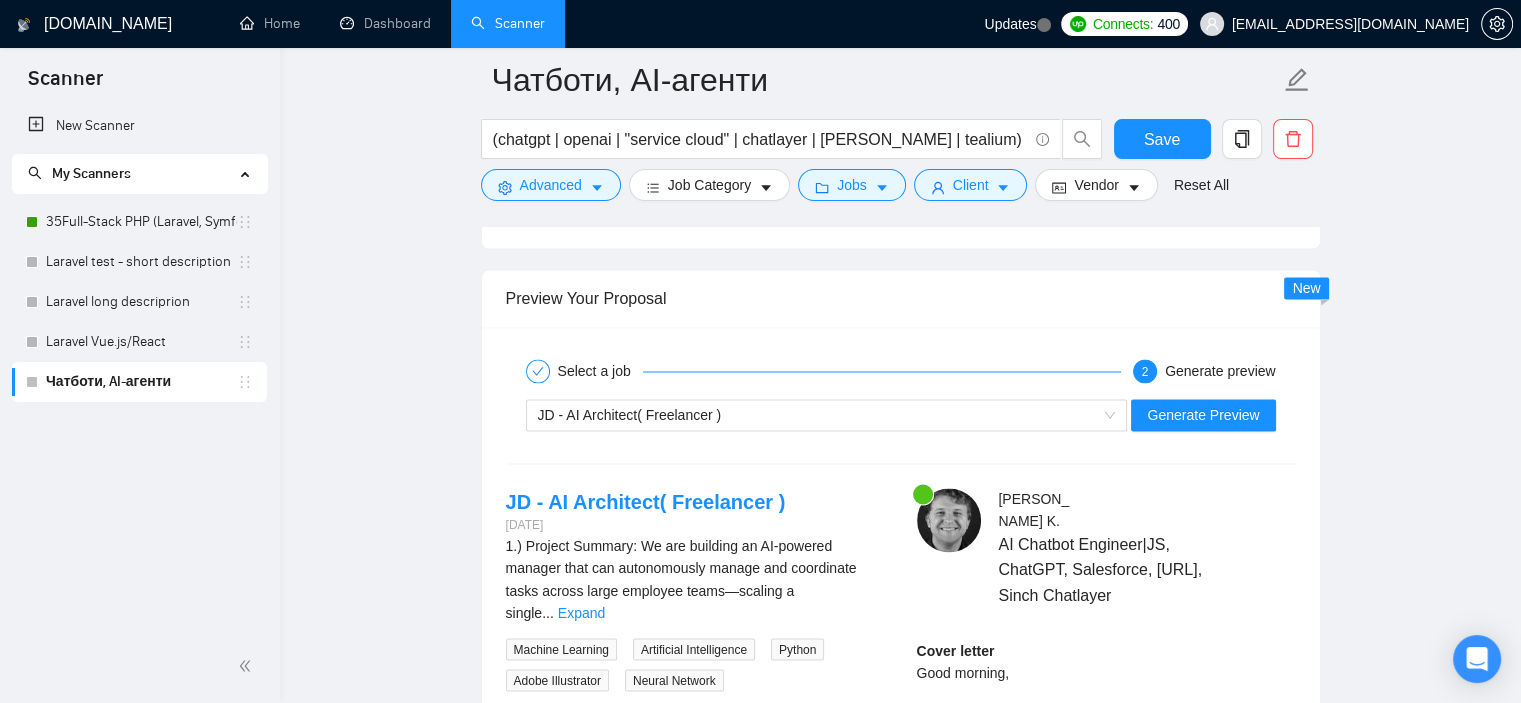 scroll, scrollTop: 3235, scrollLeft: 0, axis: vertical 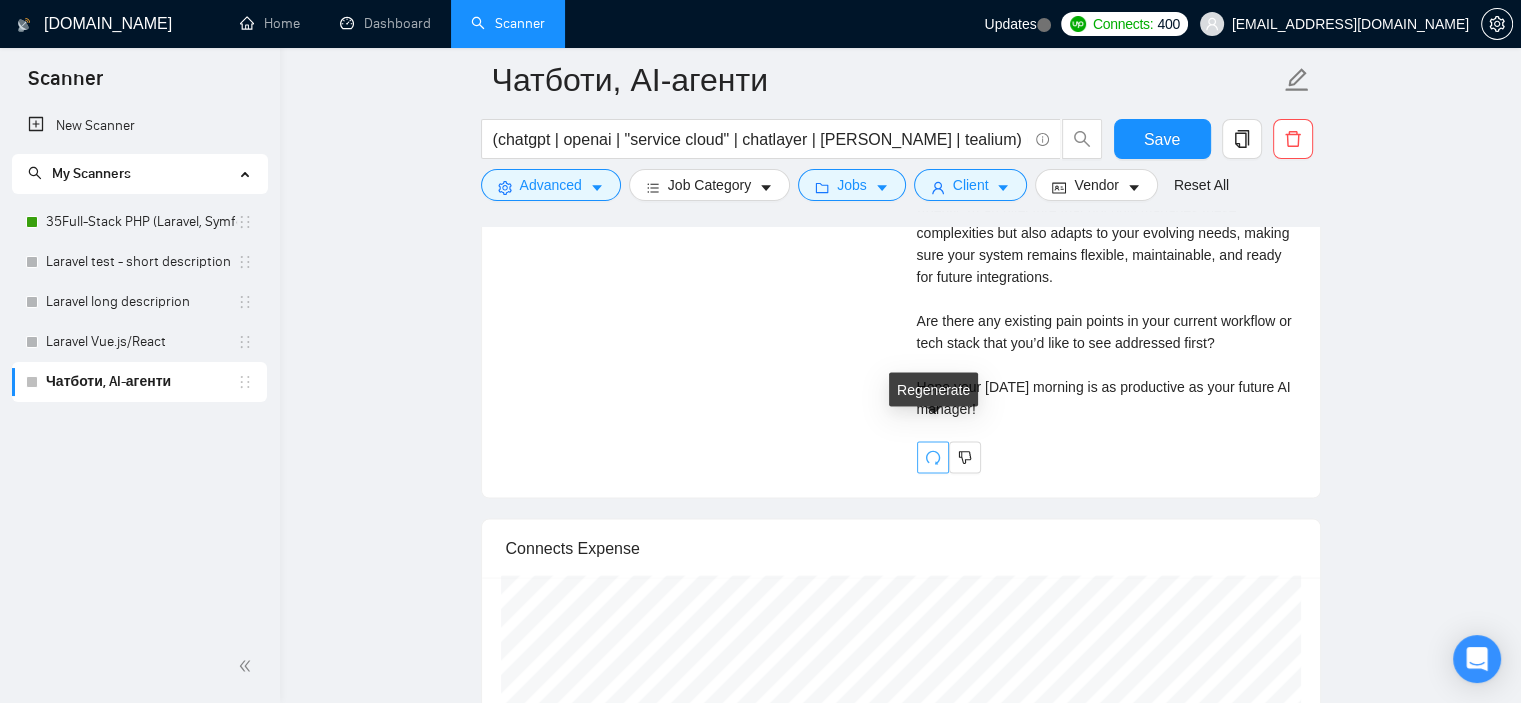 click 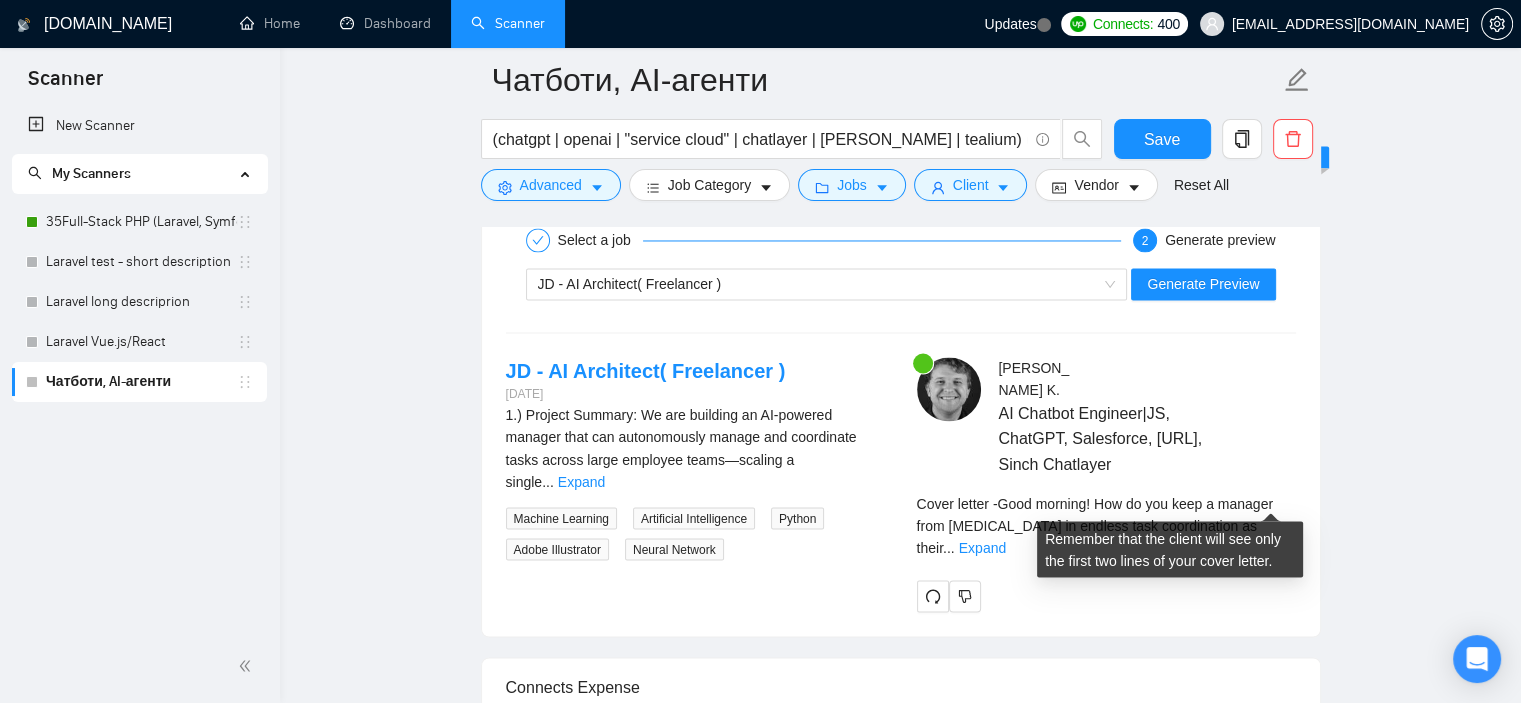 scroll, scrollTop: 3348, scrollLeft: 0, axis: vertical 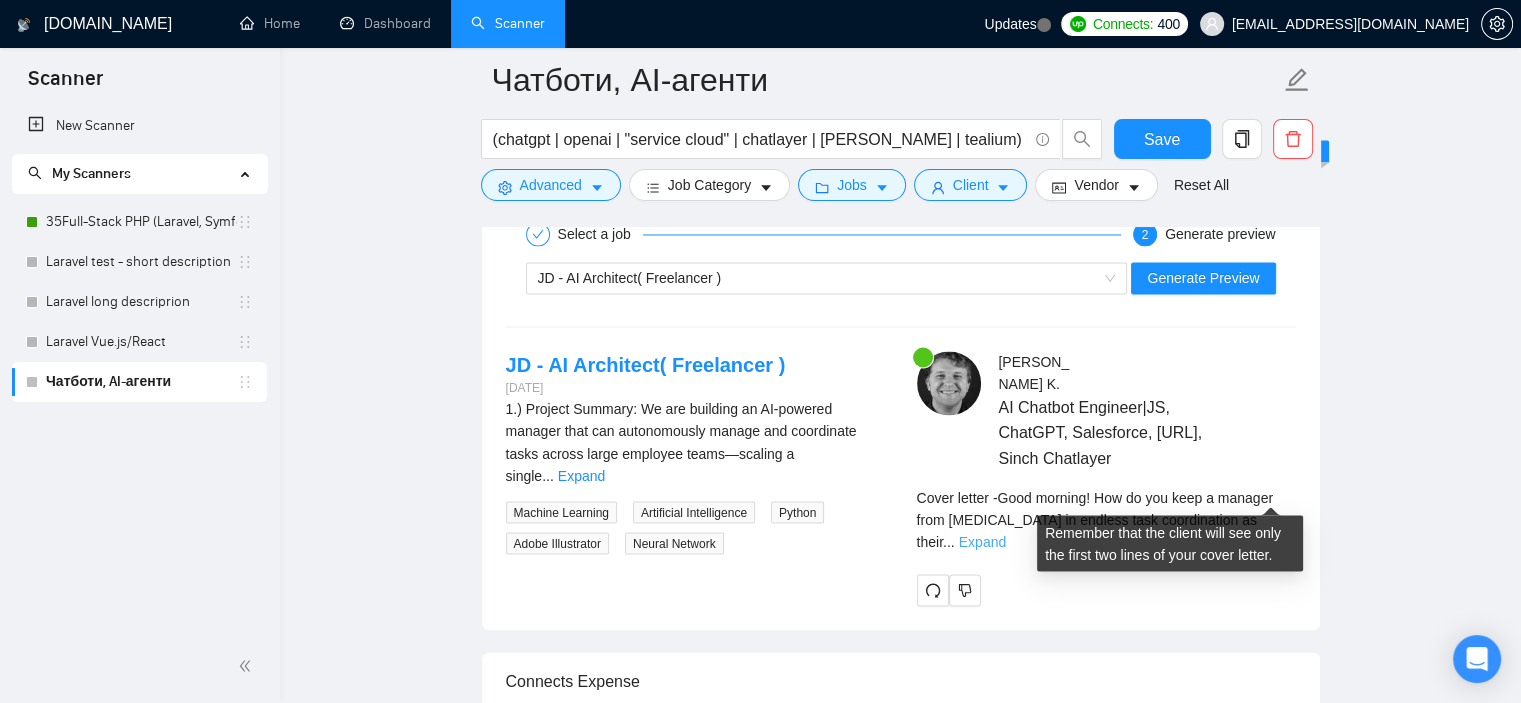 click on "Expand" at bounding box center [982, 541] 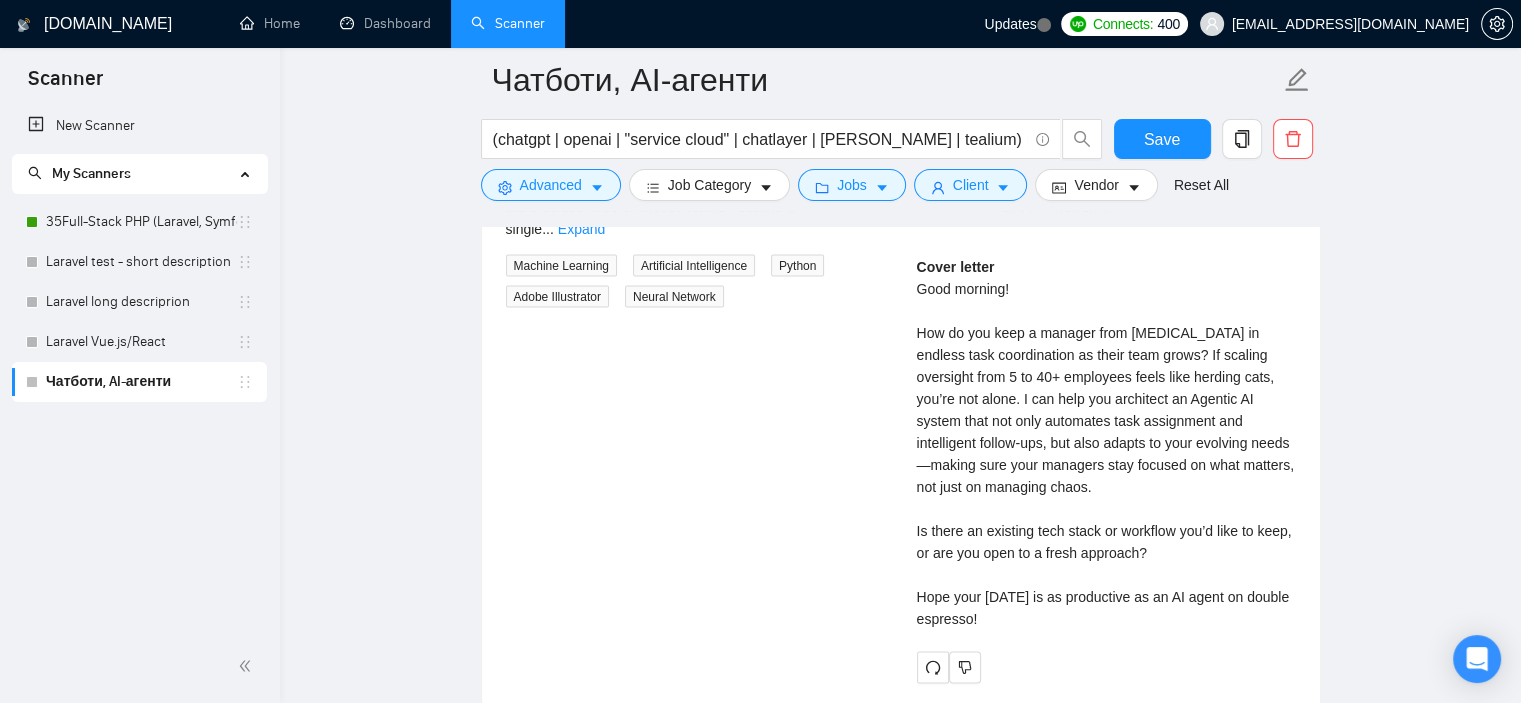 scroll, scrollTop: 3596, scrollLeft: 0, axis: vertical 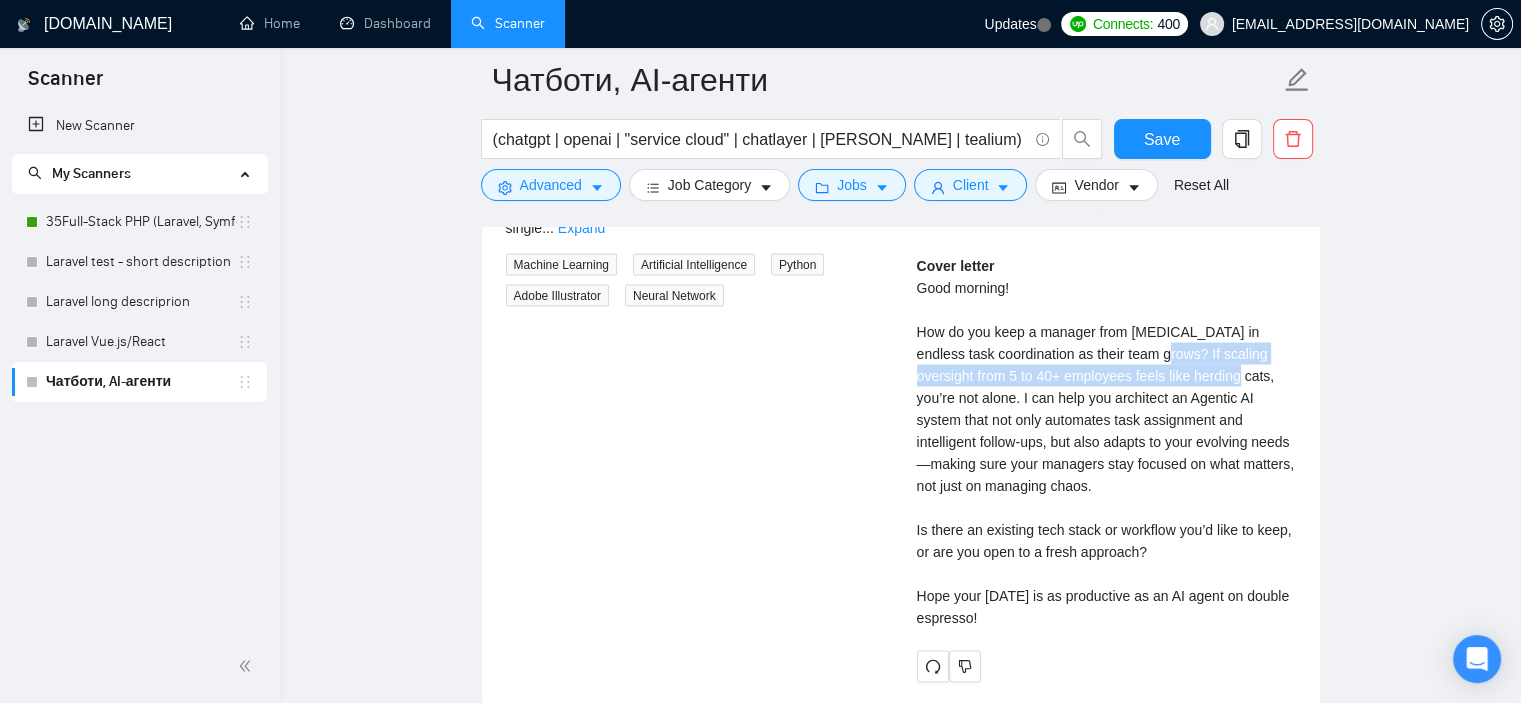 drag, startPoint x: 1169, startPoint y: 350, endPoint x: 1130, endPoint y: 331, distance: 43.382023 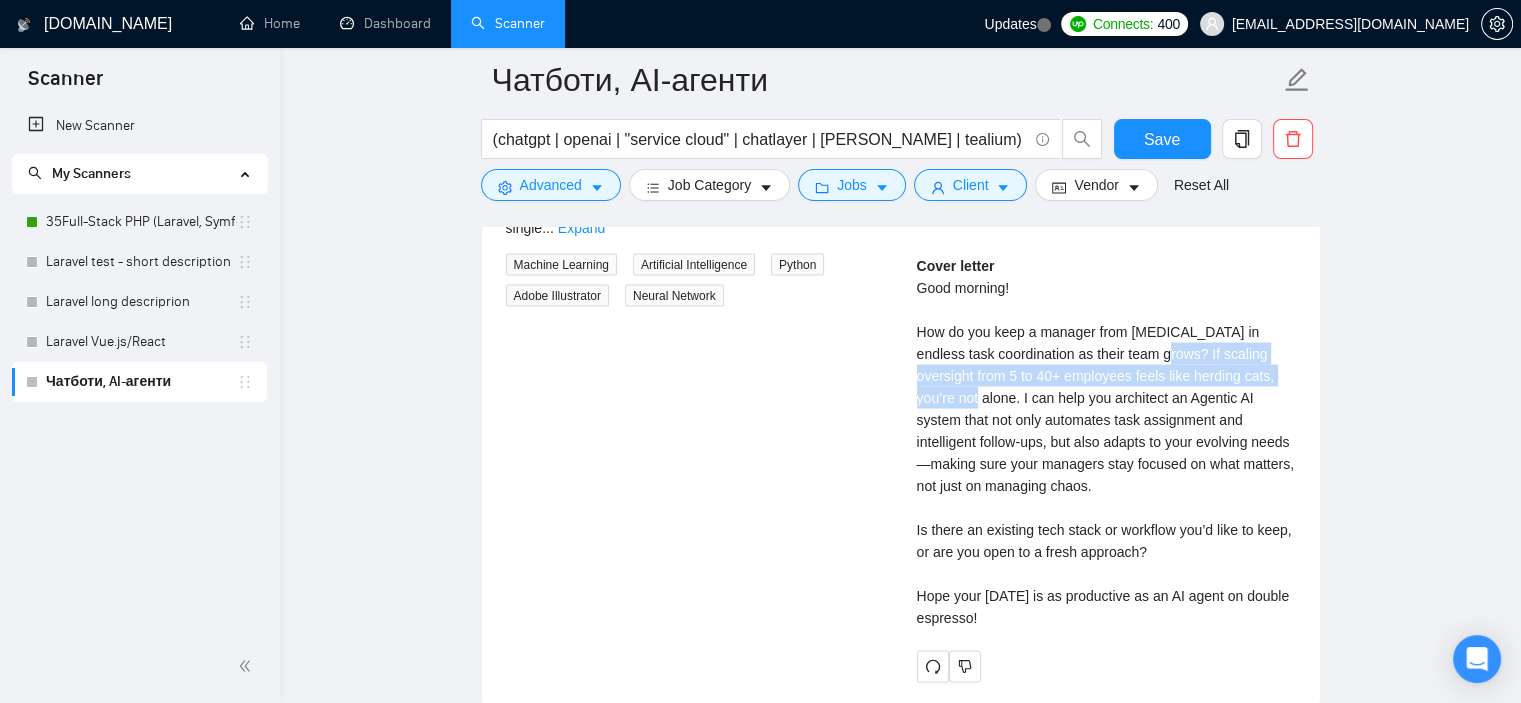 drag, startPoint x: 1272, startPoint y: 349, endPoint x: 1130, endPoint y: 335, distance: 142.68848 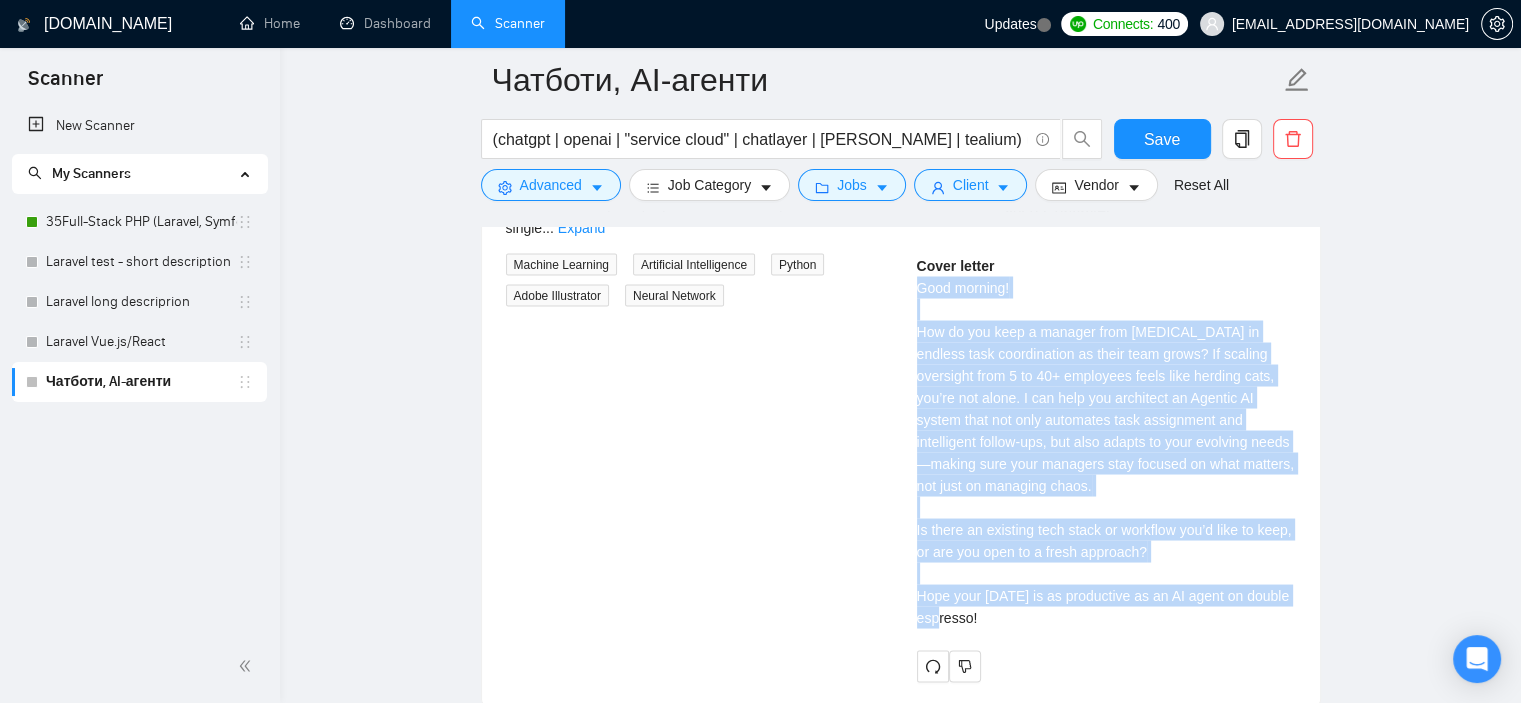drag, startPoint x: 1000, startPoint y: 587, endPoint x: 916, endPoint y: 264, distance: 333.74393 